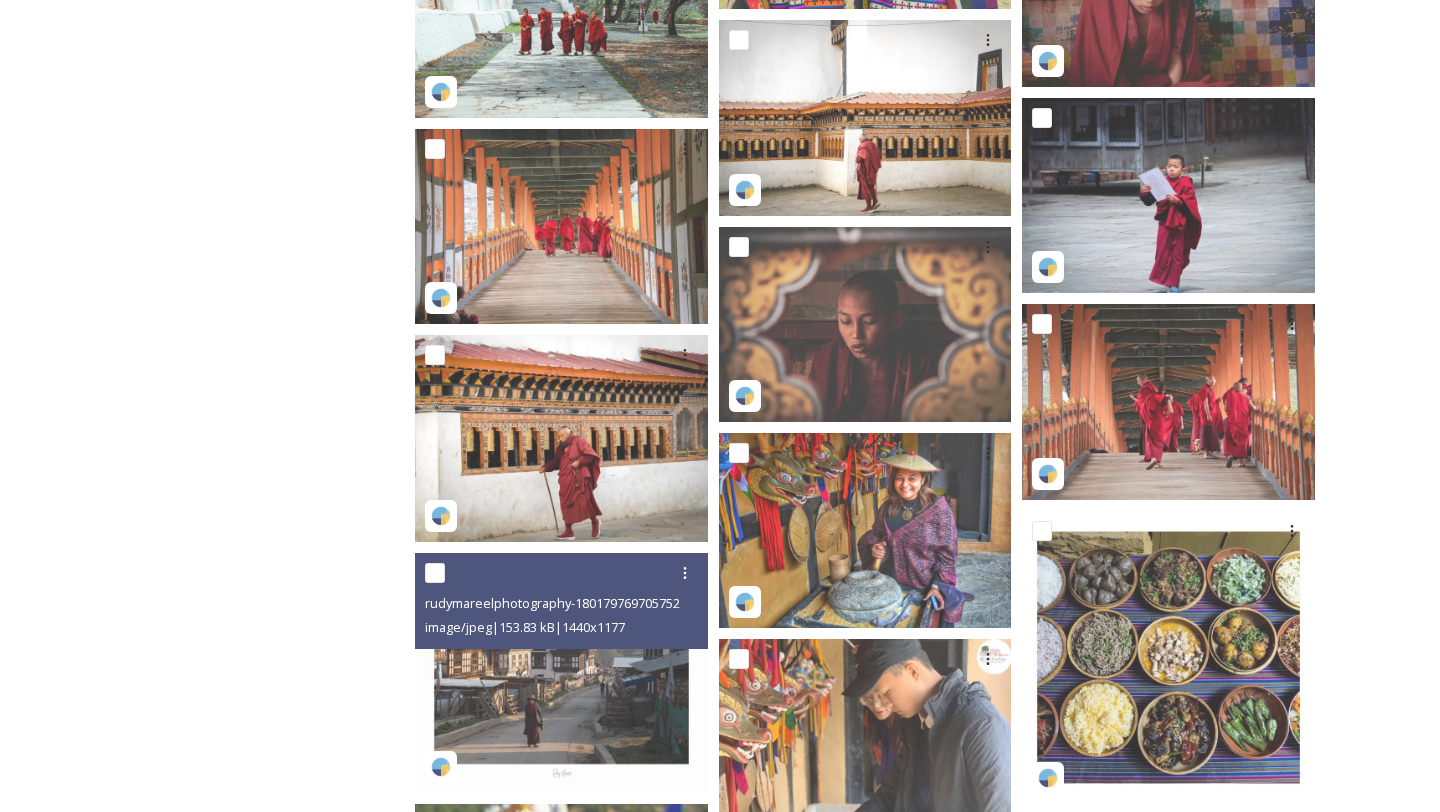 scroll, scrollTop: 0, scrollLeft: 0, axis: both 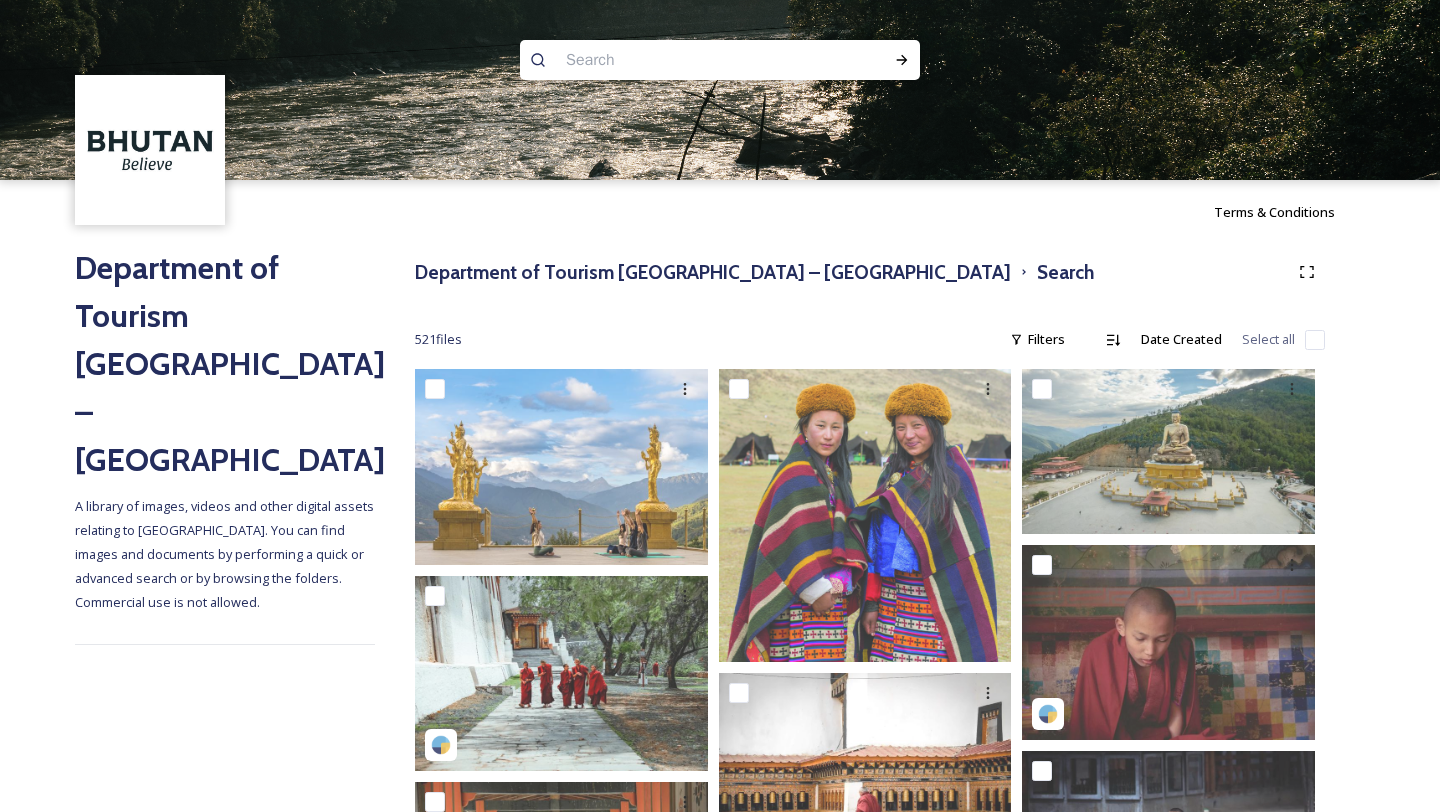 click at bounding box center (681, 60) 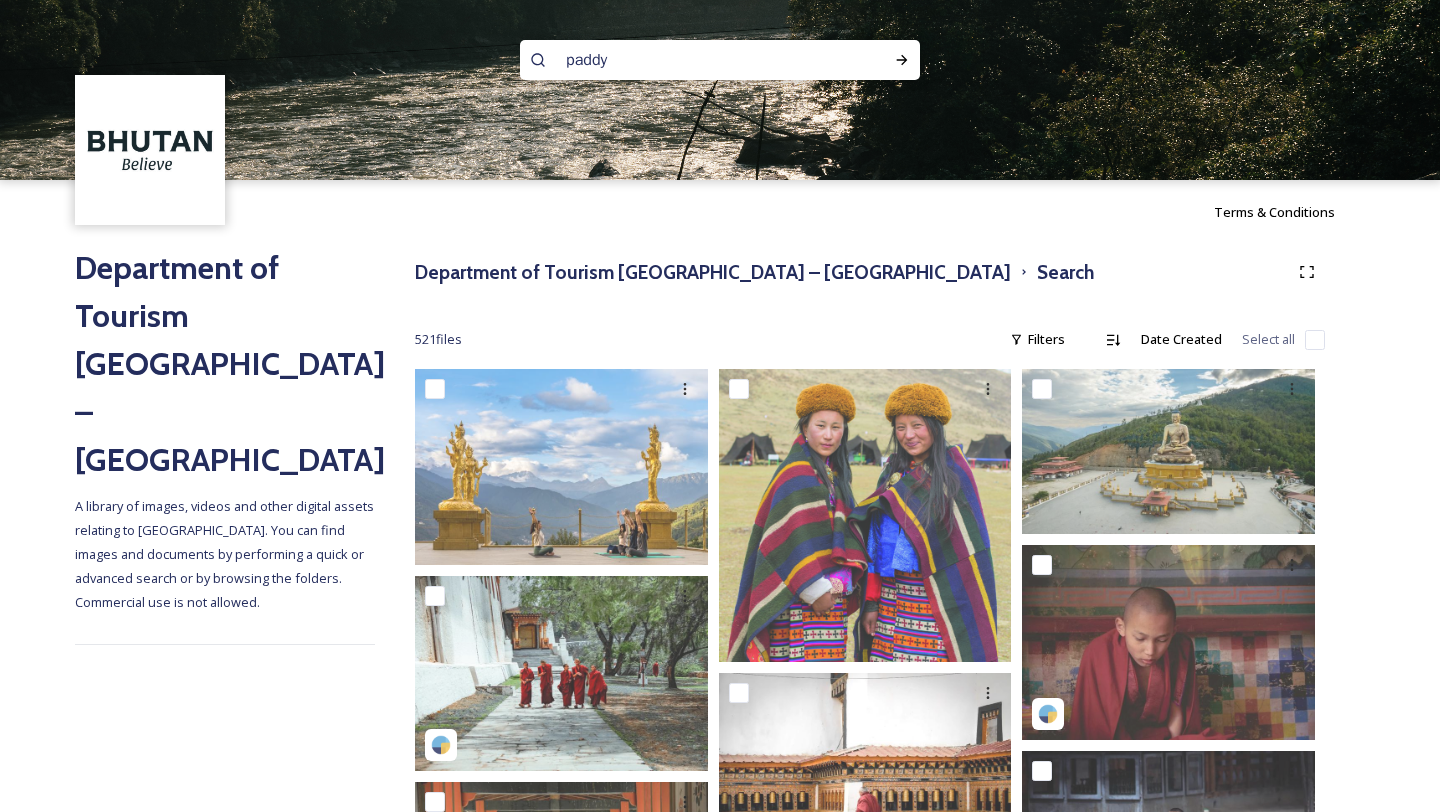 type on "paddy" 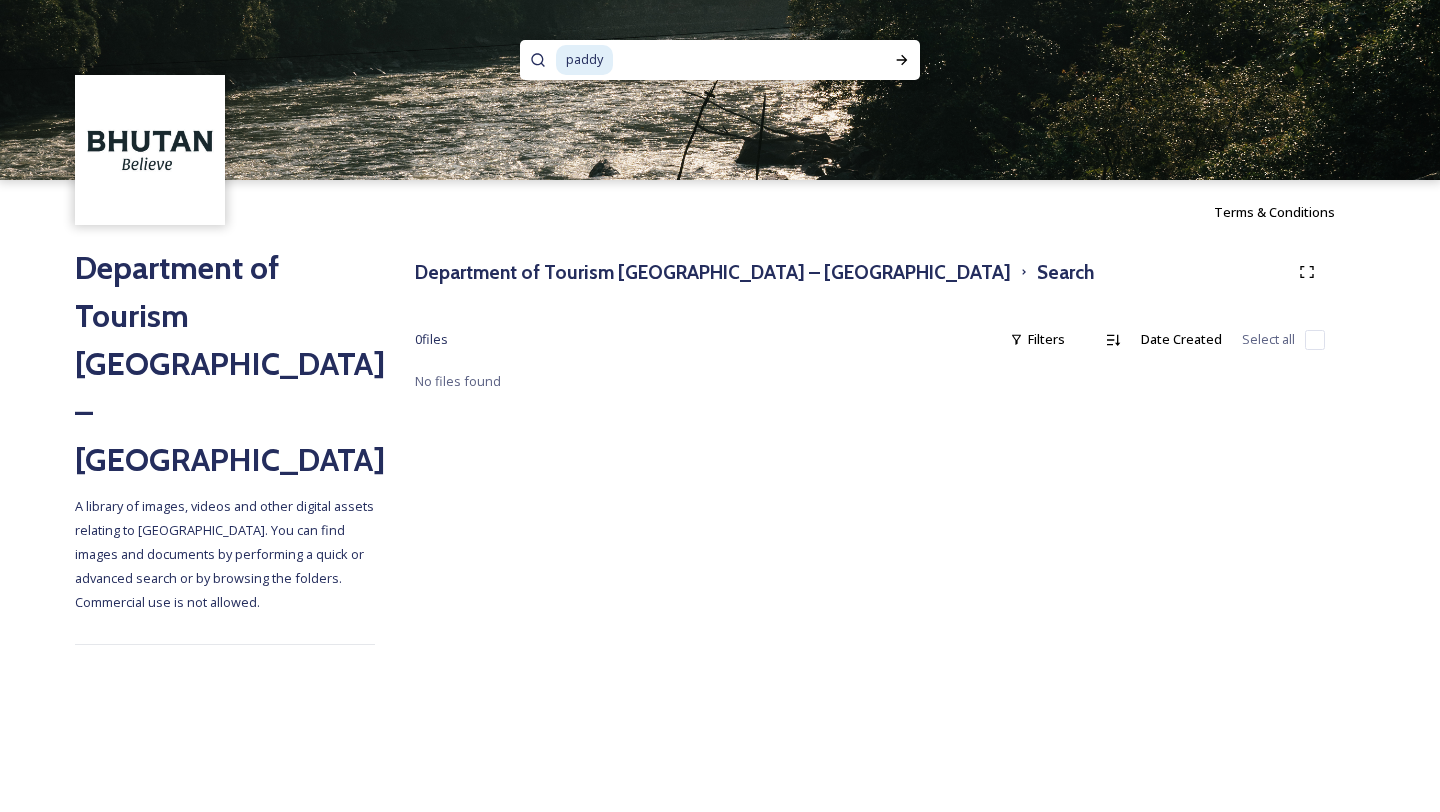 click on "paddy" at bounding box center (584, 59) 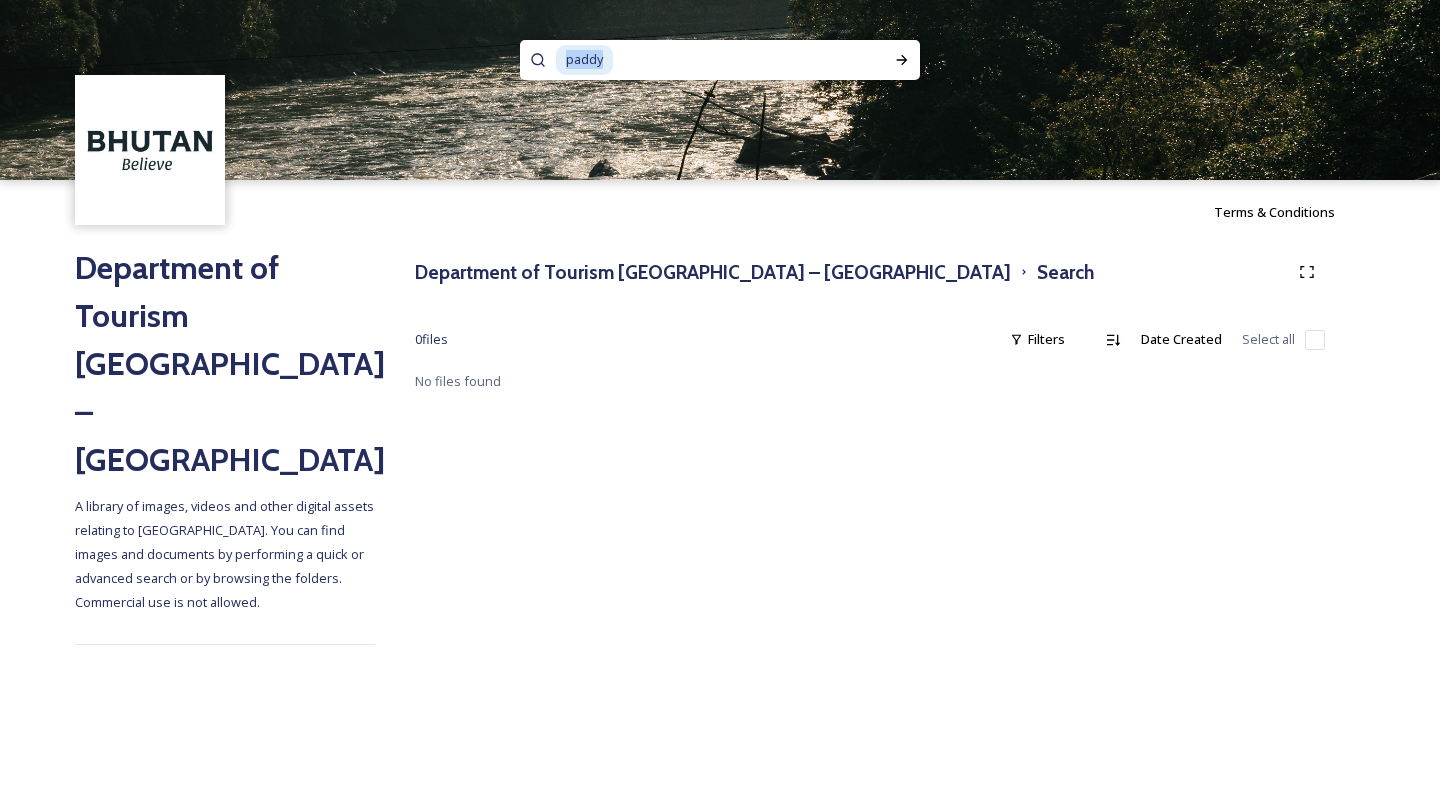 click on "paddy" at bounding box center [584, 59] 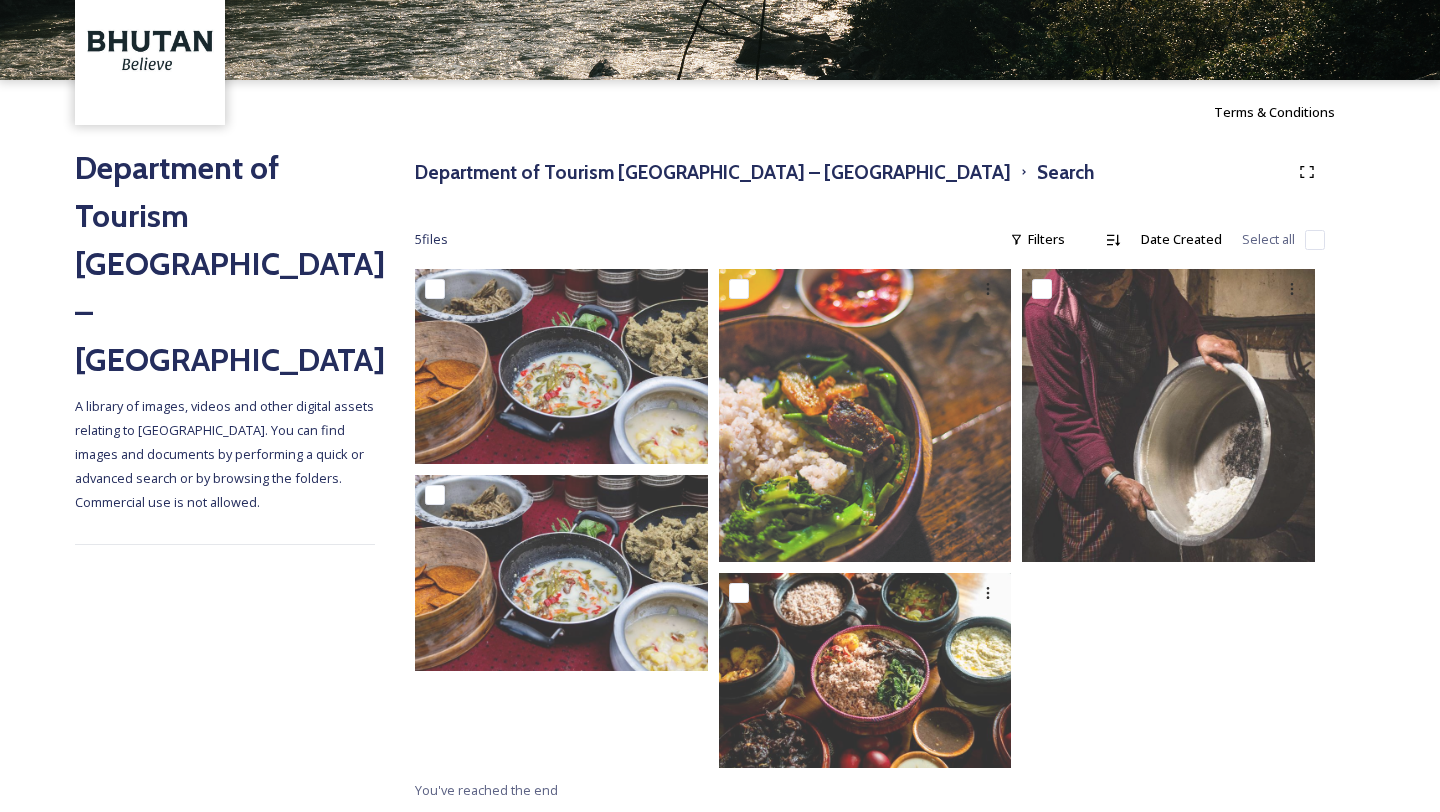 scroll, scrollTop: 0, scrollLeft: 0, axis: both 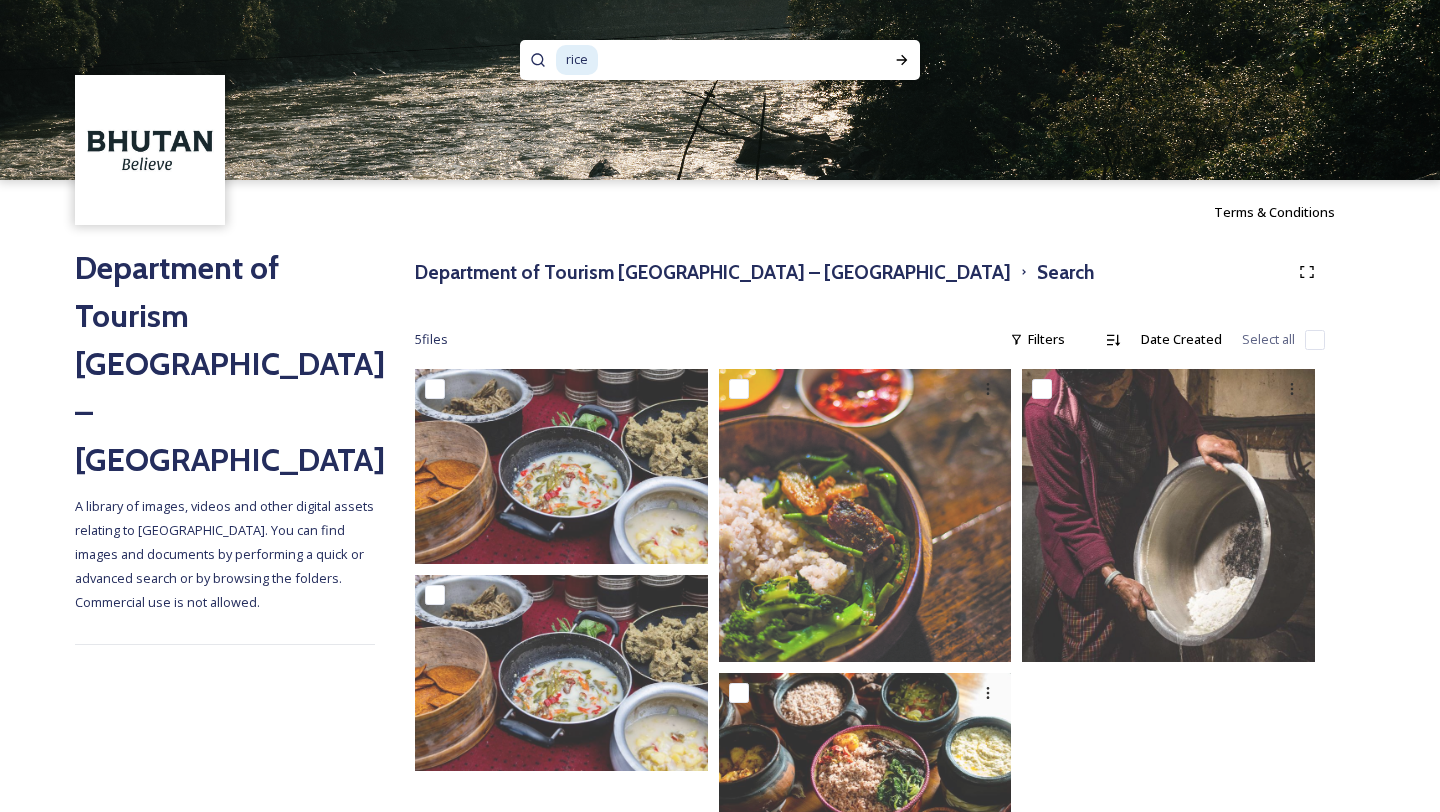 click on "rice" at bounding box center (577, 59) 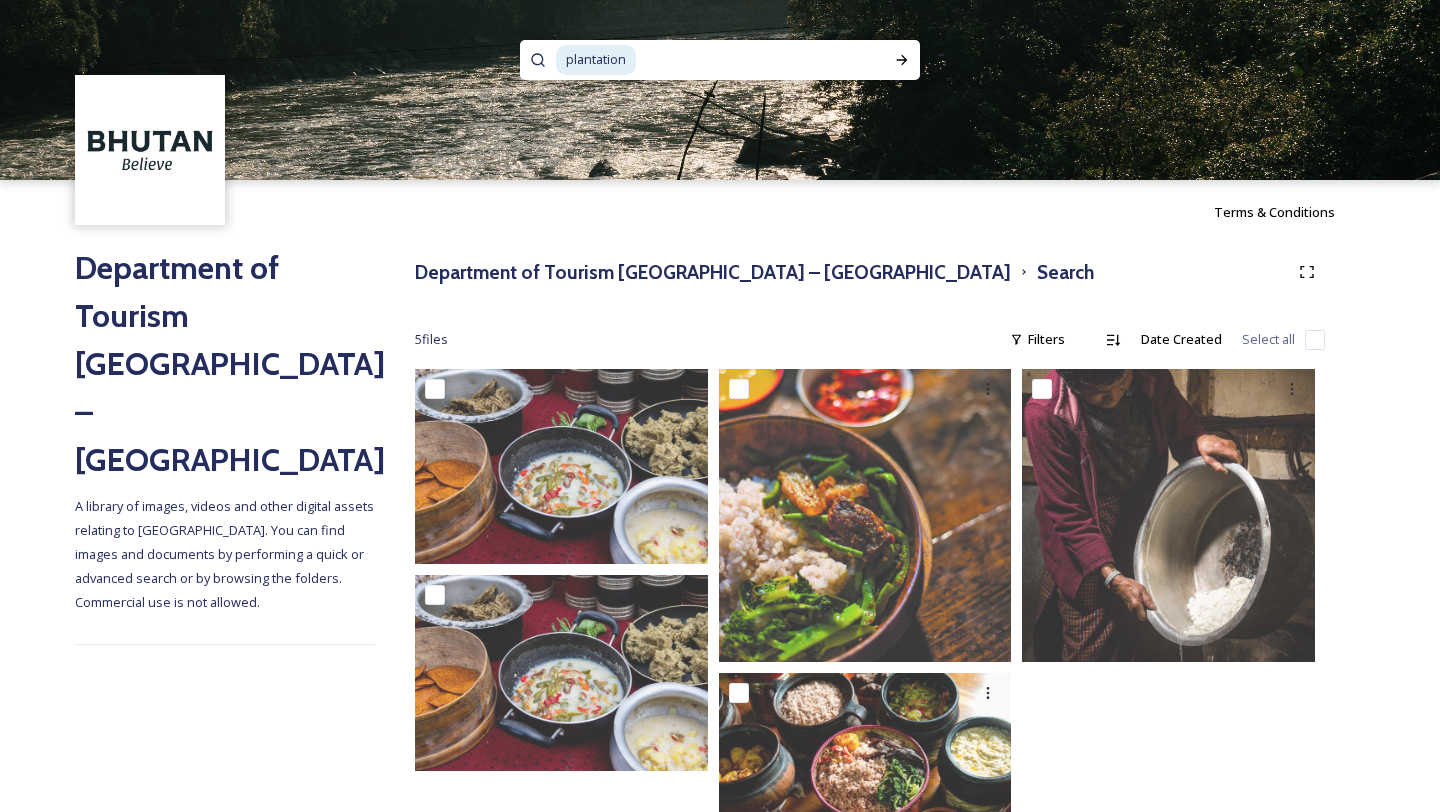 type on "plantatio" 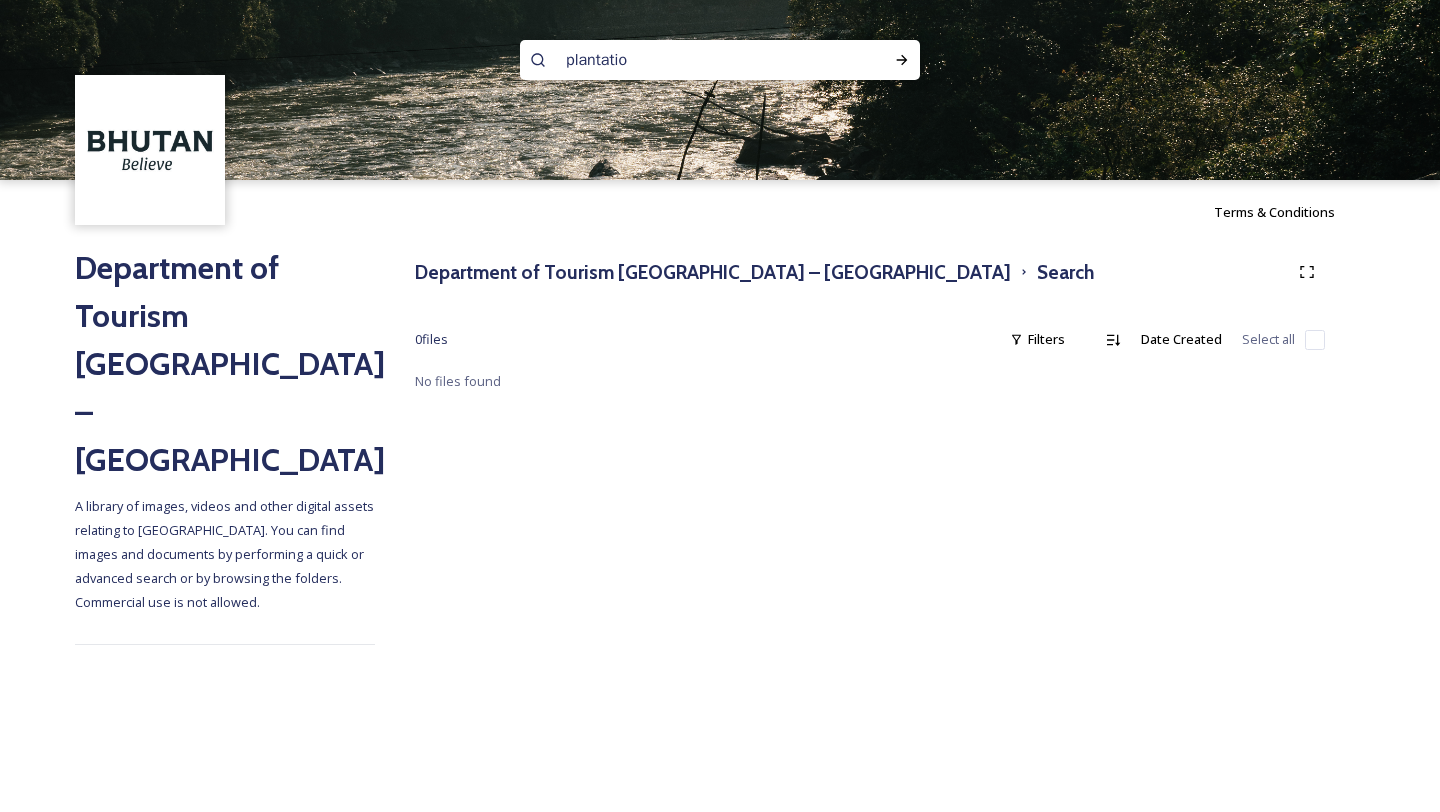 type on "plantation" 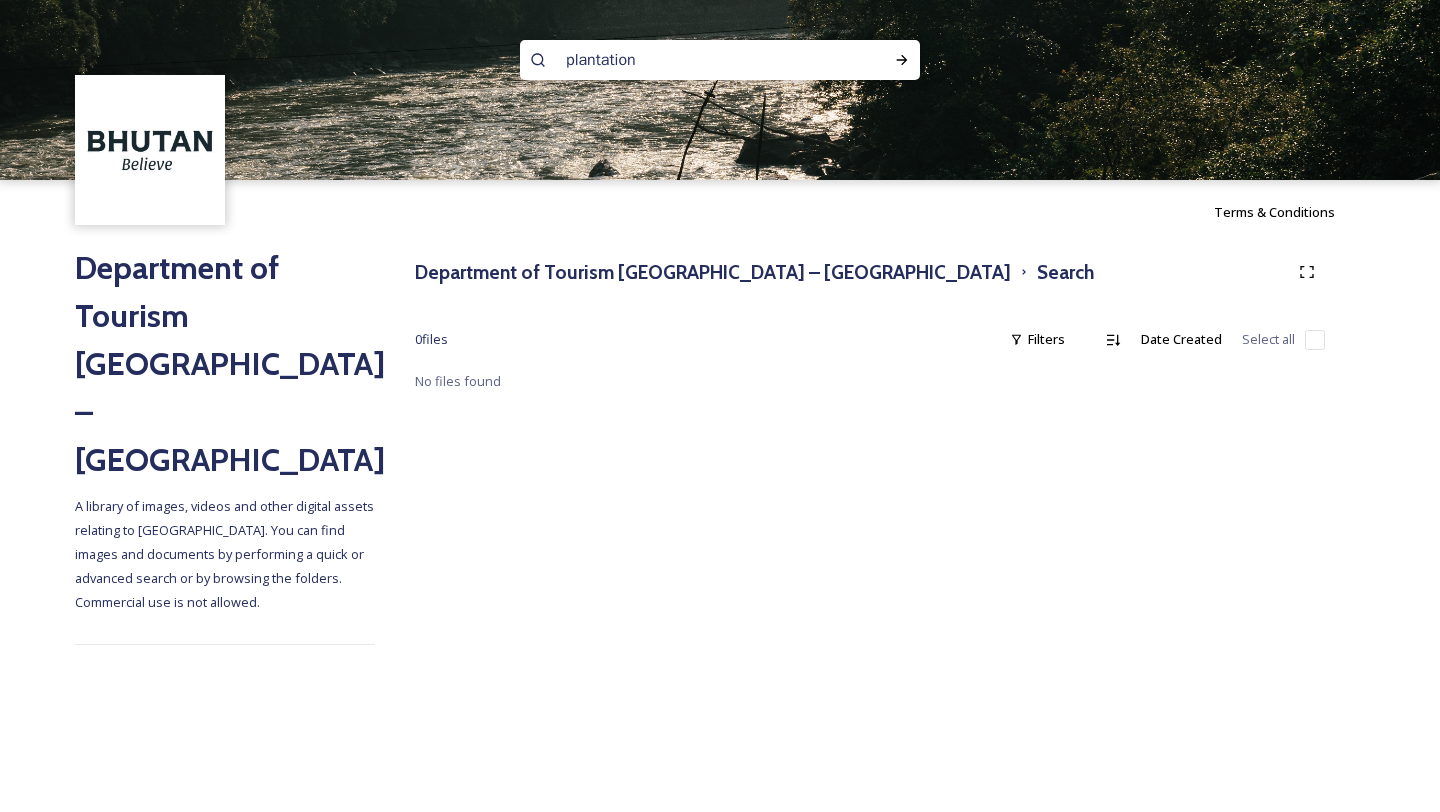 type 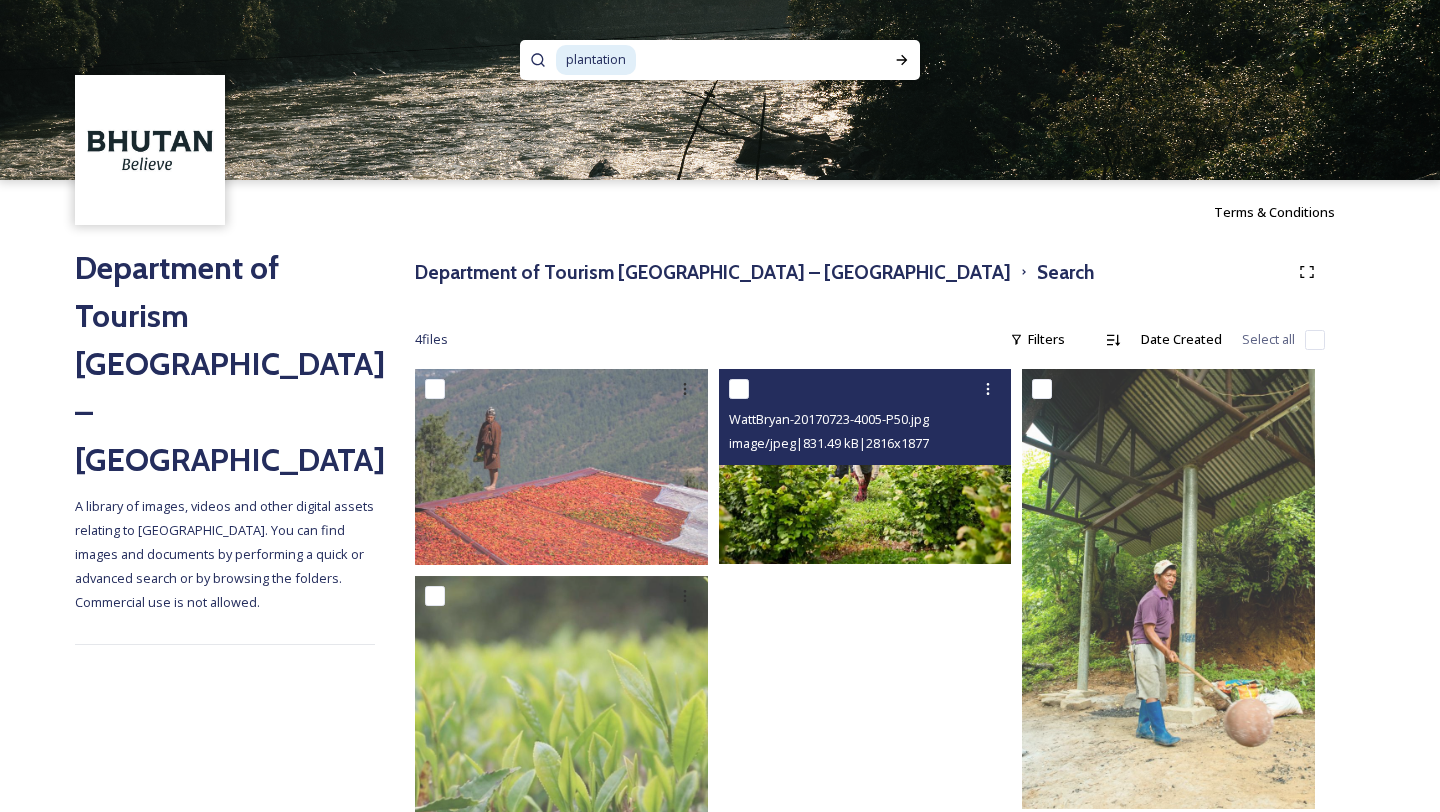 click at bounding box center [865, 466] 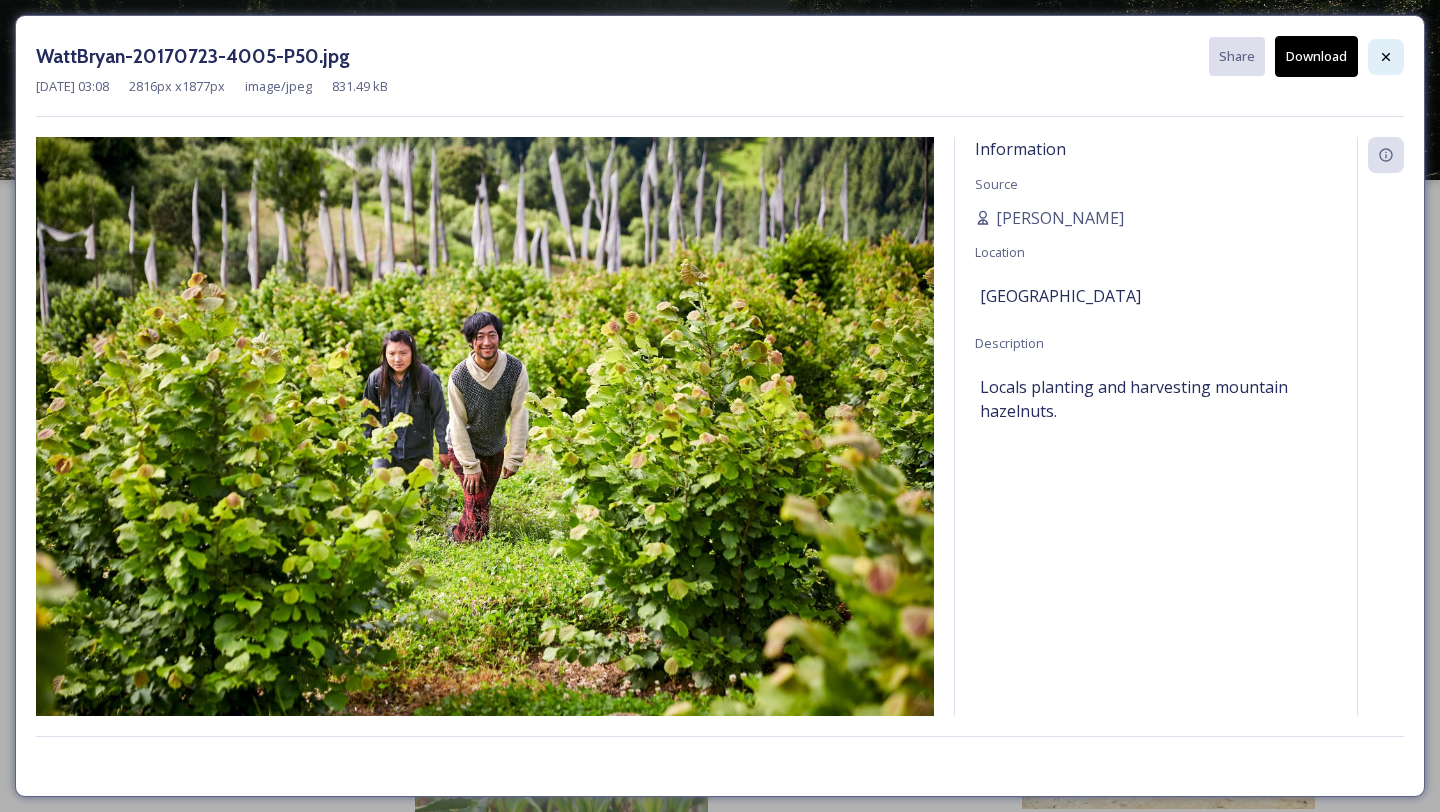 click 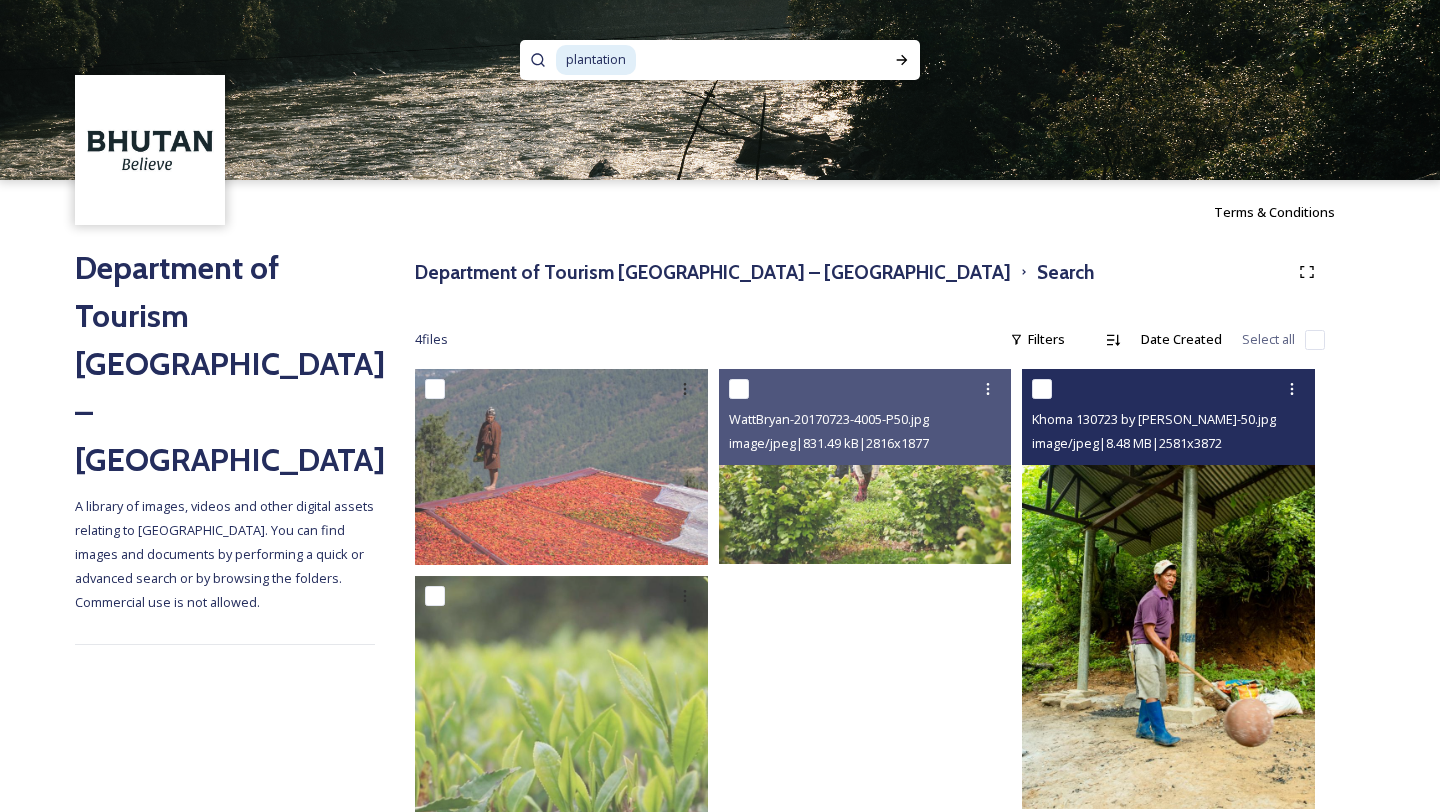 scroll, scrollTop: 100, scrollLeft: 0, axis: vertical 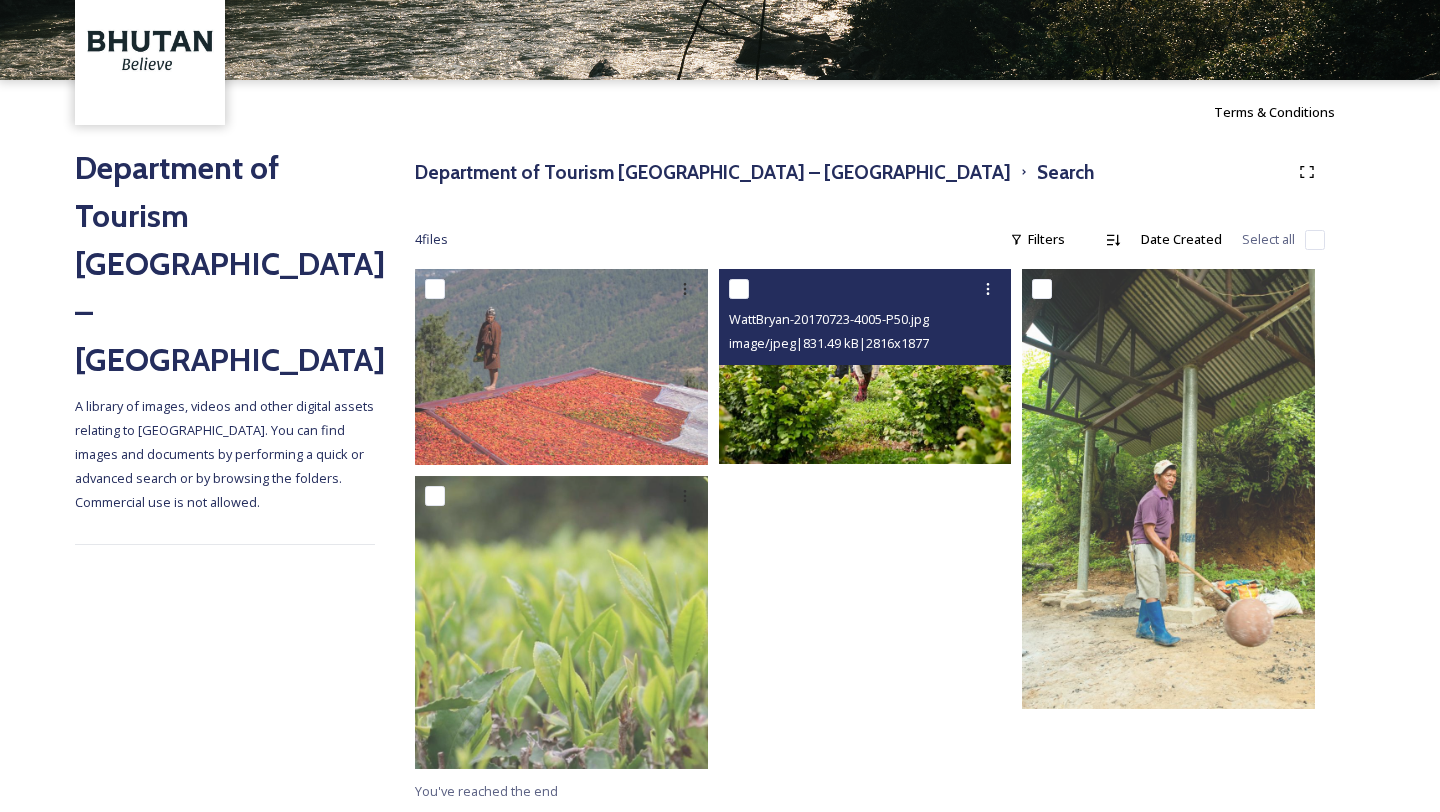 click at bounding box center (865, 366) 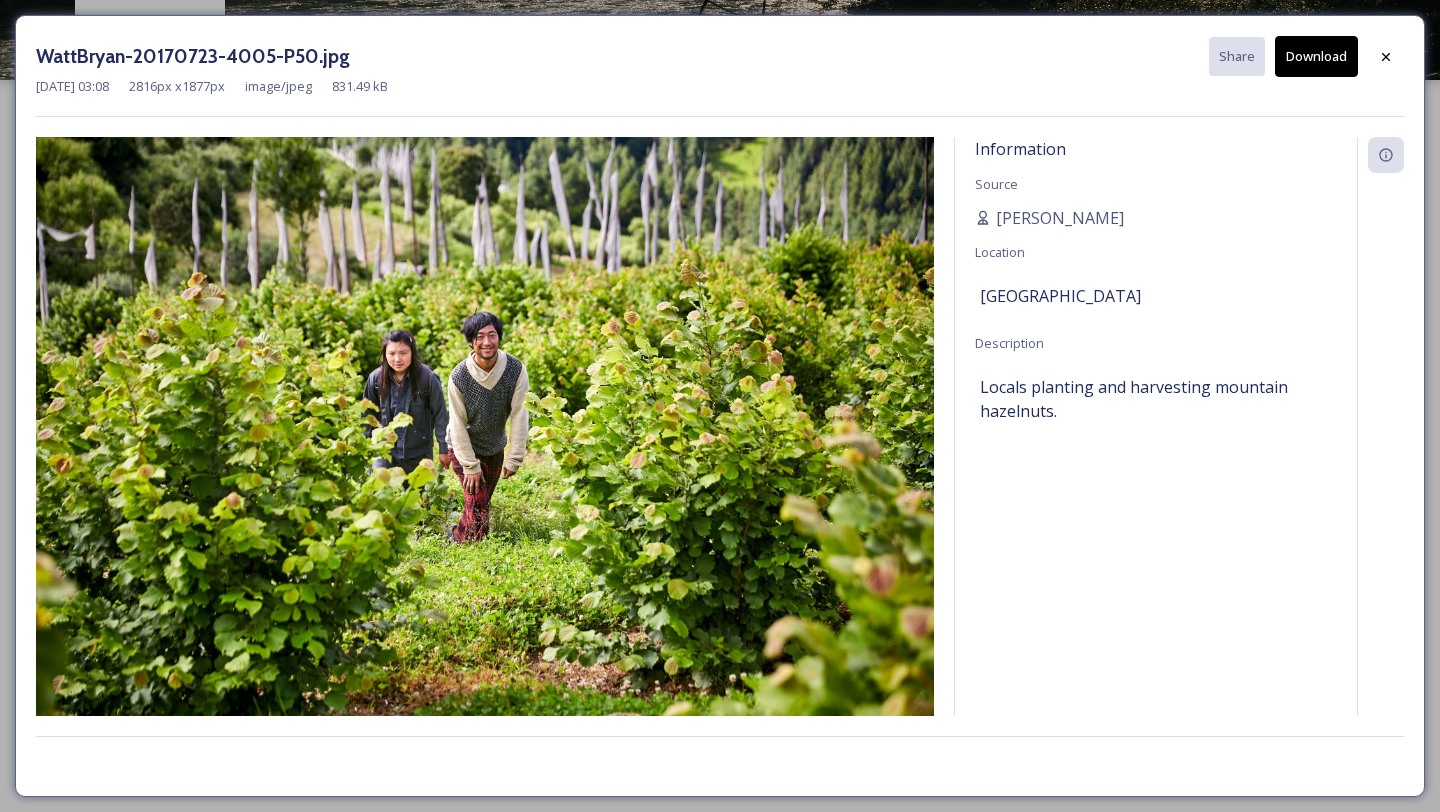 click on "[DATE] 03:08 2816 px x  1877 px image/jpeg 831.49 kB" at bounding box center [720, 86] 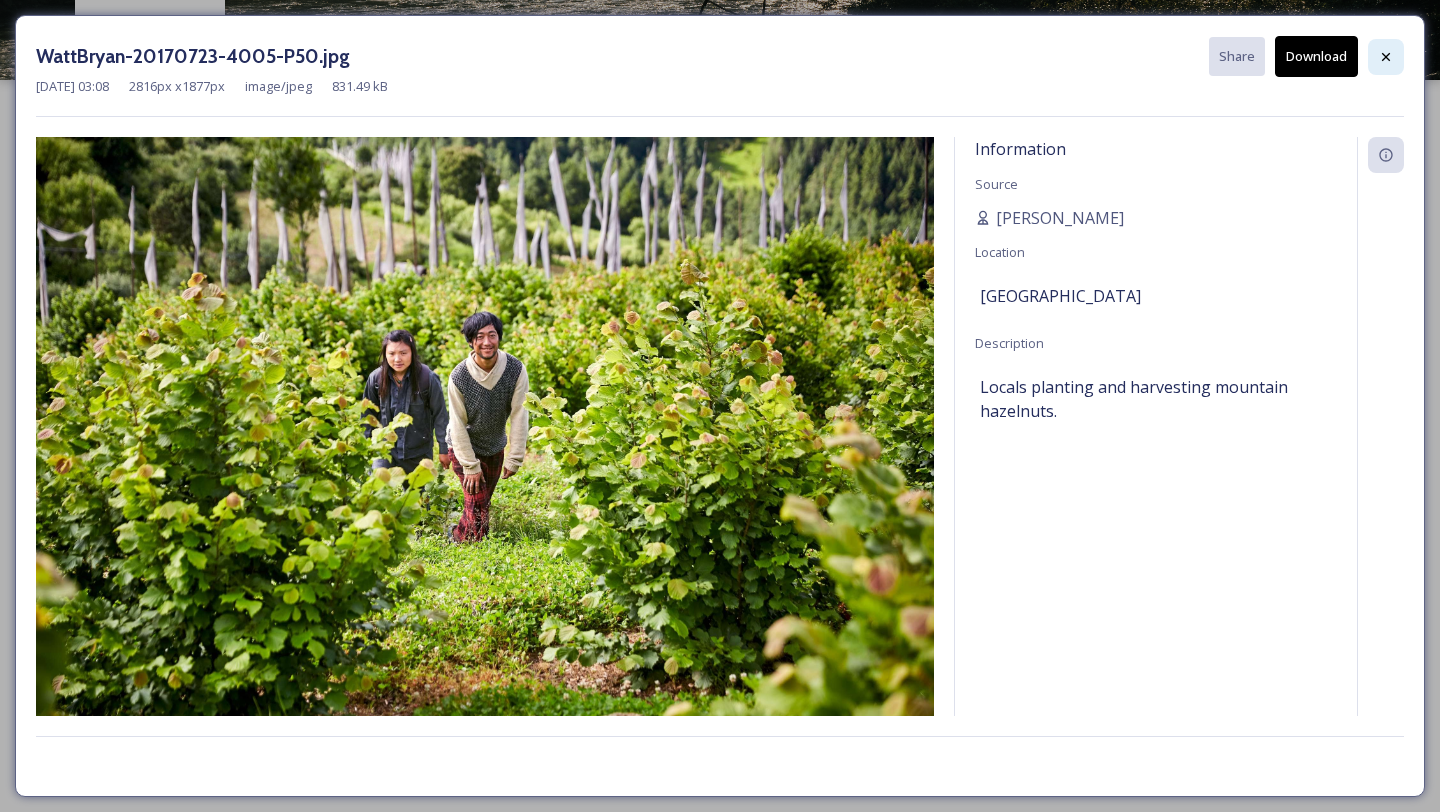 click at bounding box center (1386, 57) 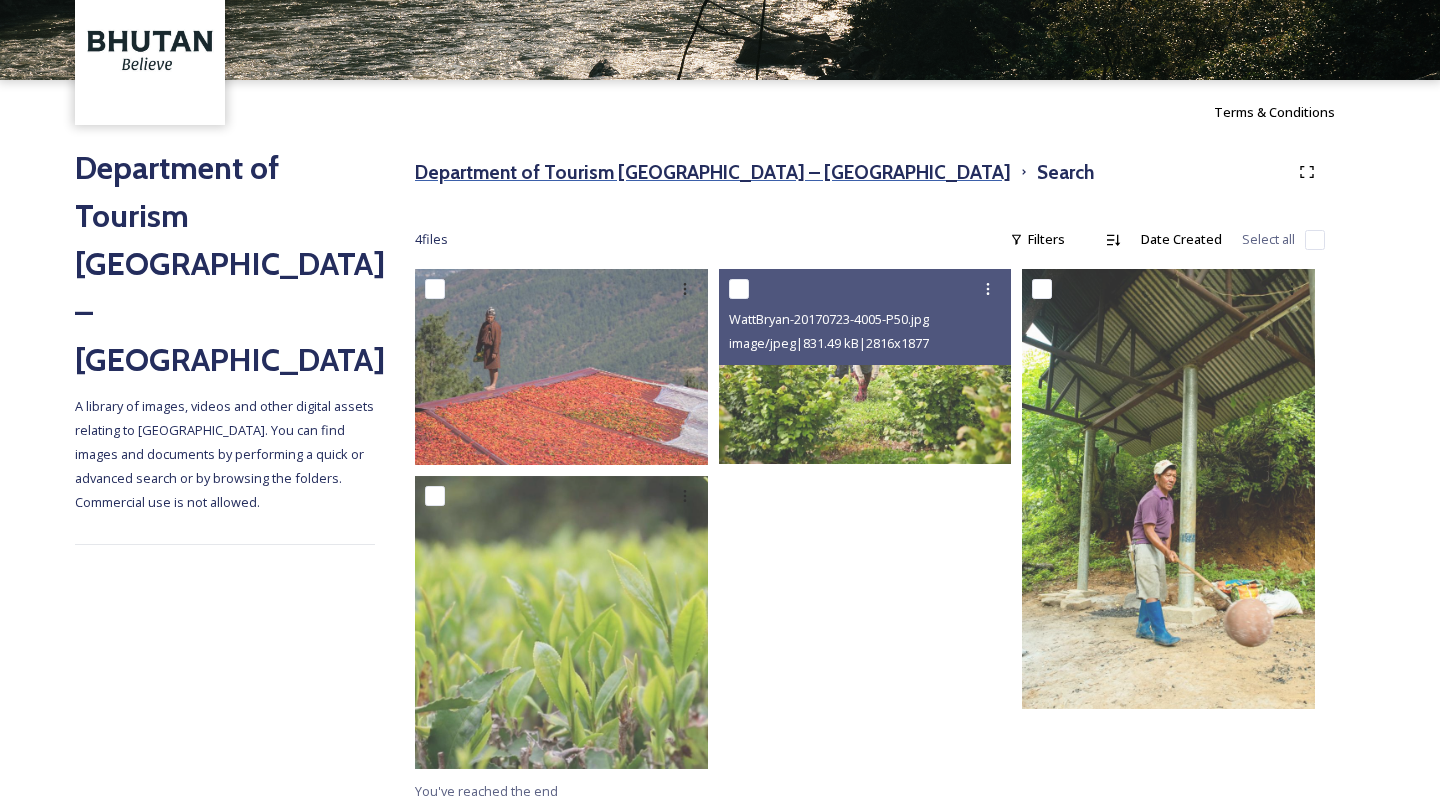 click on "Department of Tourism [GEOGRAPHIC_DATA] – [GEOGRAPHIC_DATA]" at bounding box center [713, 172] 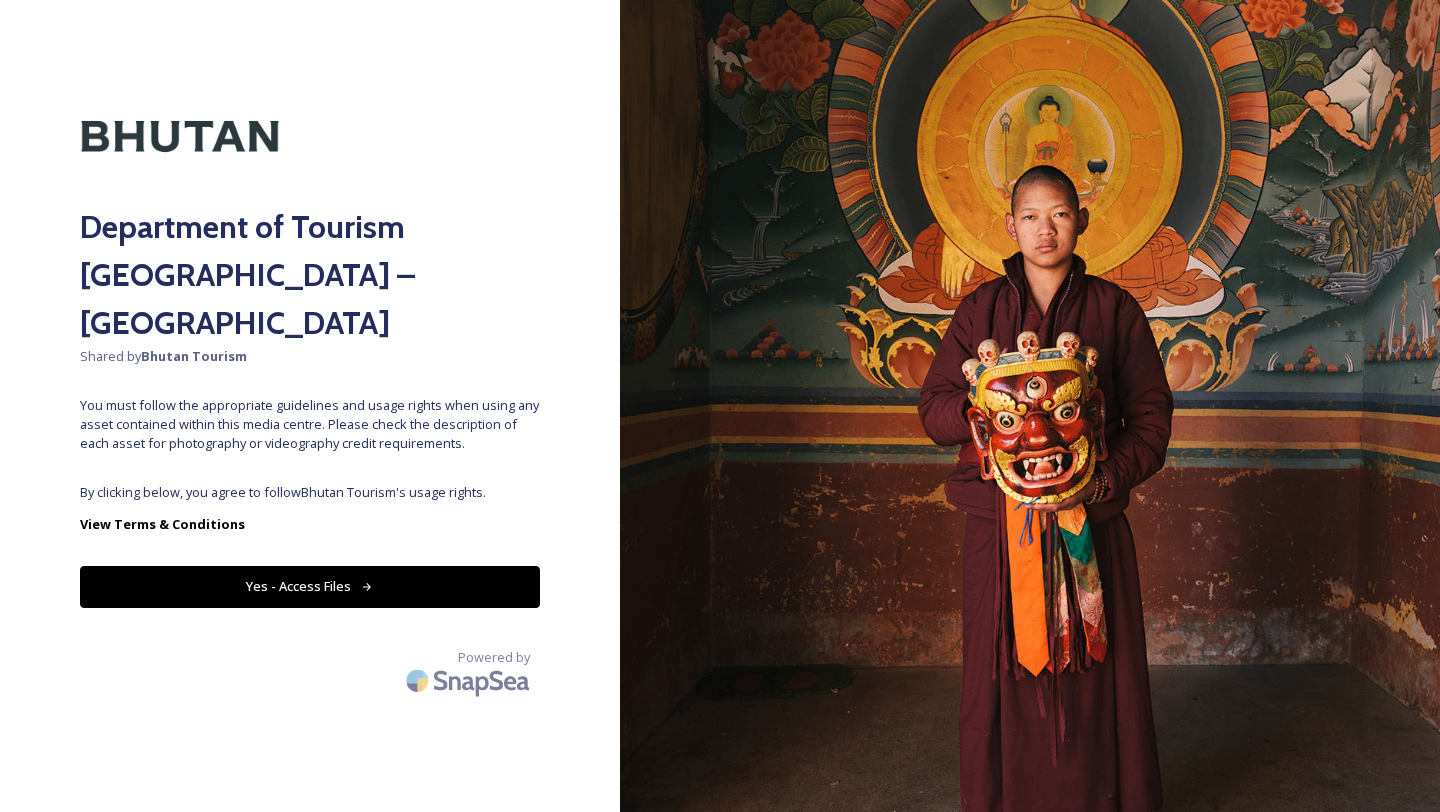 click on "Yes - Access Files" at bounding box center (310, 586) 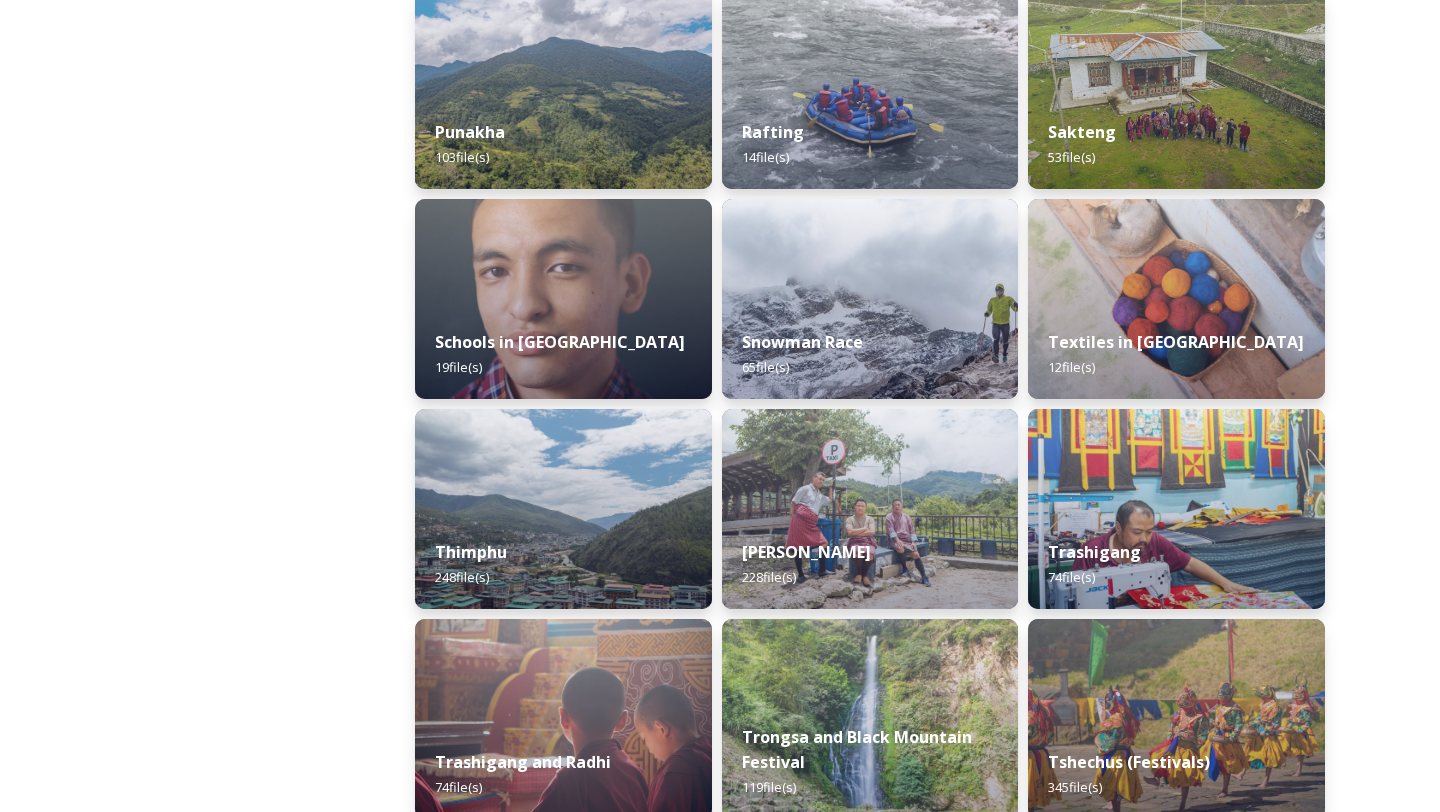 scroll, scrollTop: 1991, scrollLeft: 0, axis: vertical 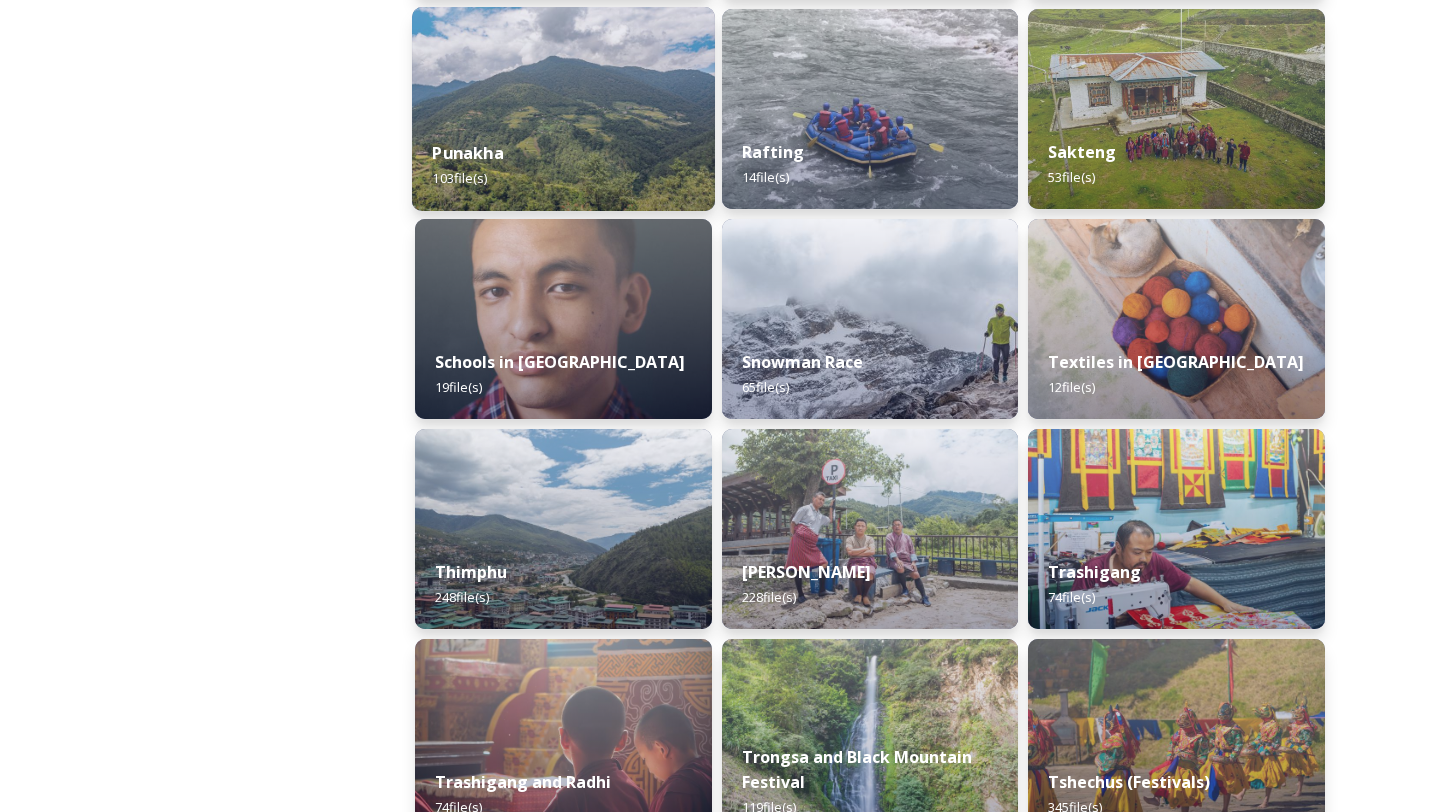 click at bounding box center [563, 109] 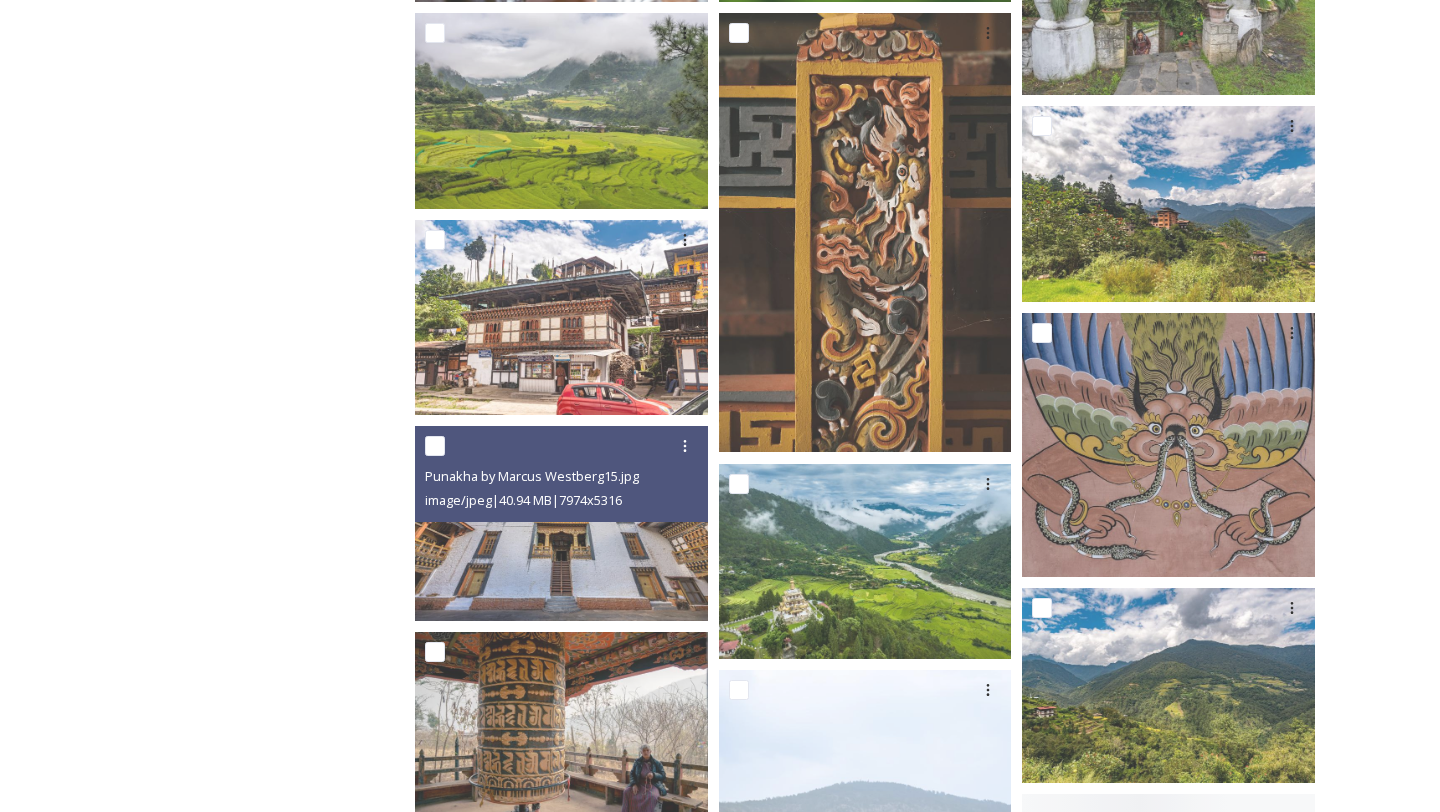 scroll, scrollTop: 4876, scrollLeft: 0, axis: vertical 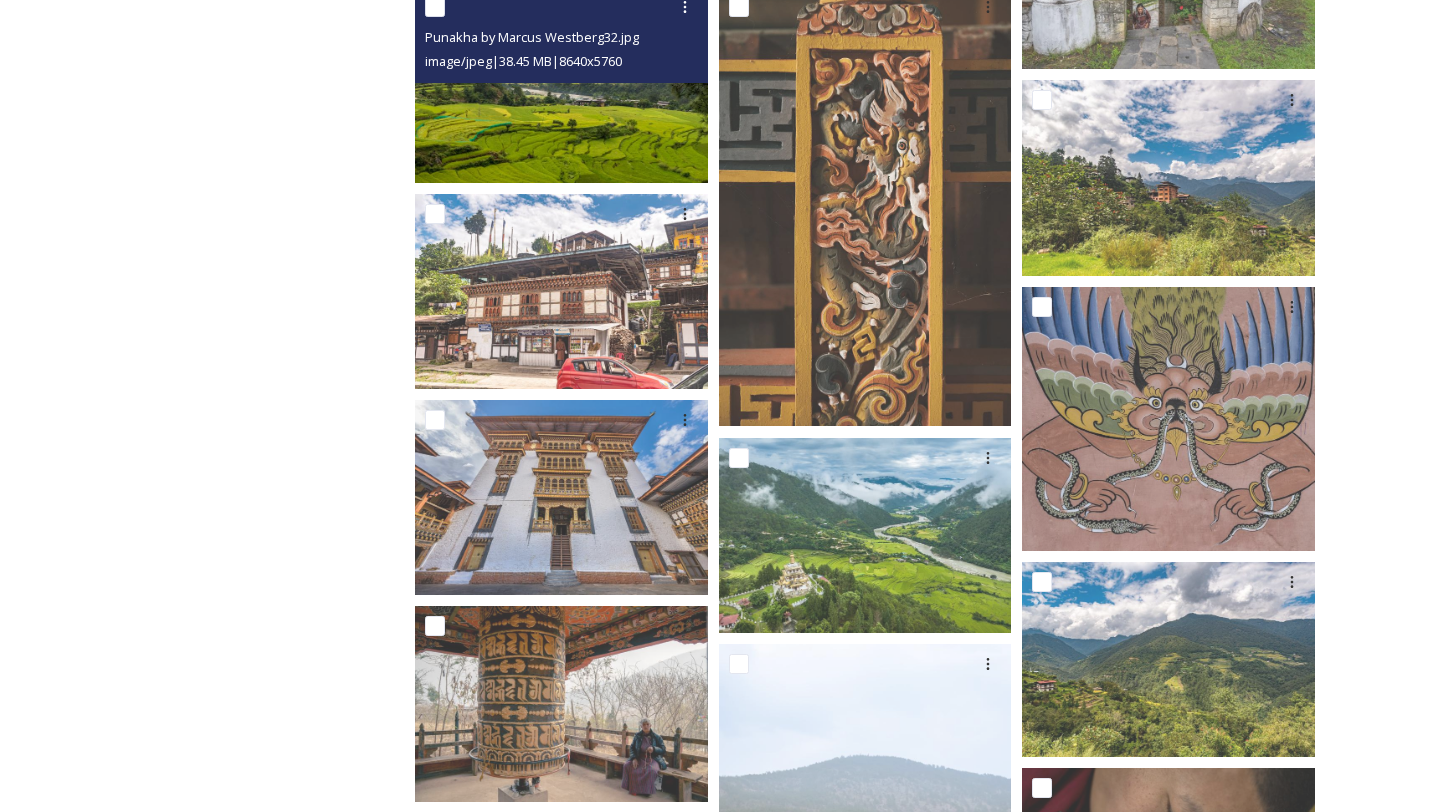 click at bounding box center (561, 84) 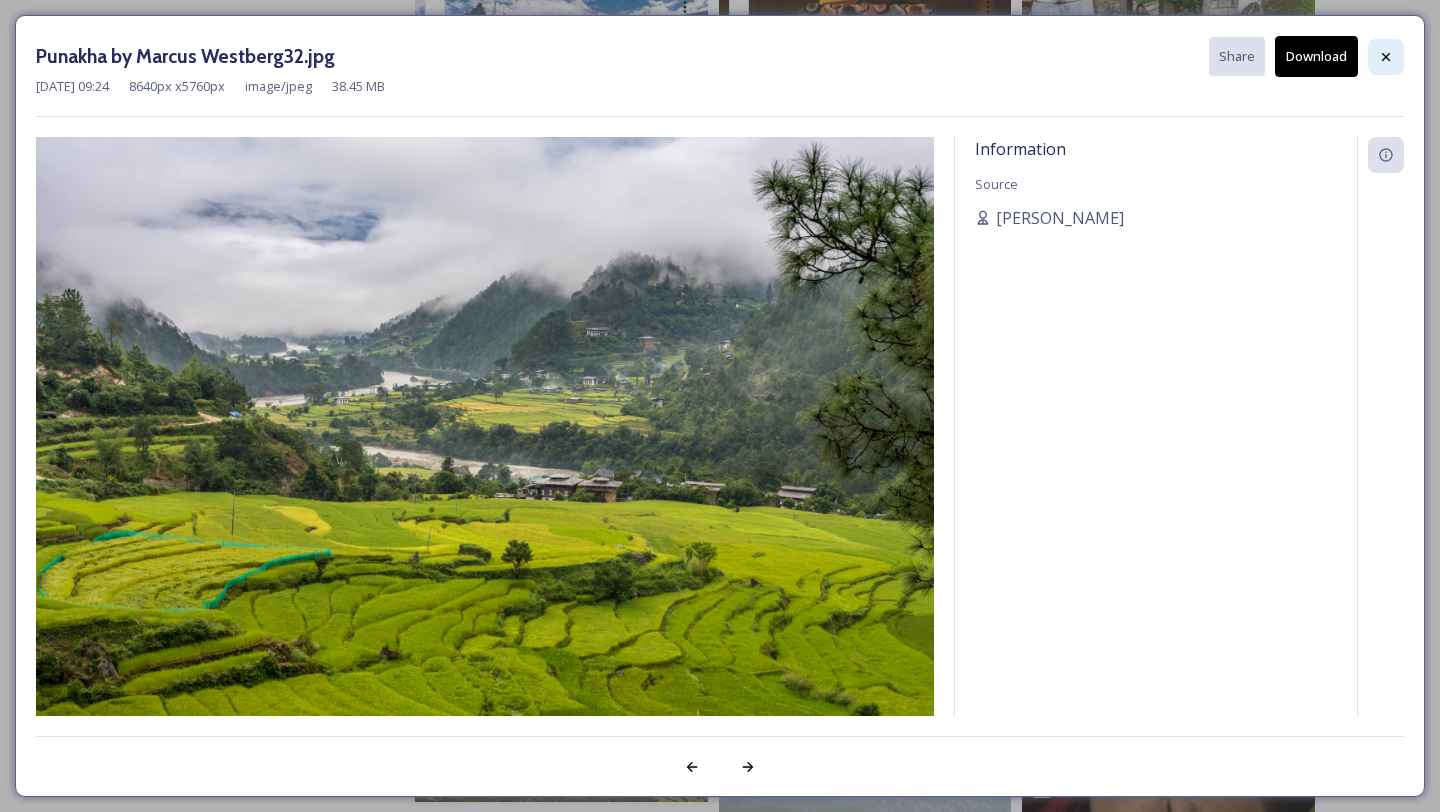 click 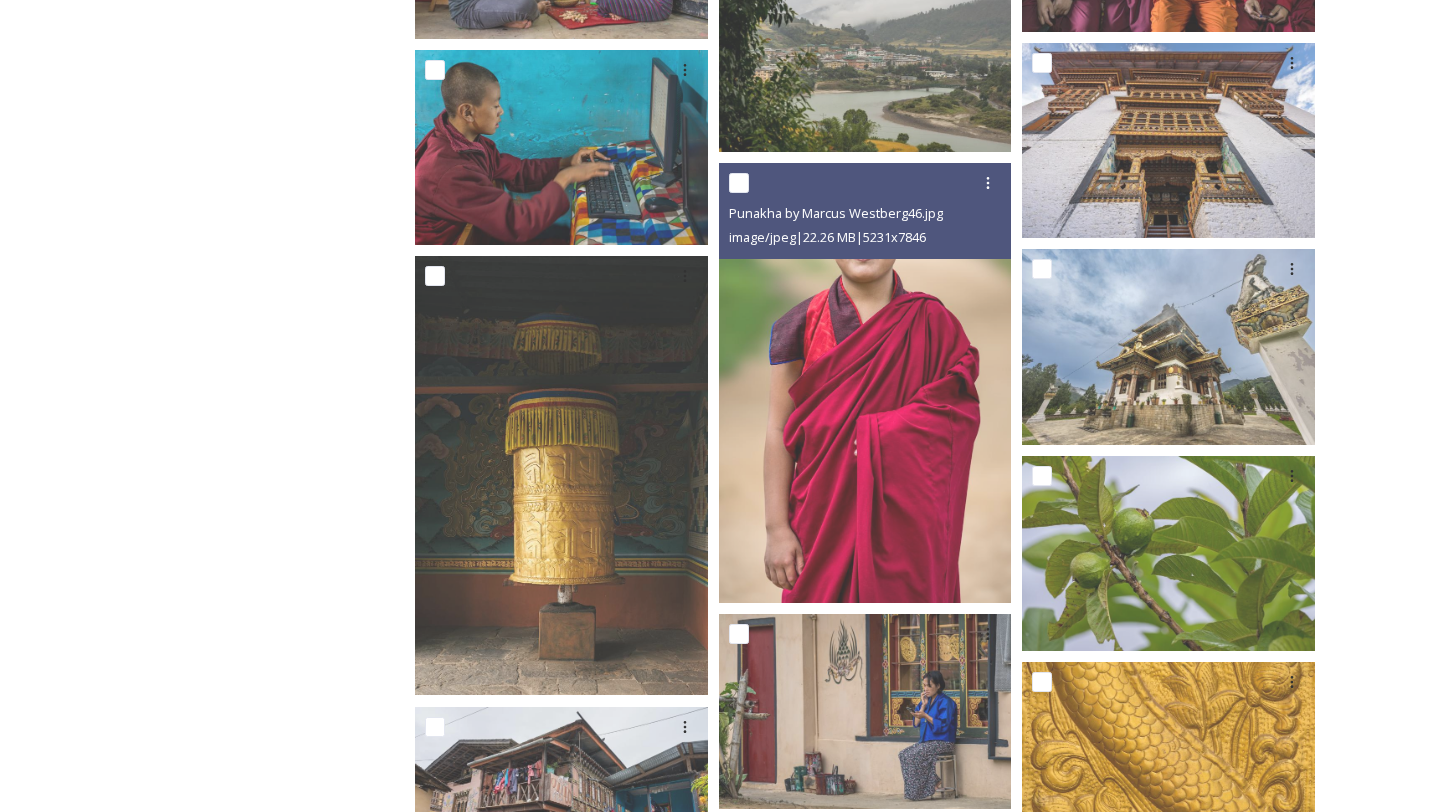 scroll, scrollTop: 6459, scrollLeft: 0, axis: vertical 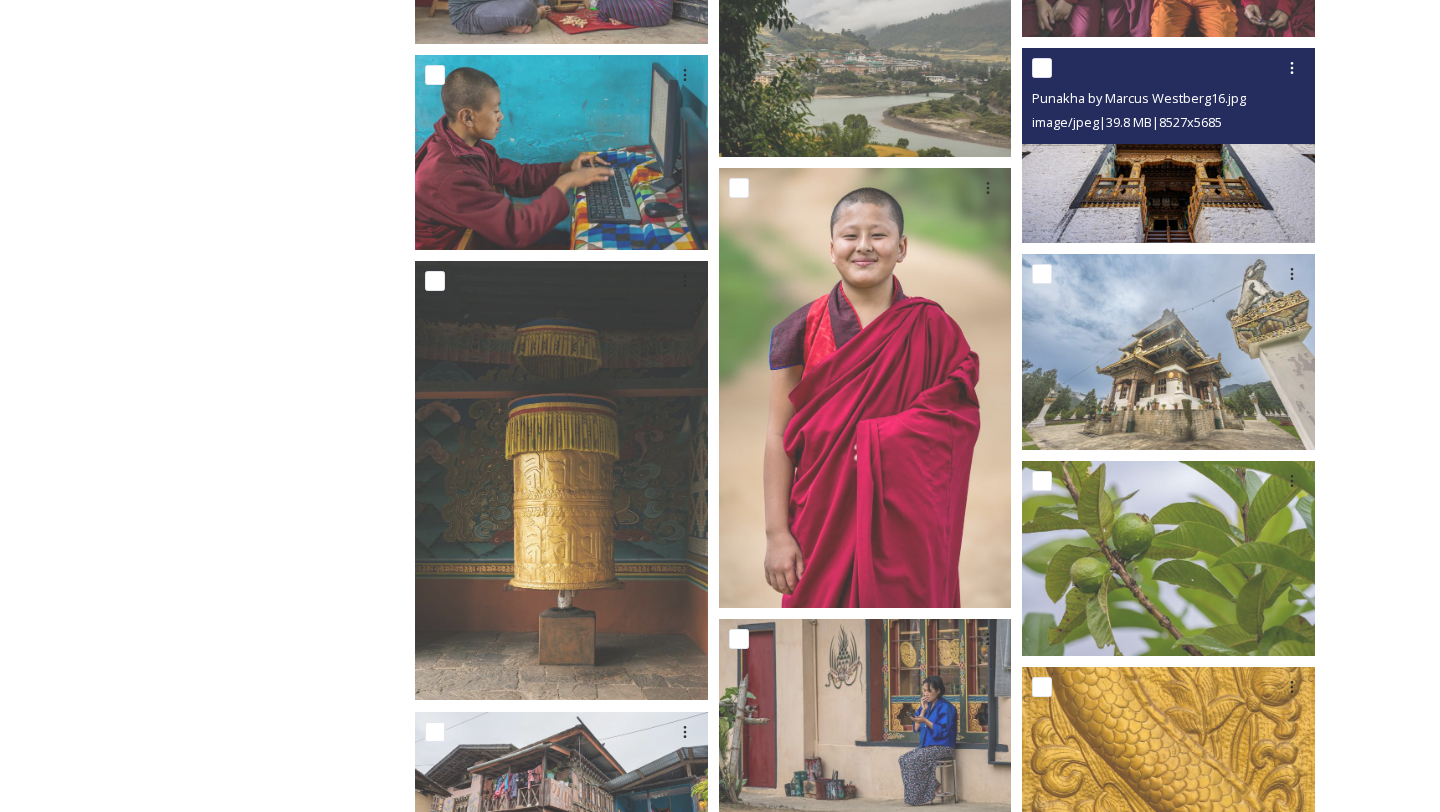 click at bounding box center (1168, 145) 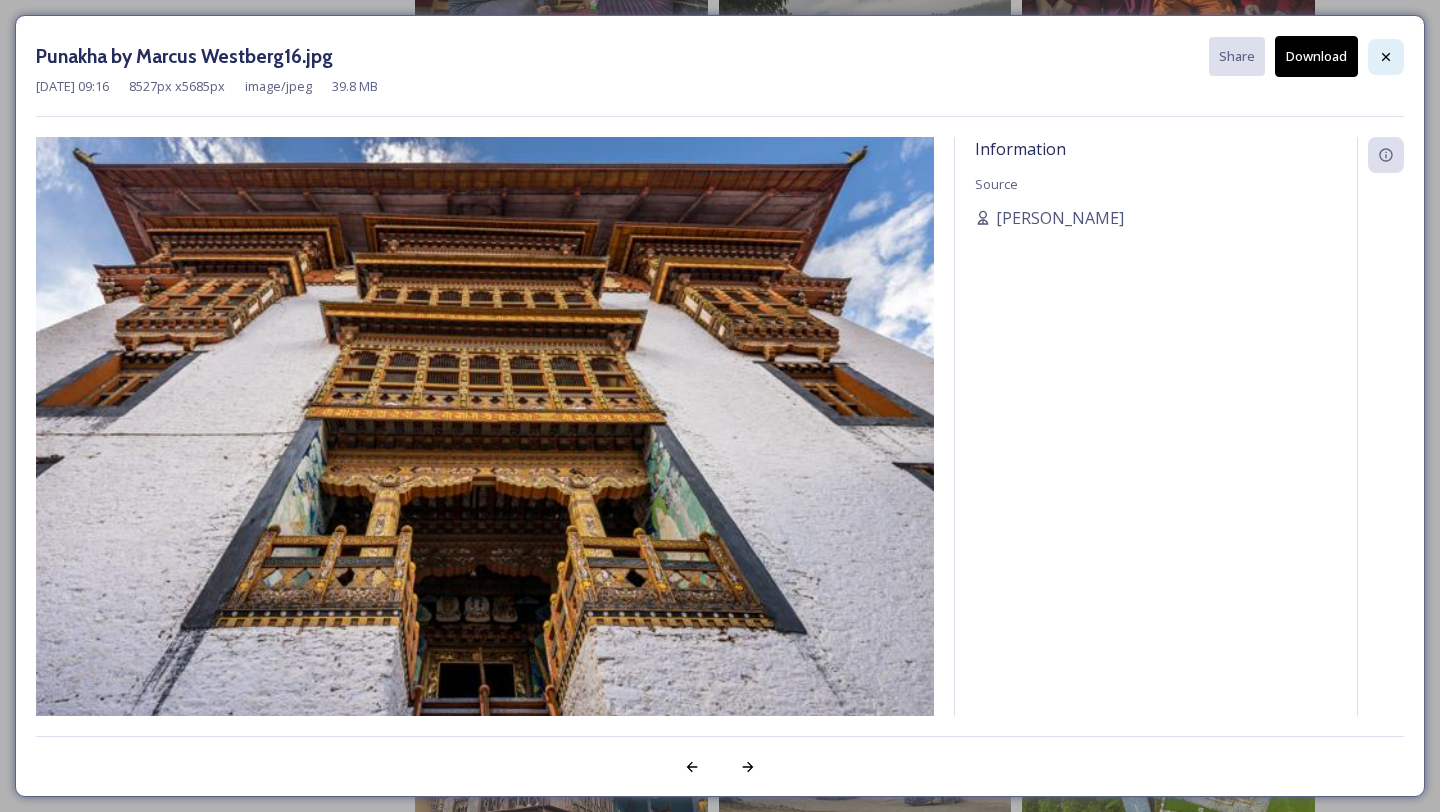 click 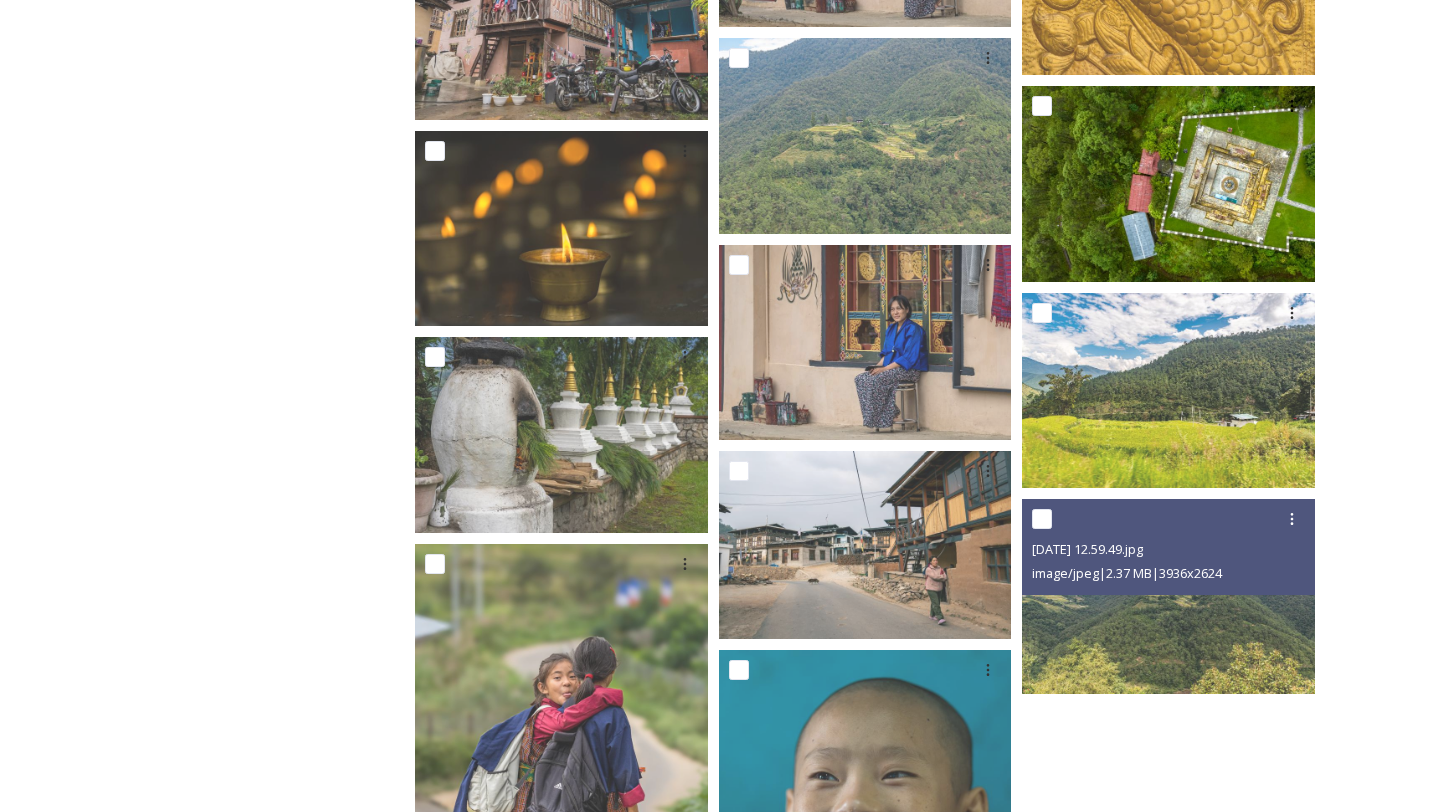 scroll, scrollTop: 7252, scrollLeft: 0, axis: vertical 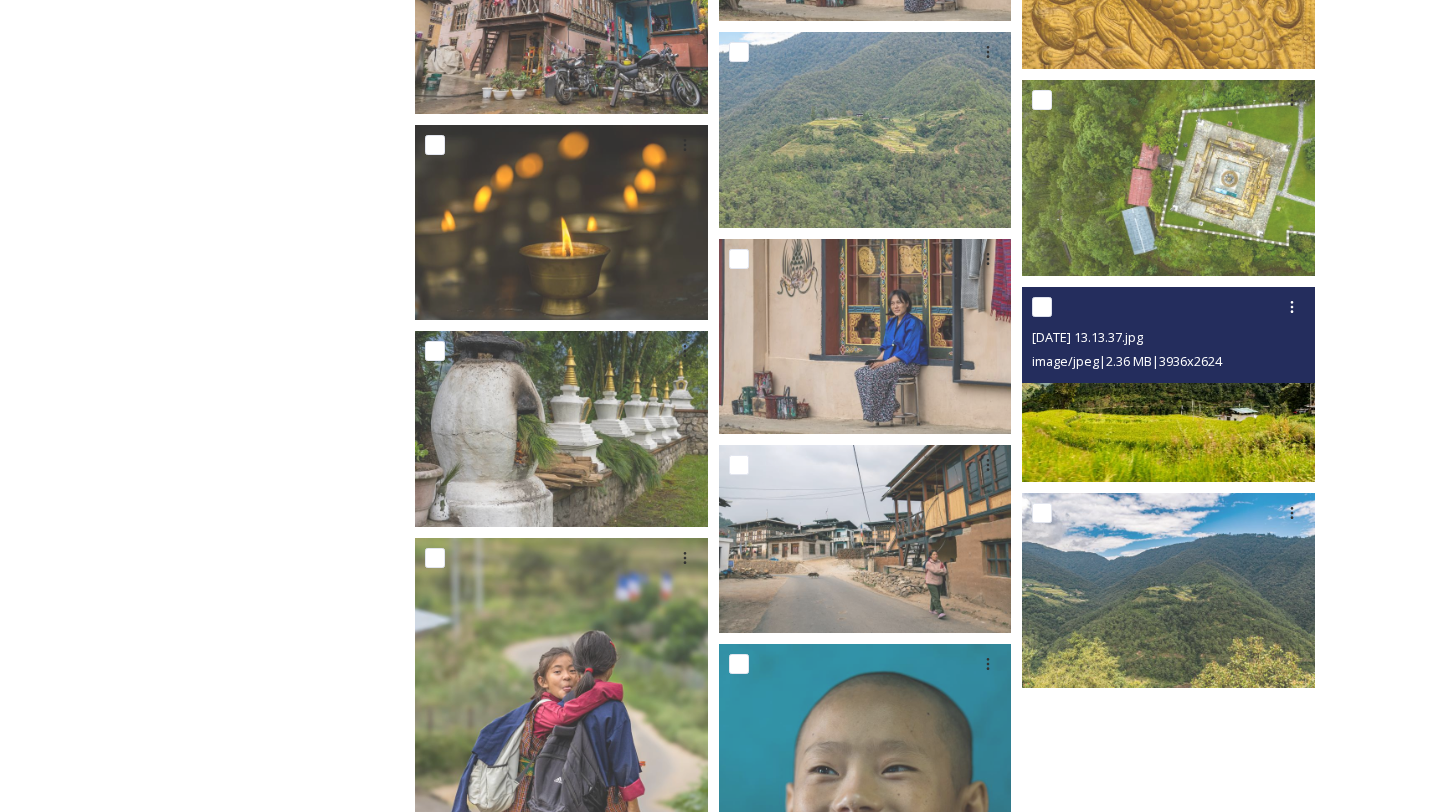 click at bounding box center [1168, 384] 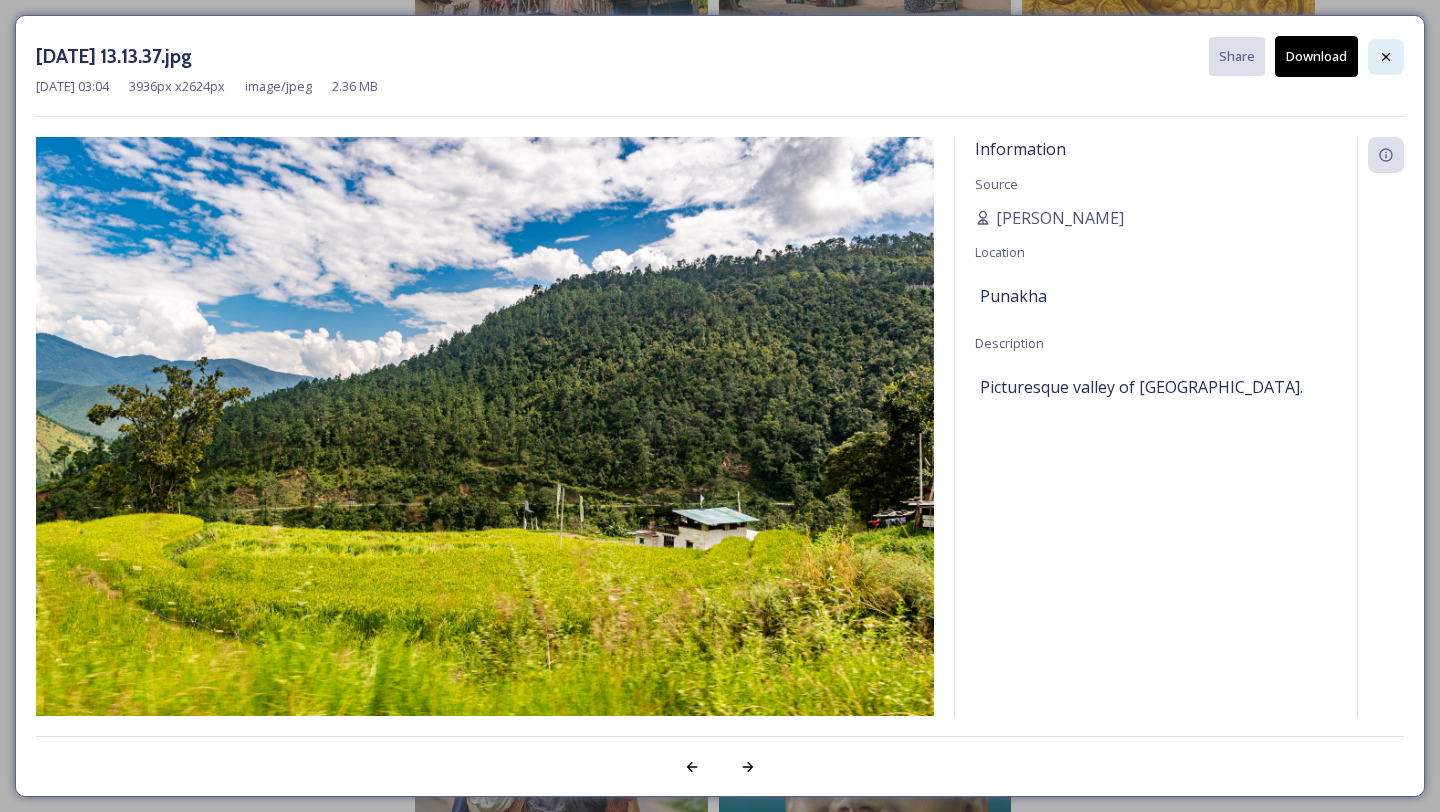 click at bounding box center (1386, 57) 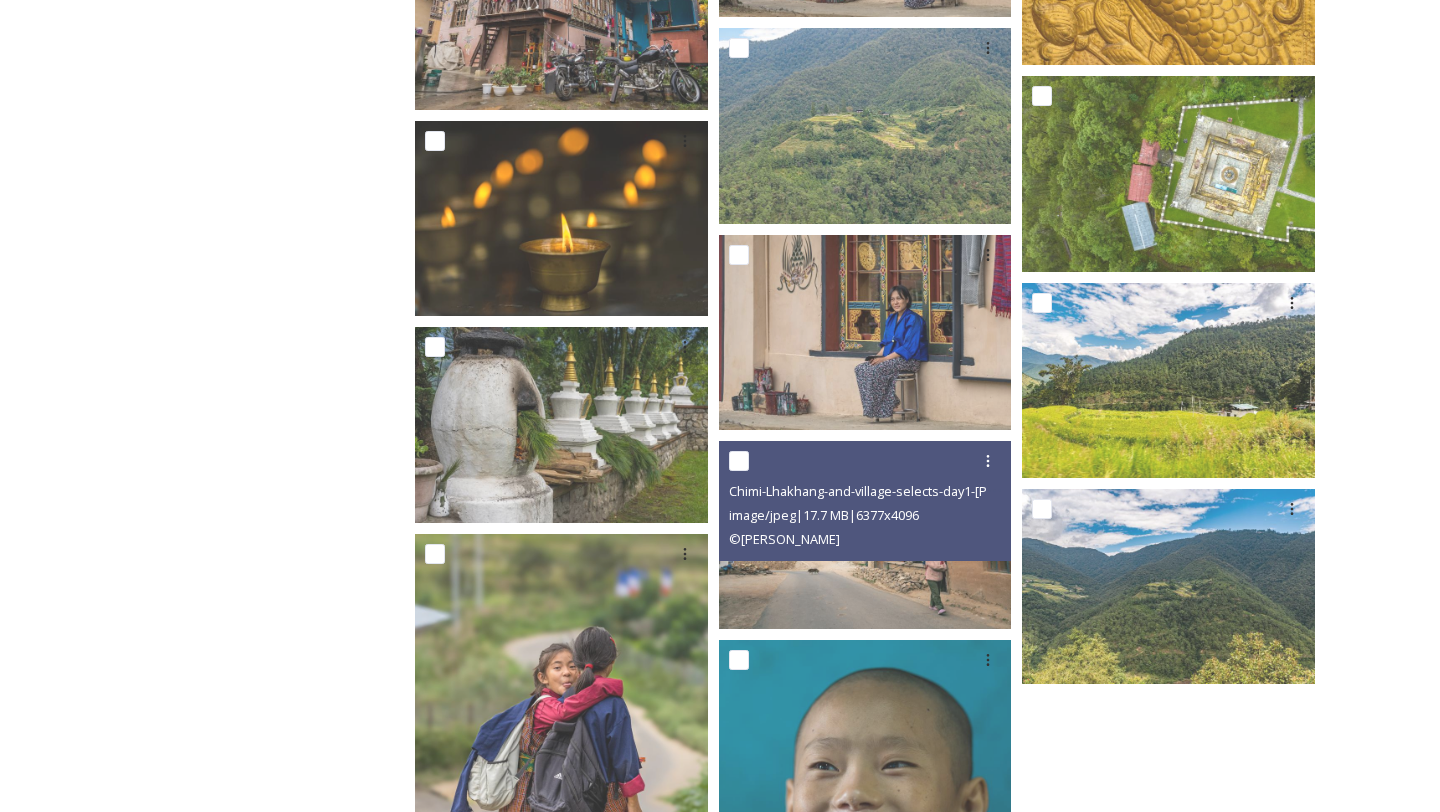 scroll, scrollTop: 7255, scrollLeft: 0, axis: vertical 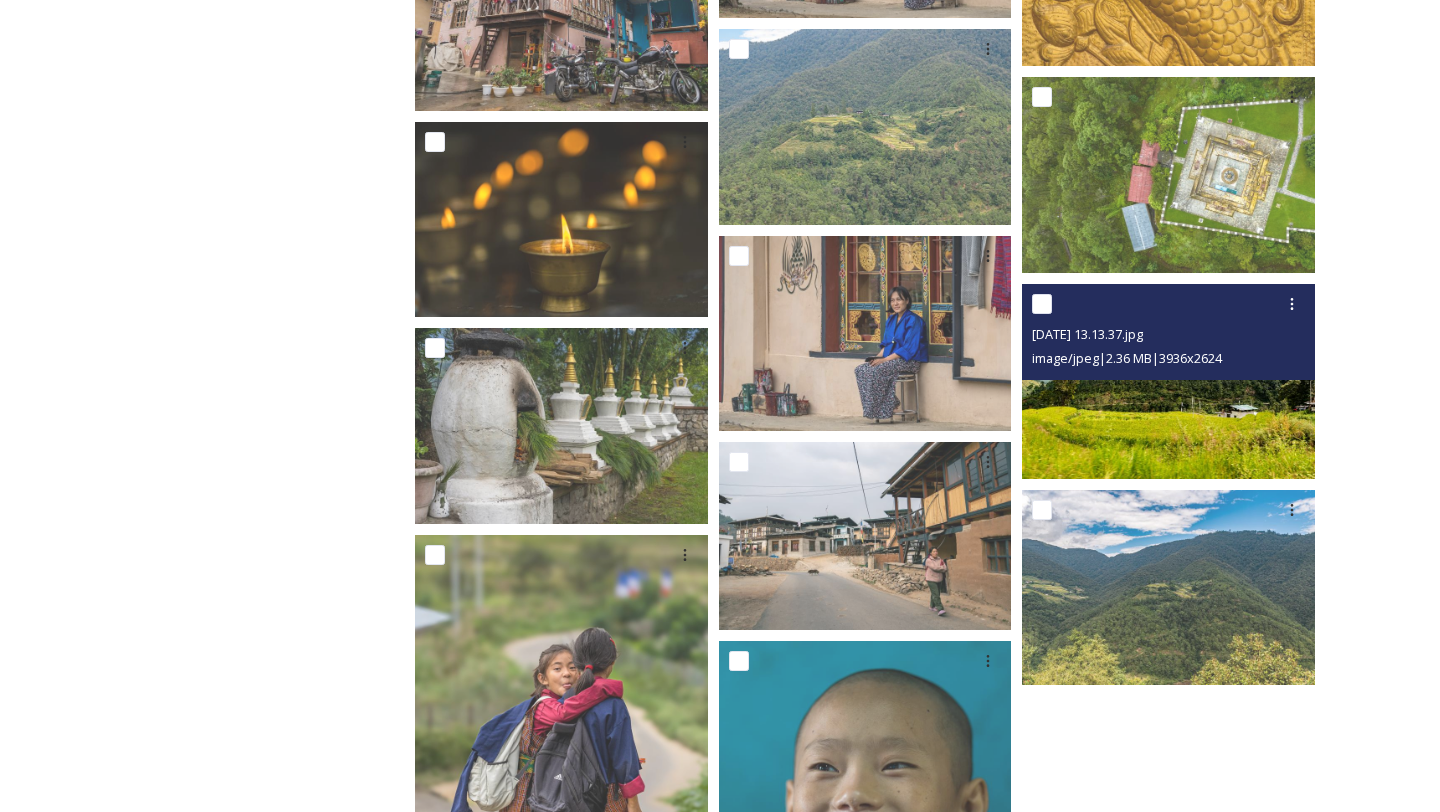 click at bounding box center (1168, 381) 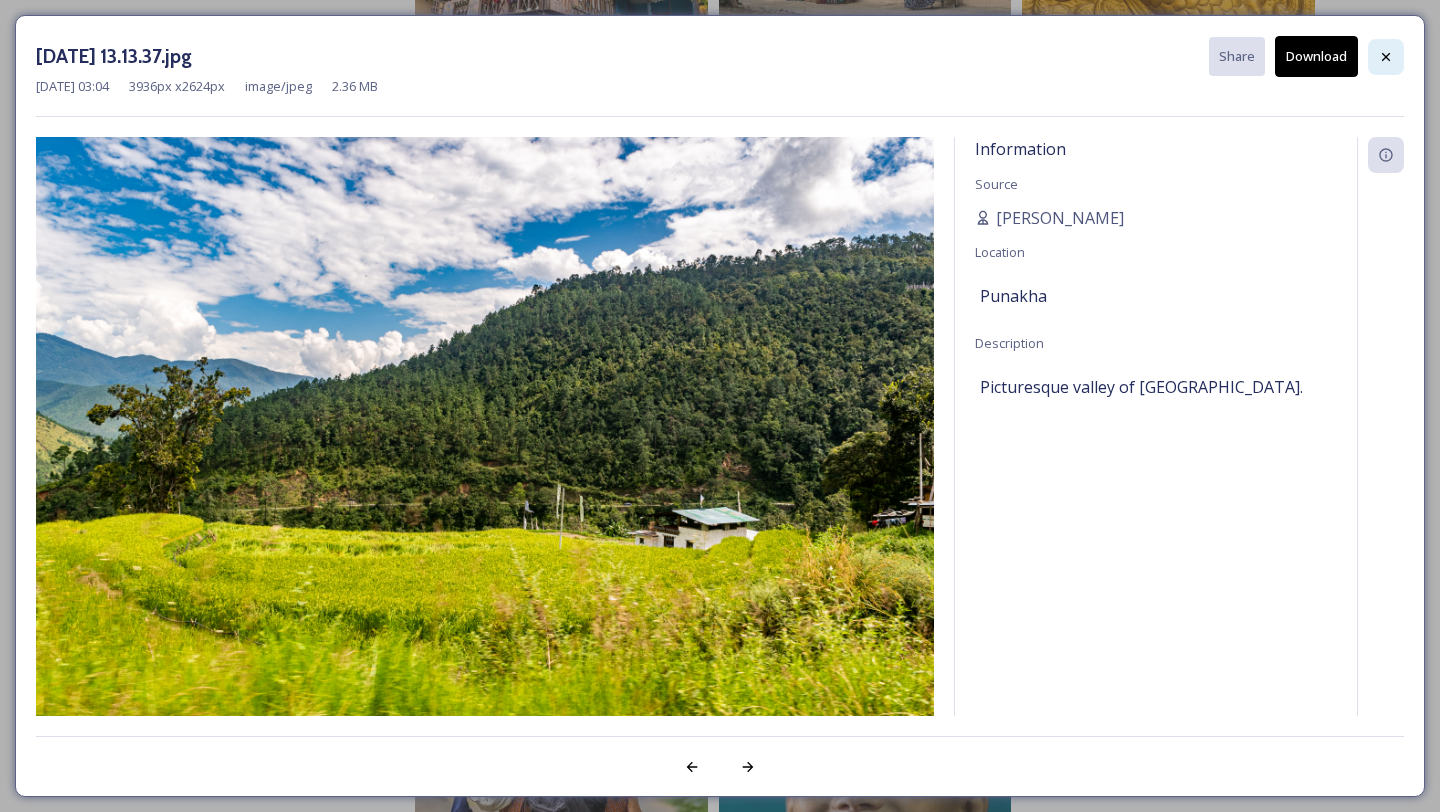 click 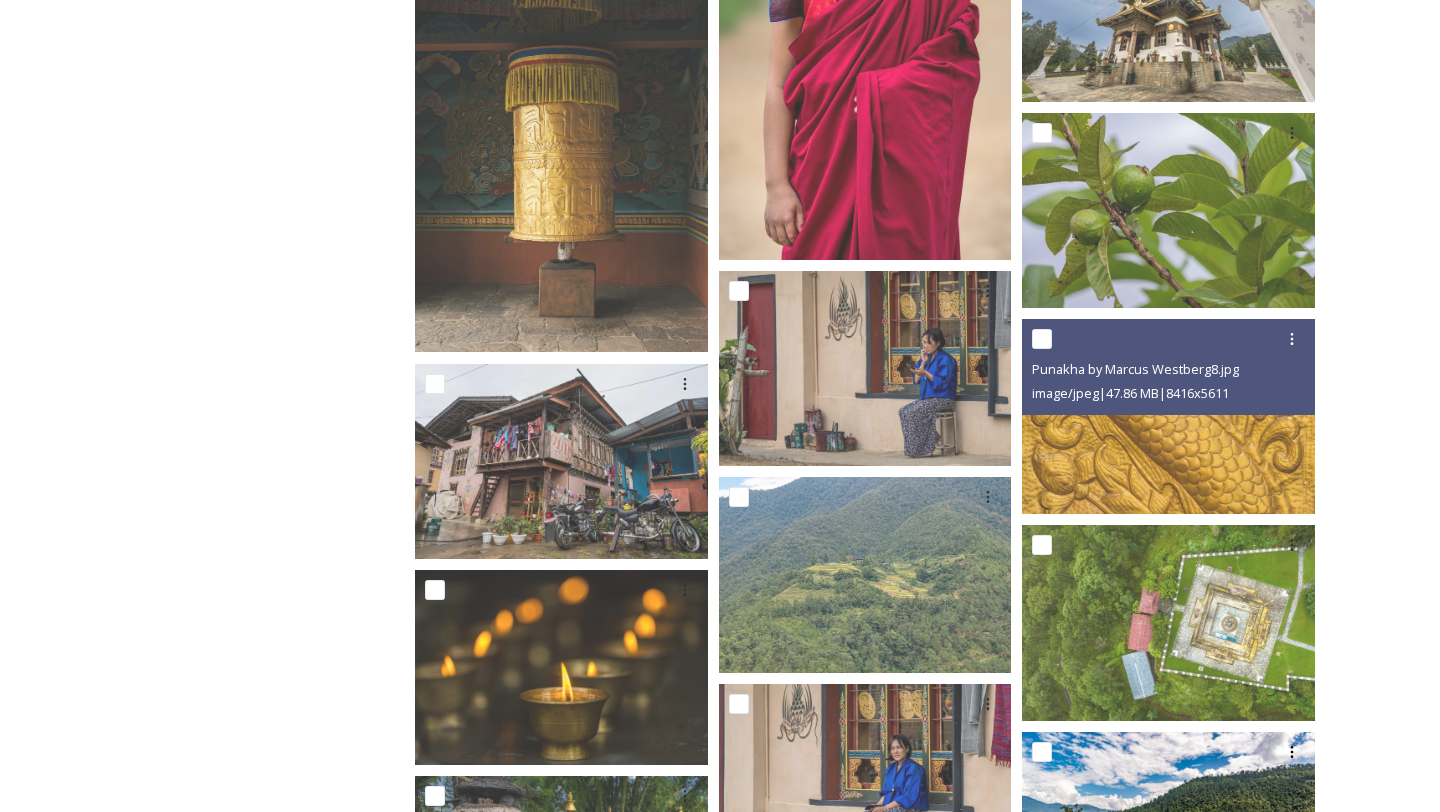 scroll, scrollTop: 6798, scrollLeft: 0, axis: vertical 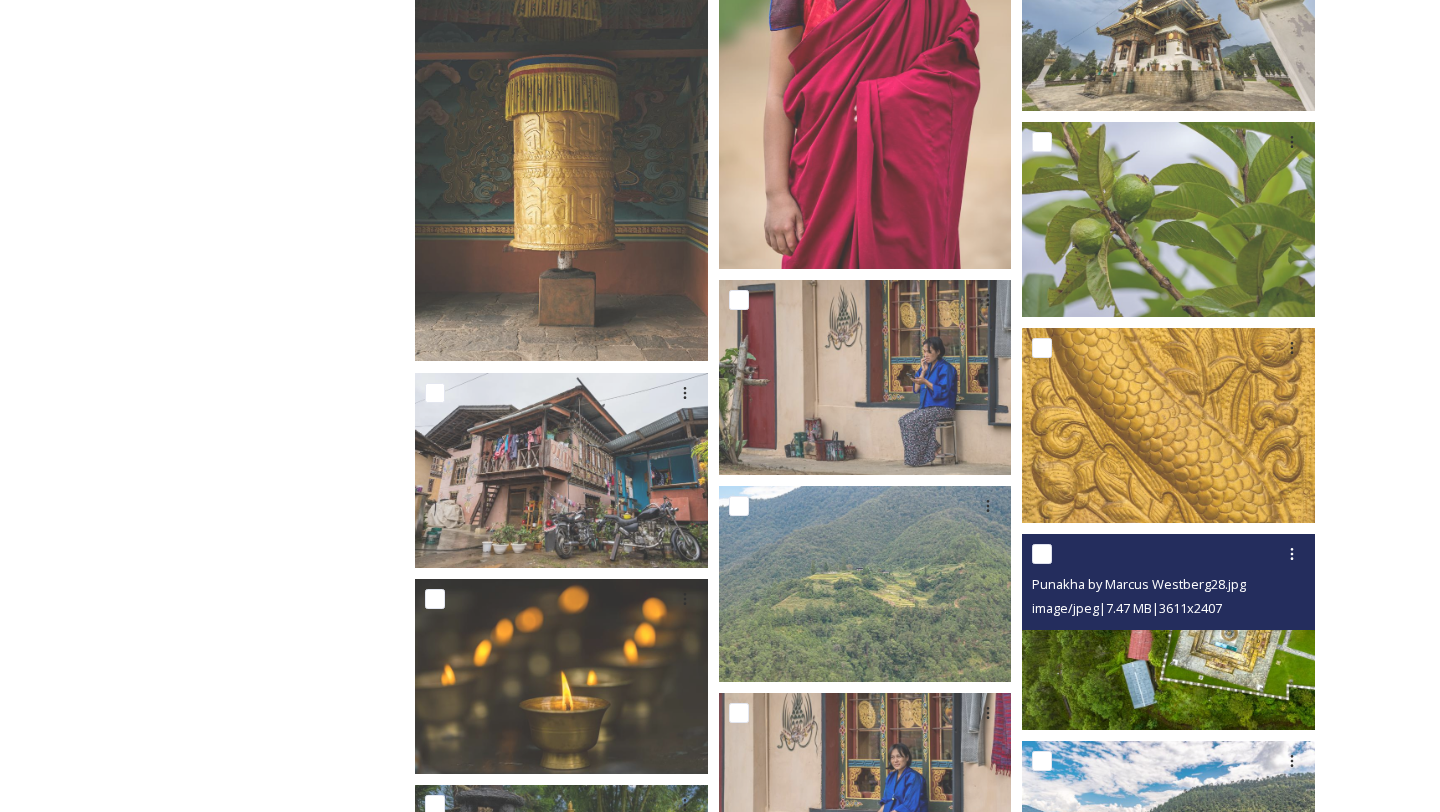 click at bounding box center [1168, 631] 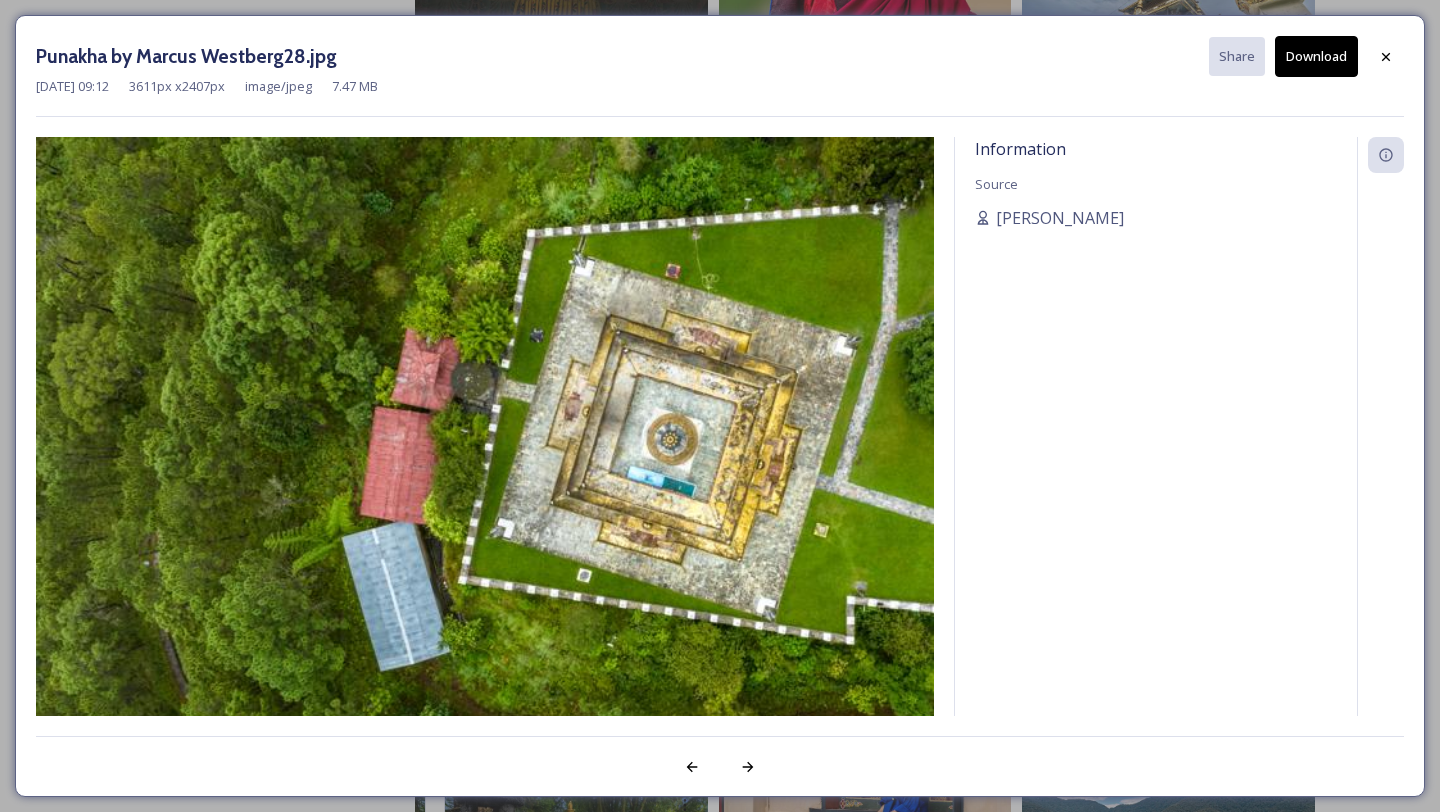 click on "Download" at bounding box center (1316, 56) 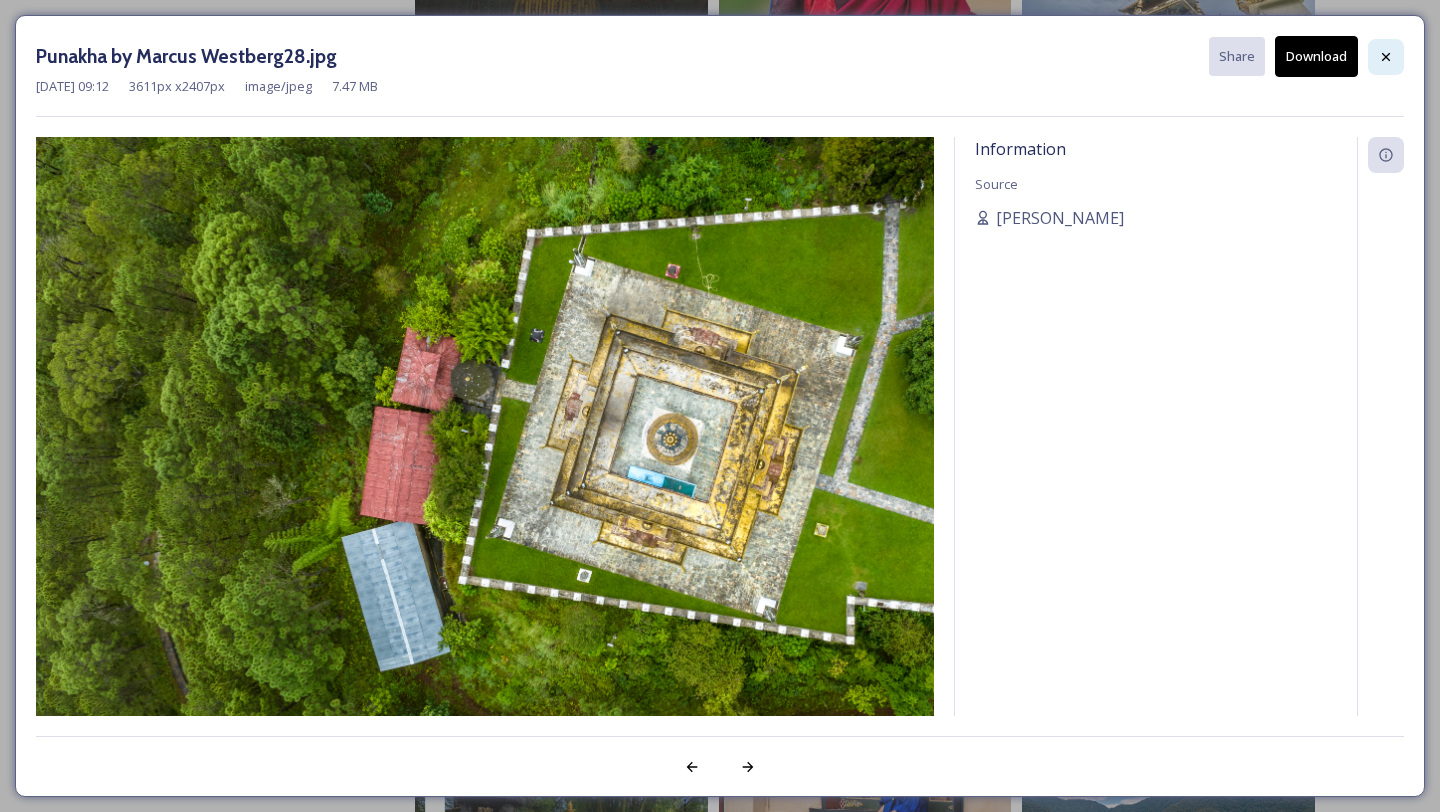 click 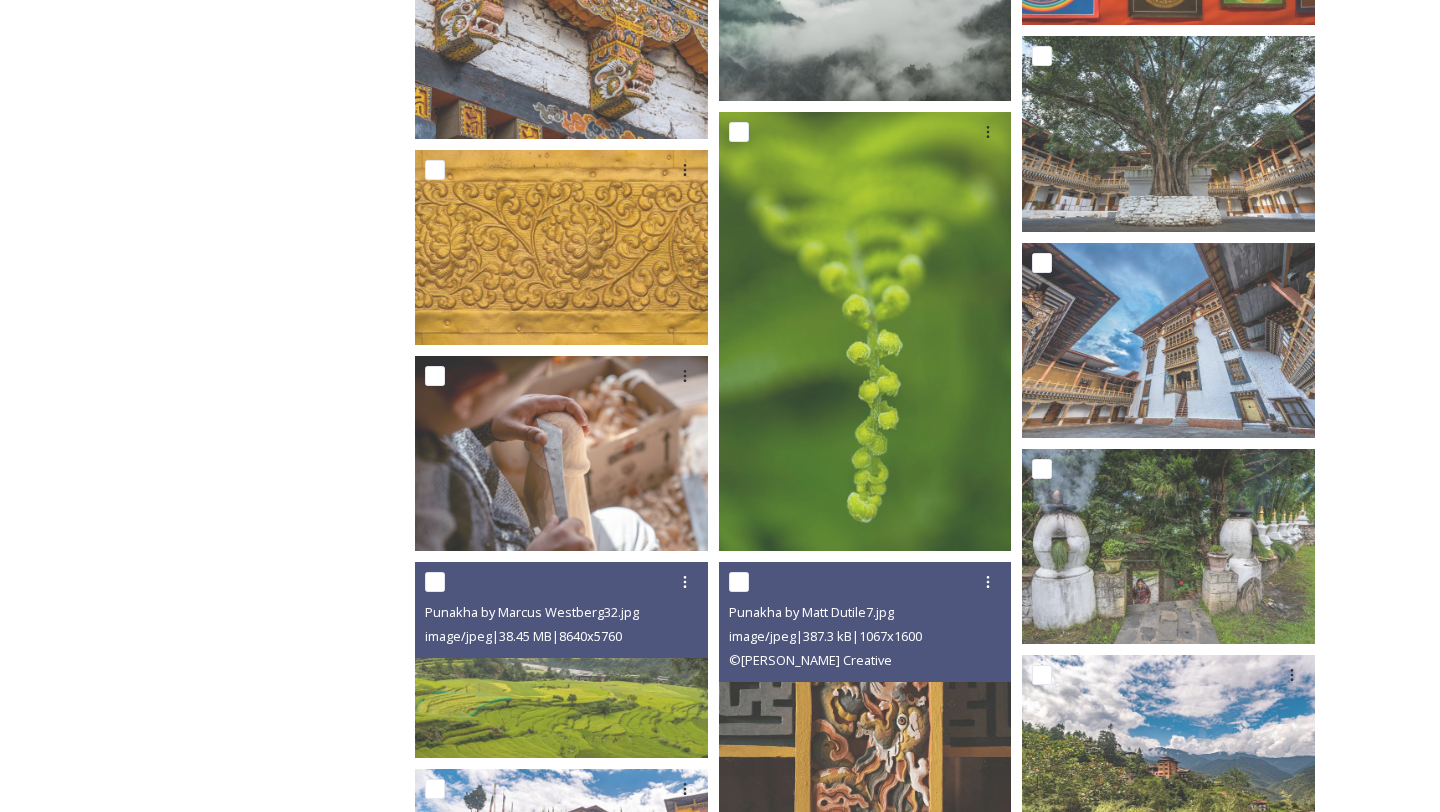 scroll, scrollTop: 4282, scrollLeft: 0, axis: vertical 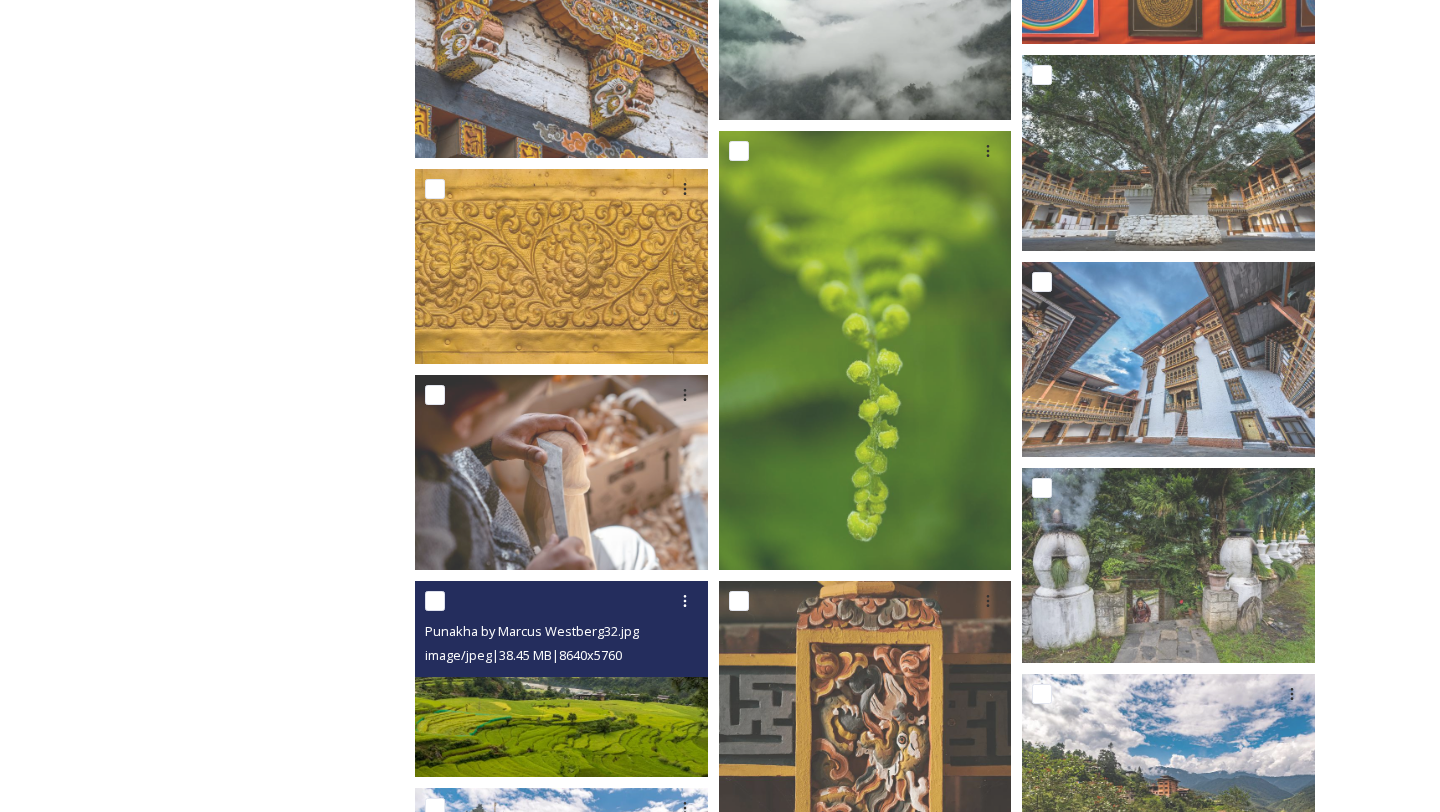click at bounding box center [561, 678] 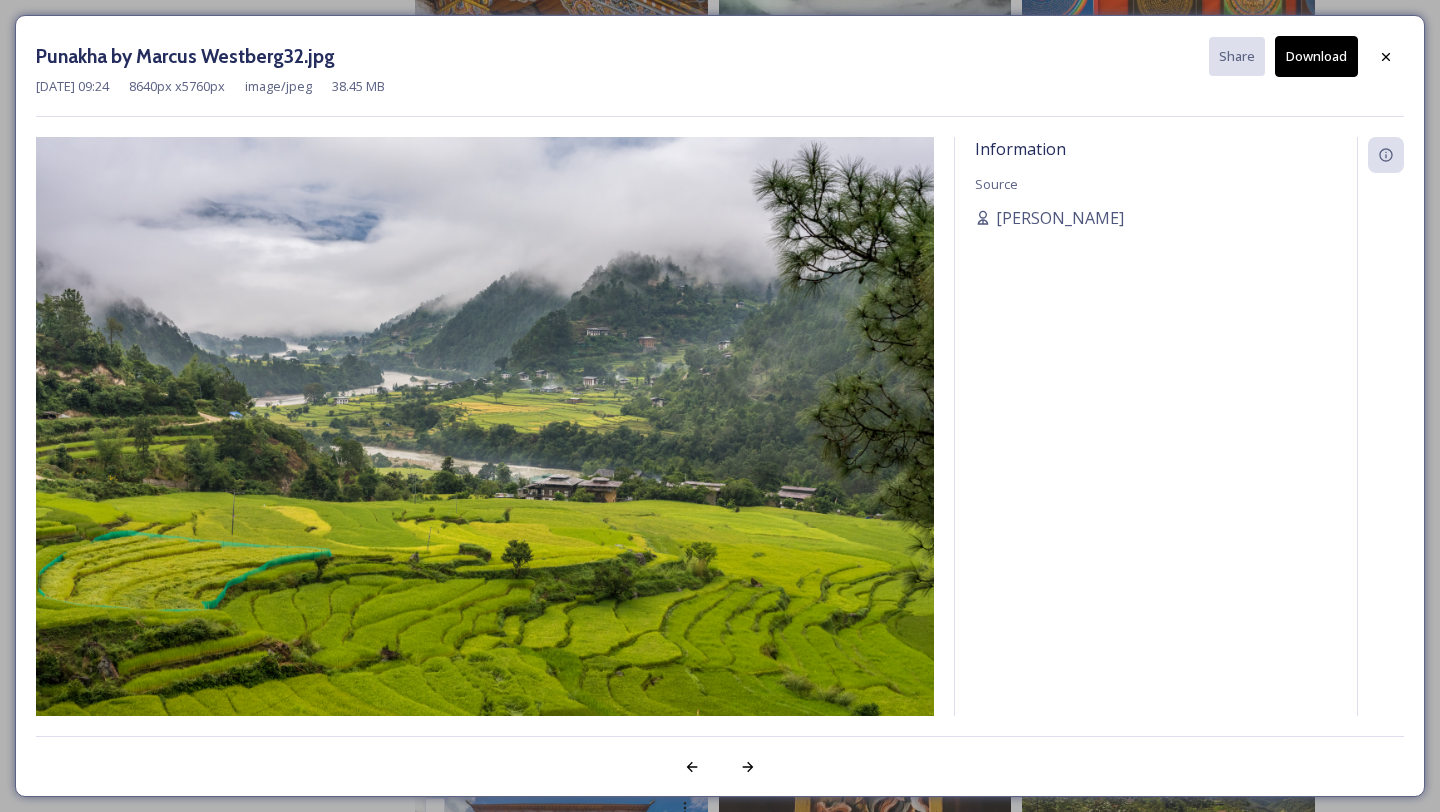 click on "Download" at bounding box center [1316, 56] 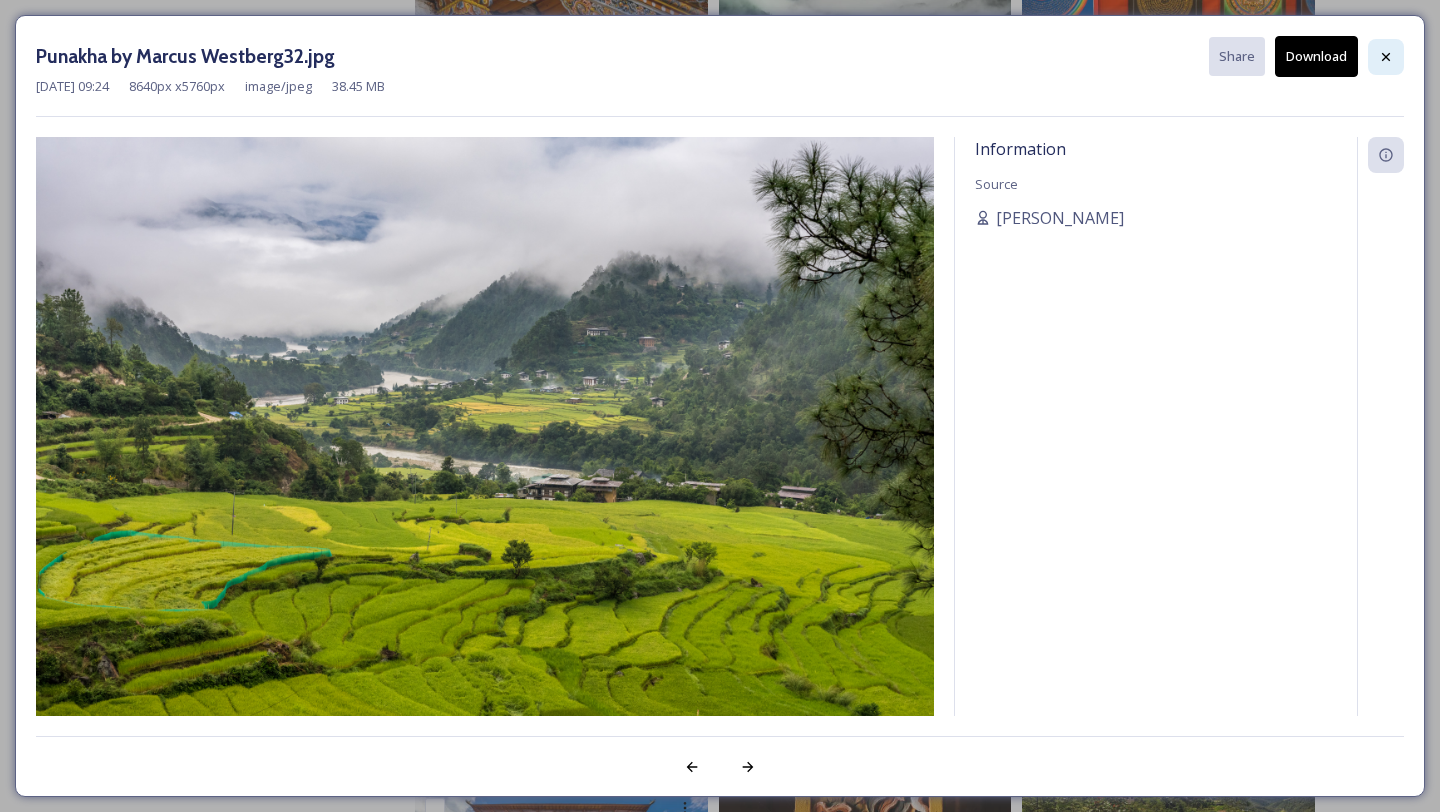 click 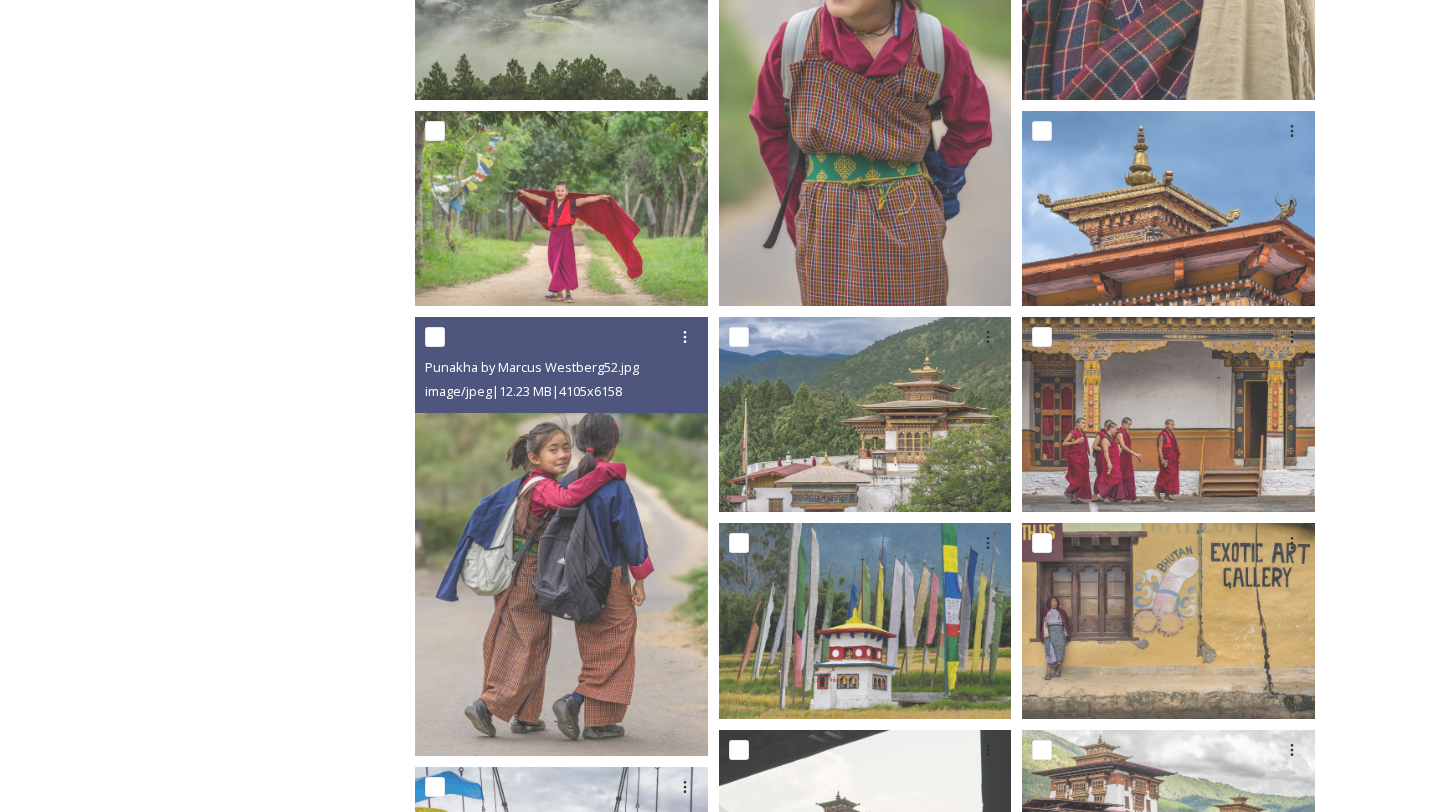 scroll, scrollTop: 0, scrollLeft: 0, axis: both 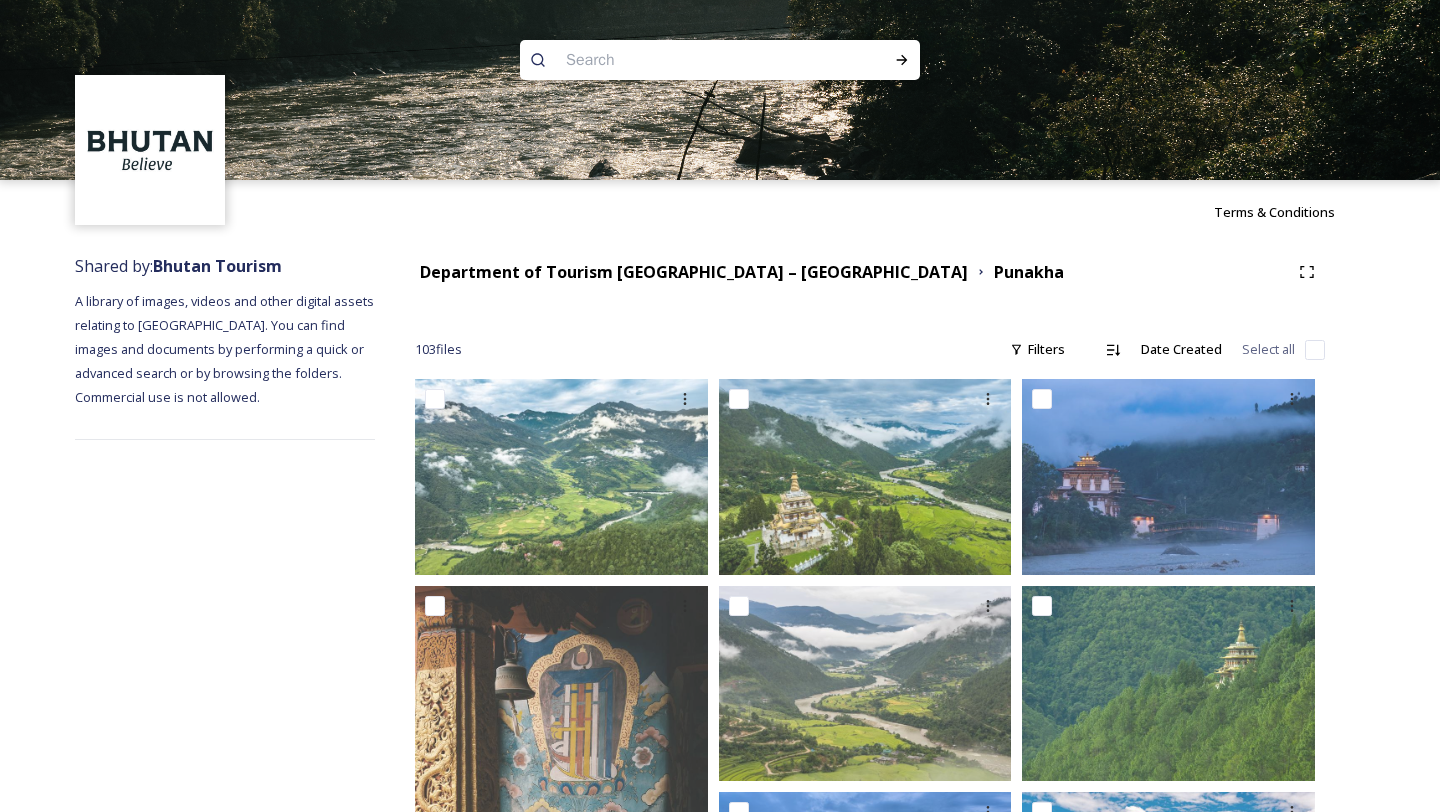 click at bounding box center (681, 60) 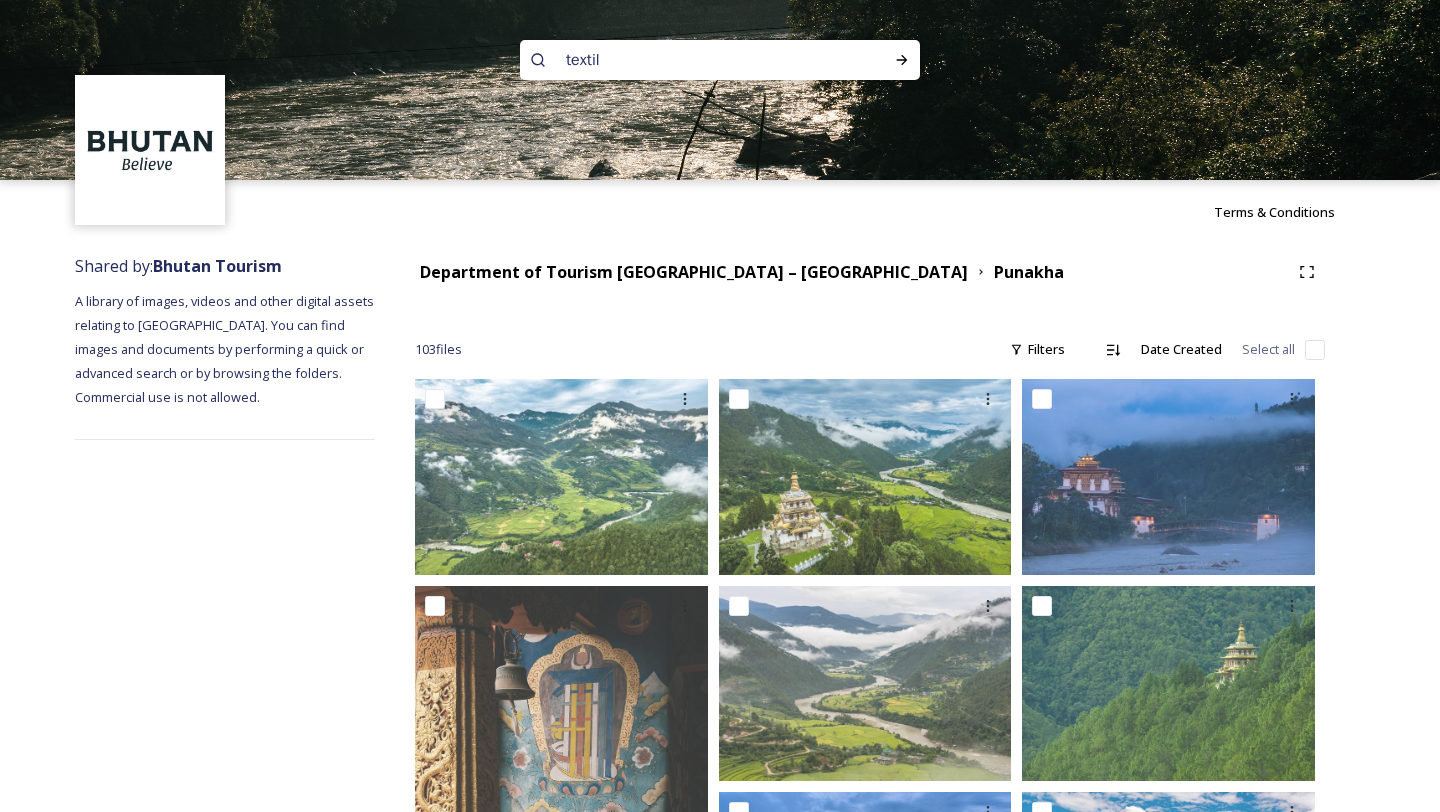 type on "textile" 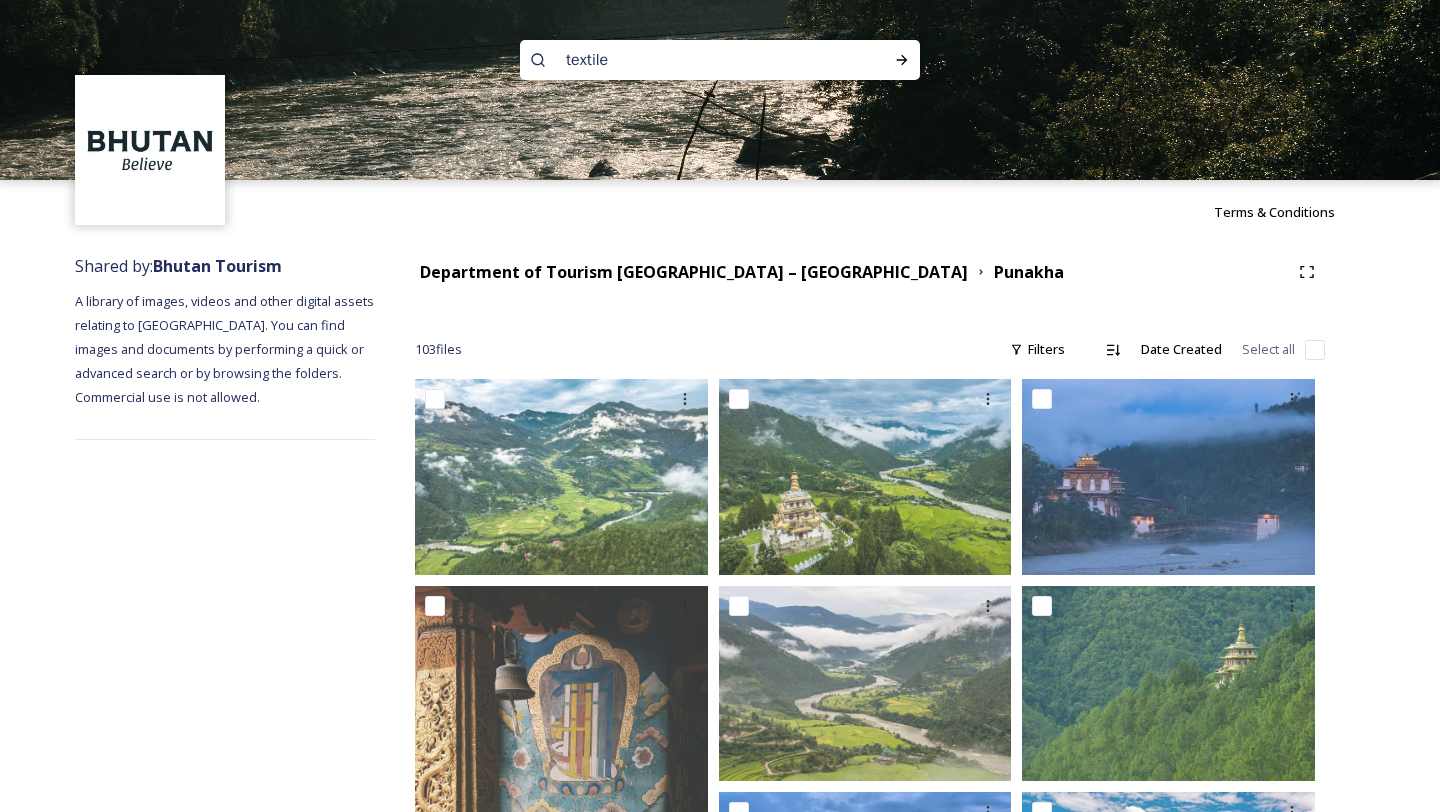 type 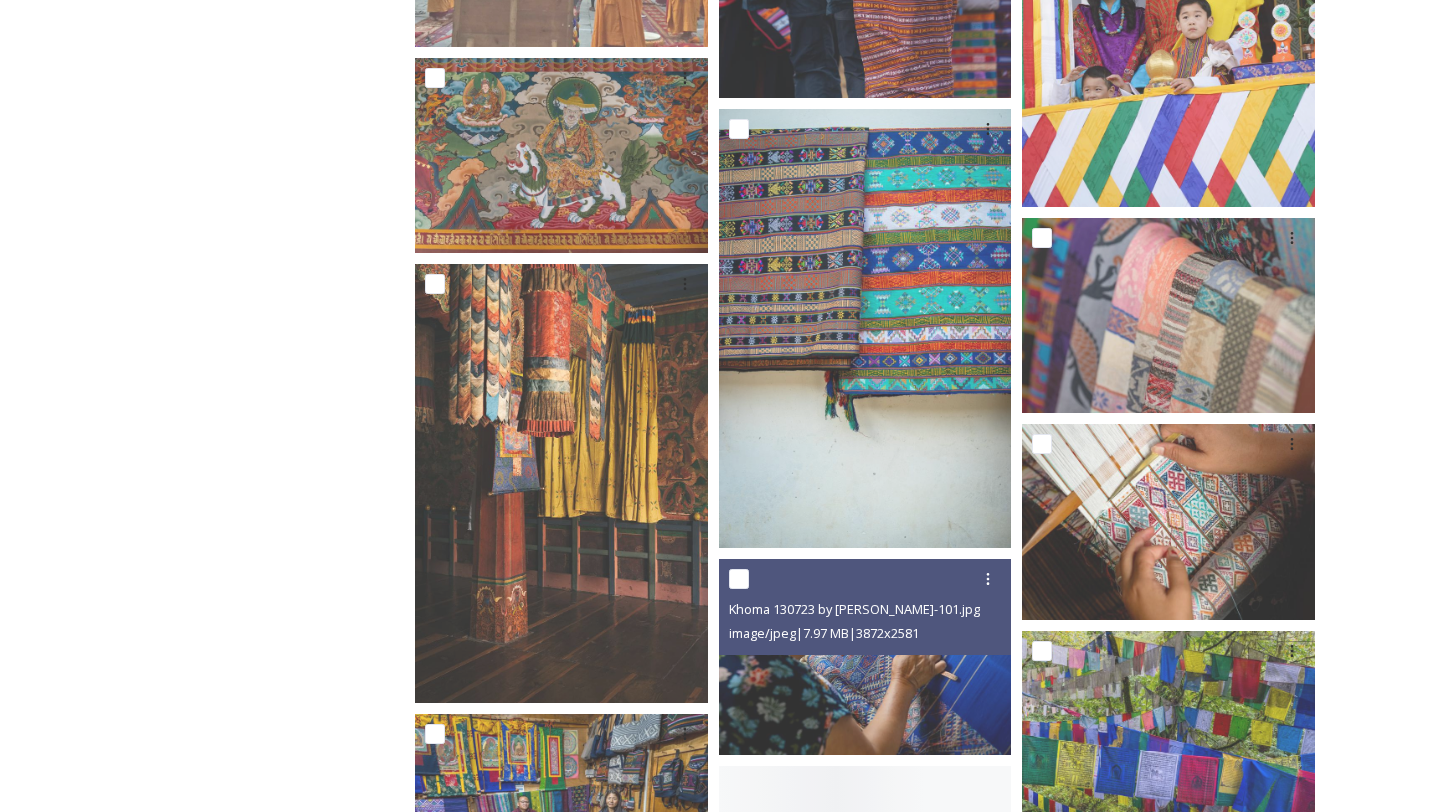 scroll, scrollTop: 5153, scrollLeft: 0, axis: vertical 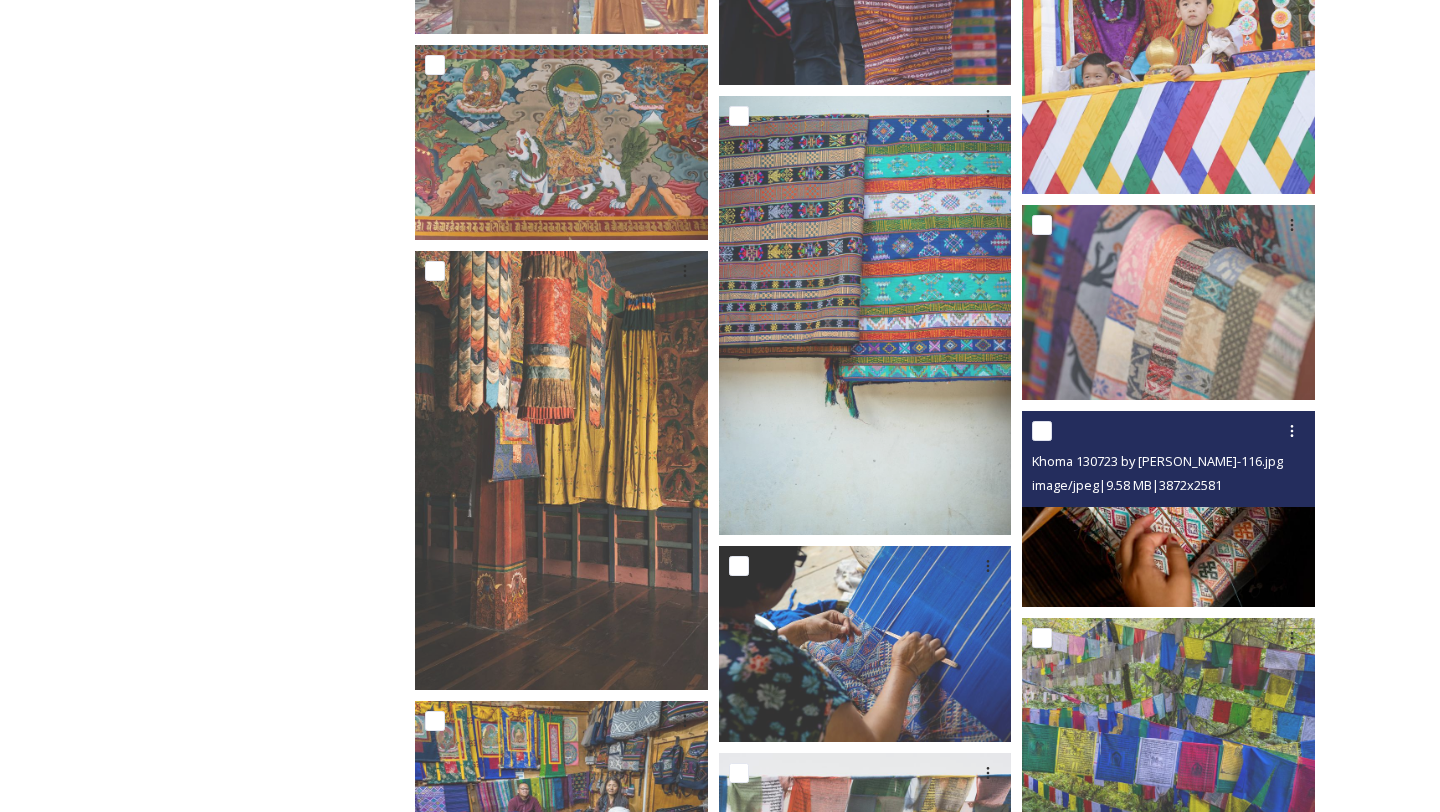click at bounding box center (1168, 508) 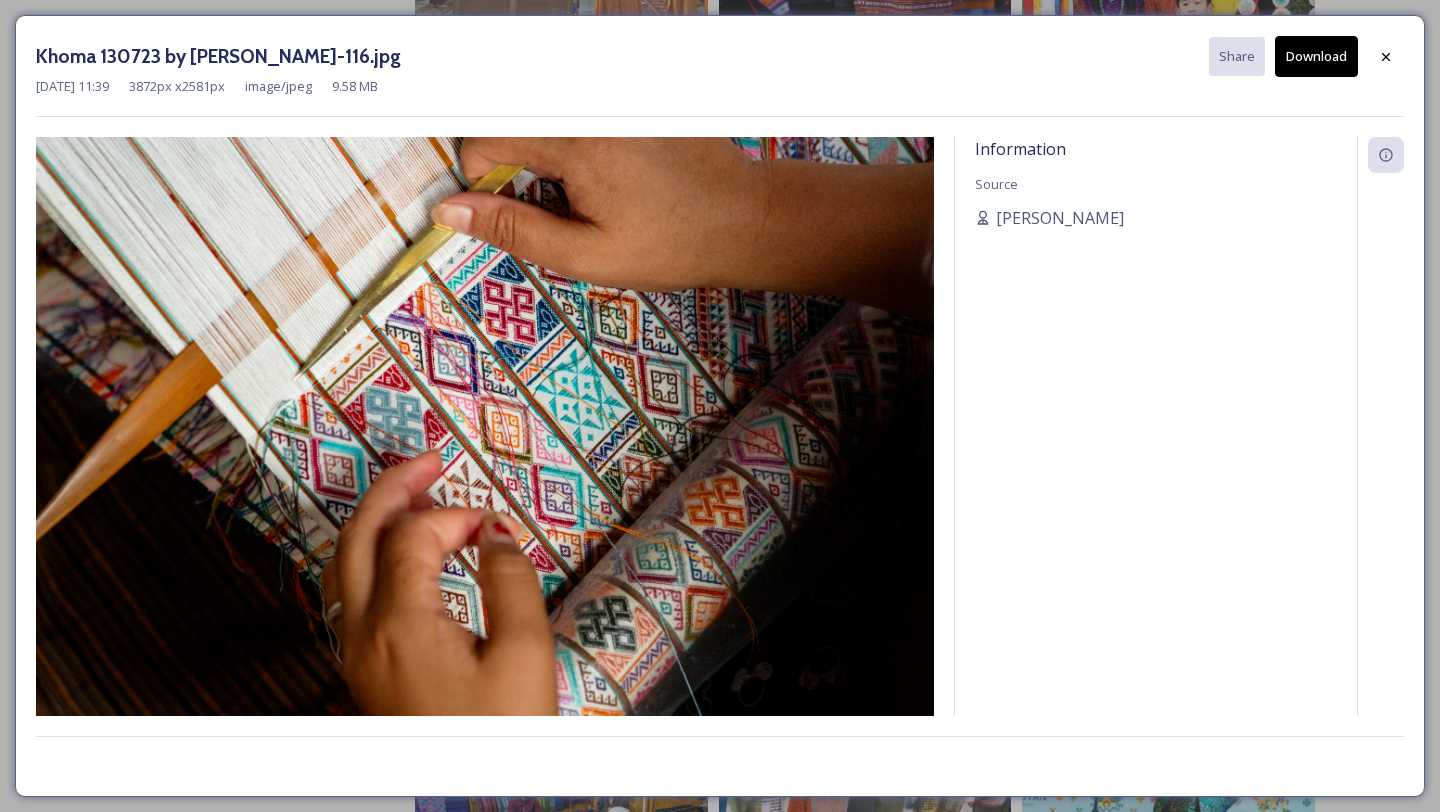 click on "Download" at bounding box center (1316, 56) 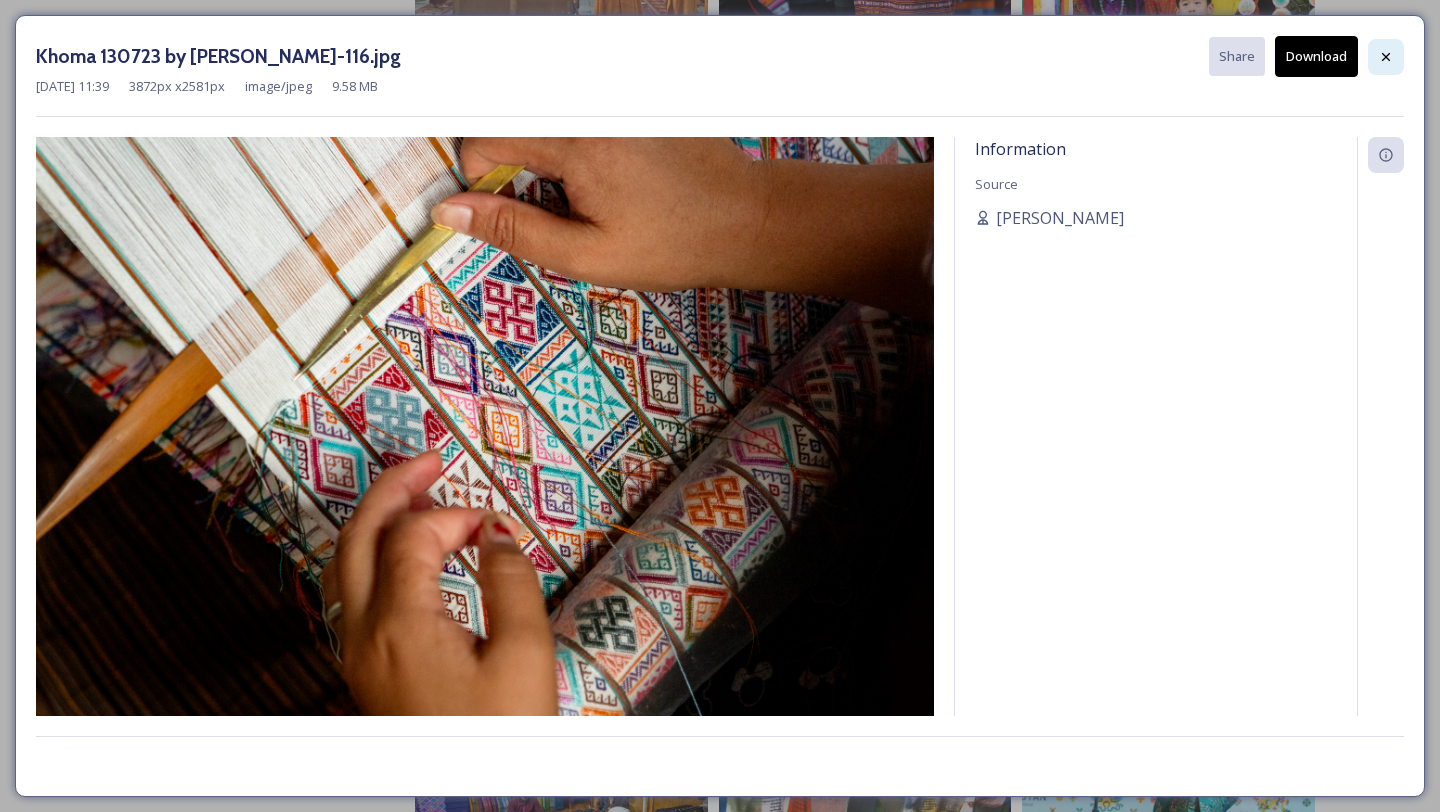 click at bounding box center (1386, 57) 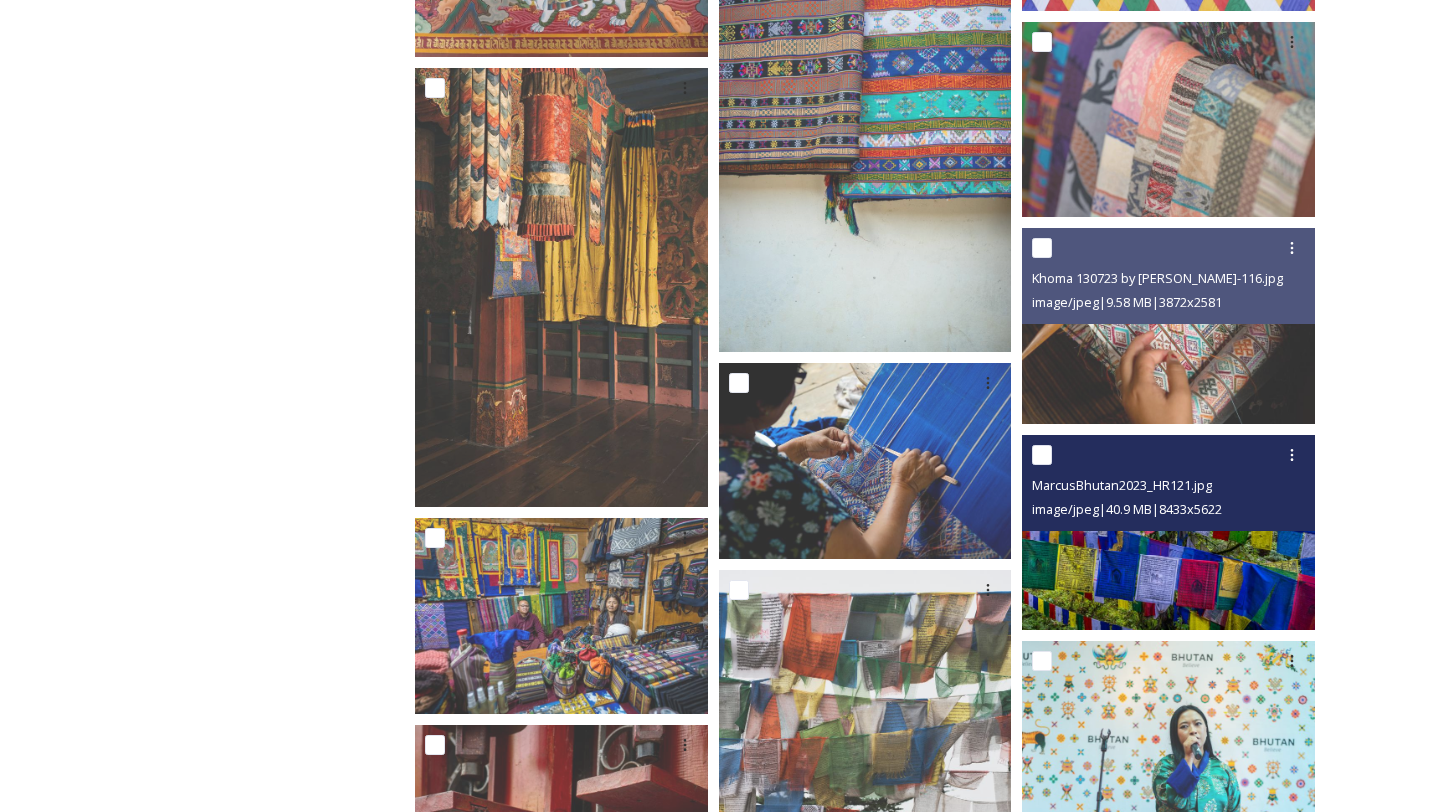 scroll, scrollTop: 5347, scrollLeft: 0, axis: vertical 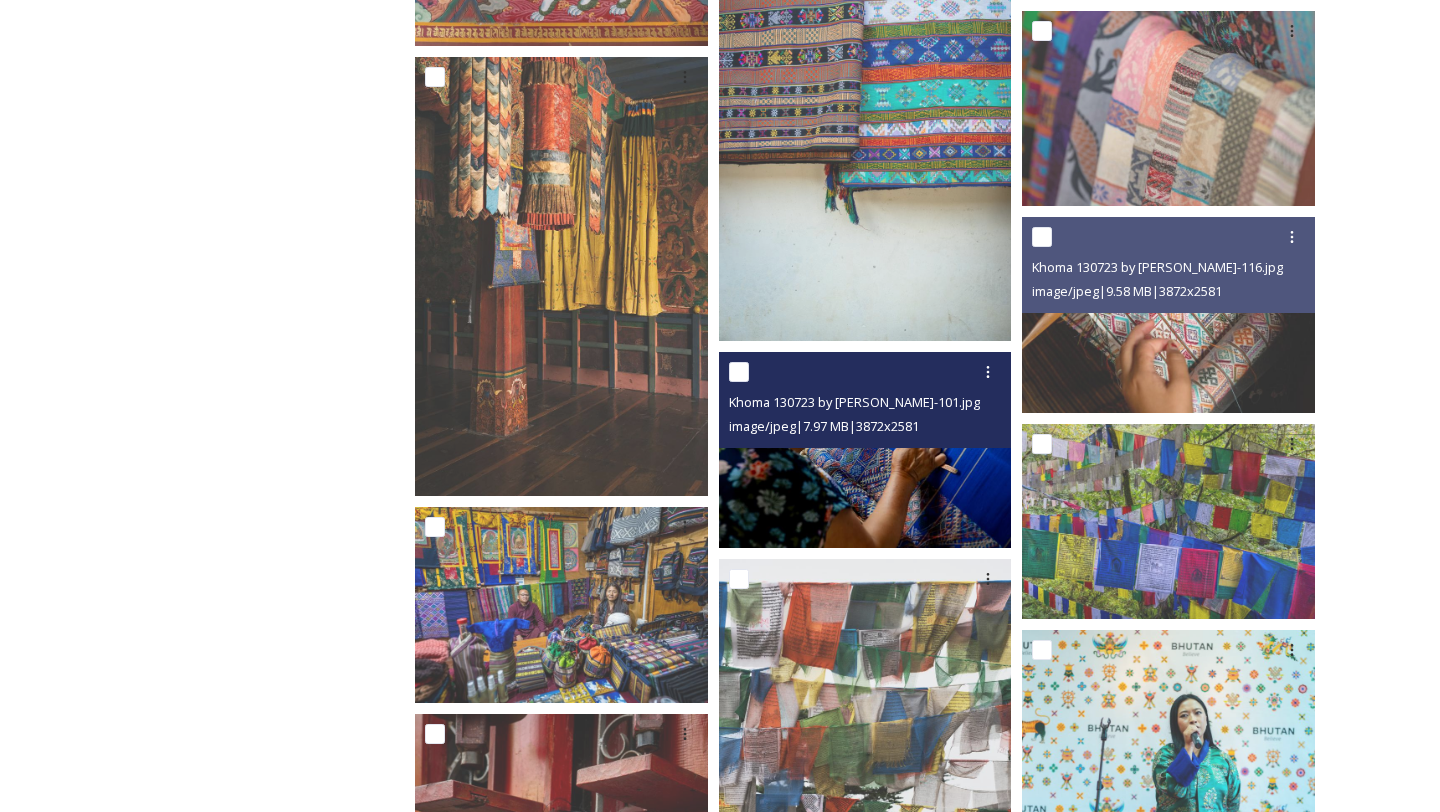 click at bounding box center (865, 449) 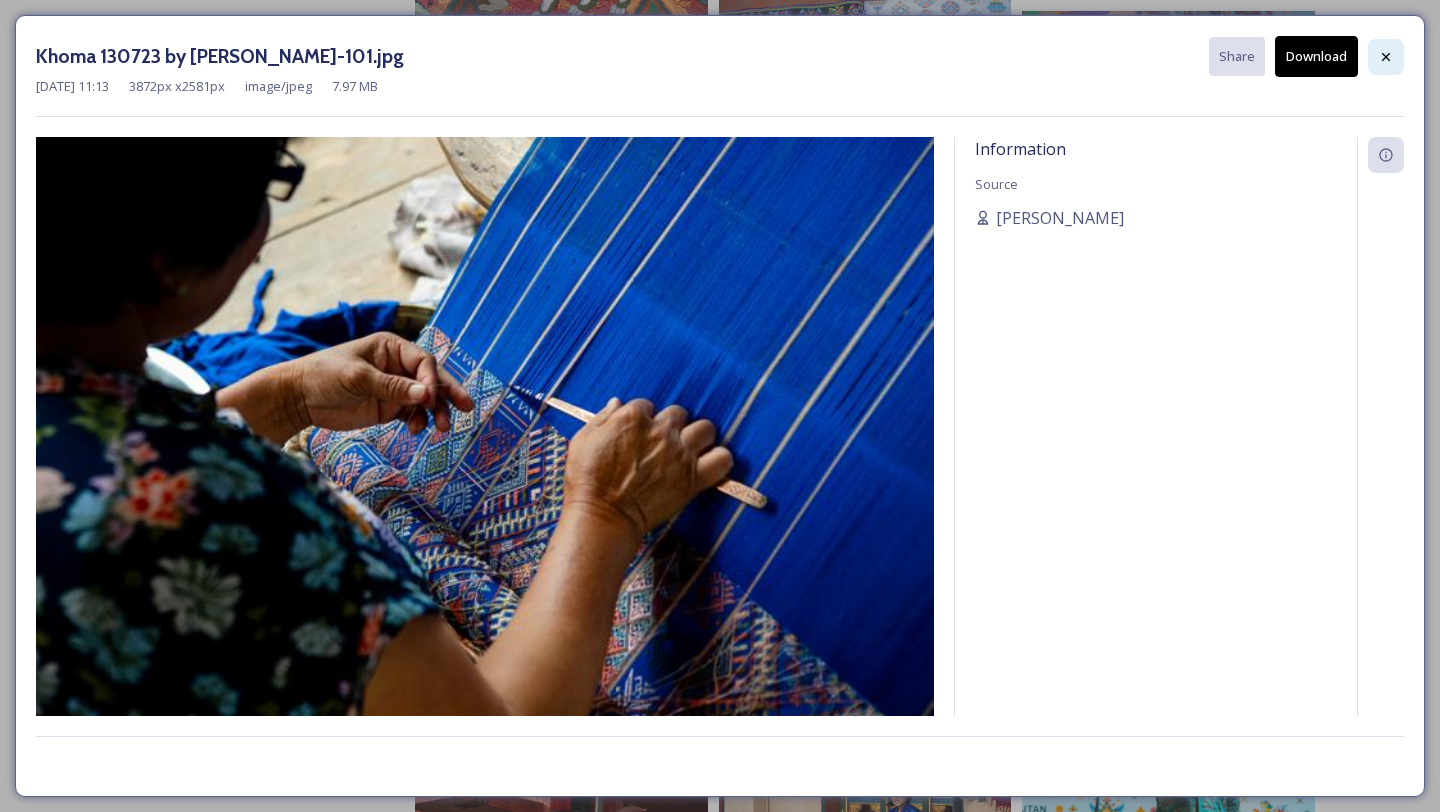 click 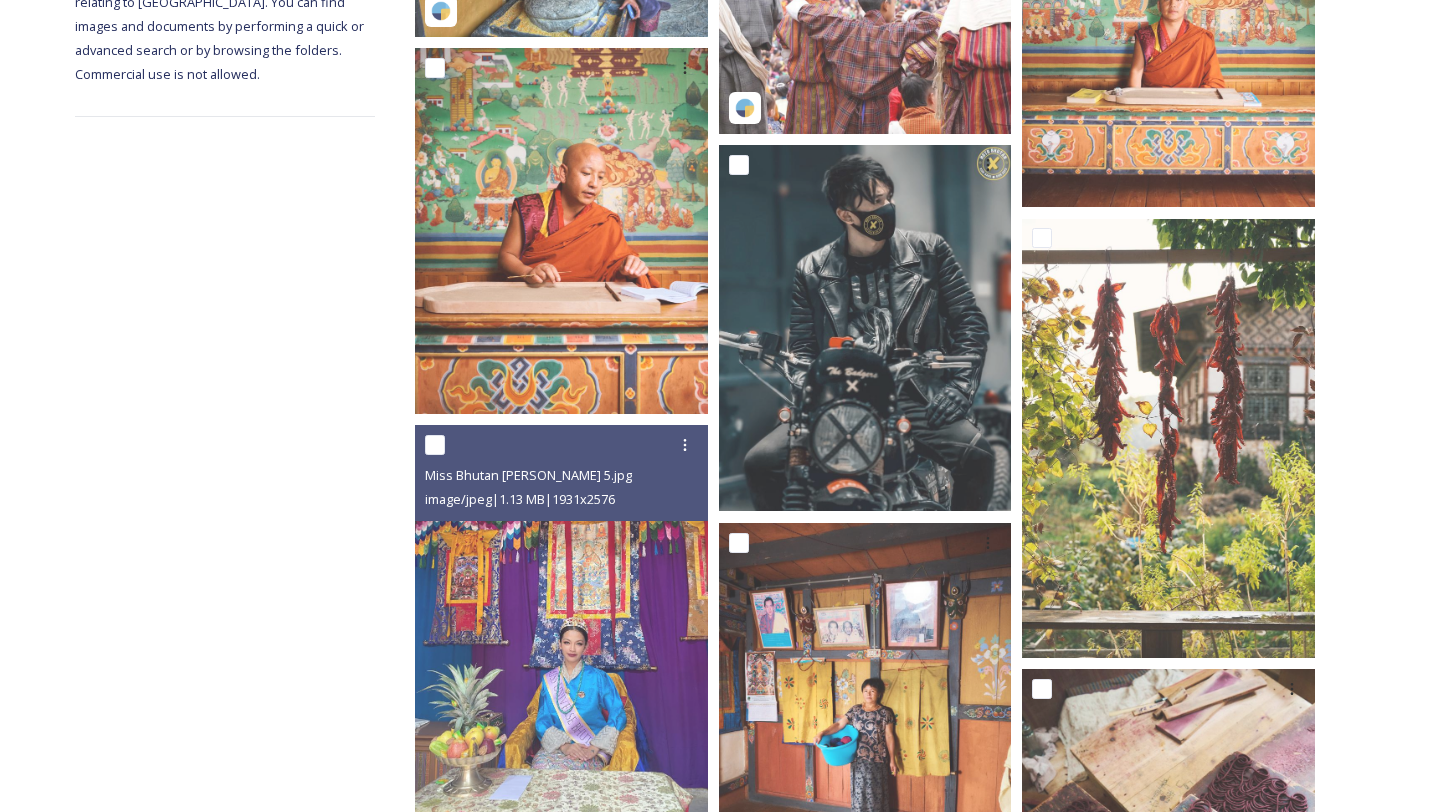scroll, scrollTop: 0, scrollLeft: 0, axis: both 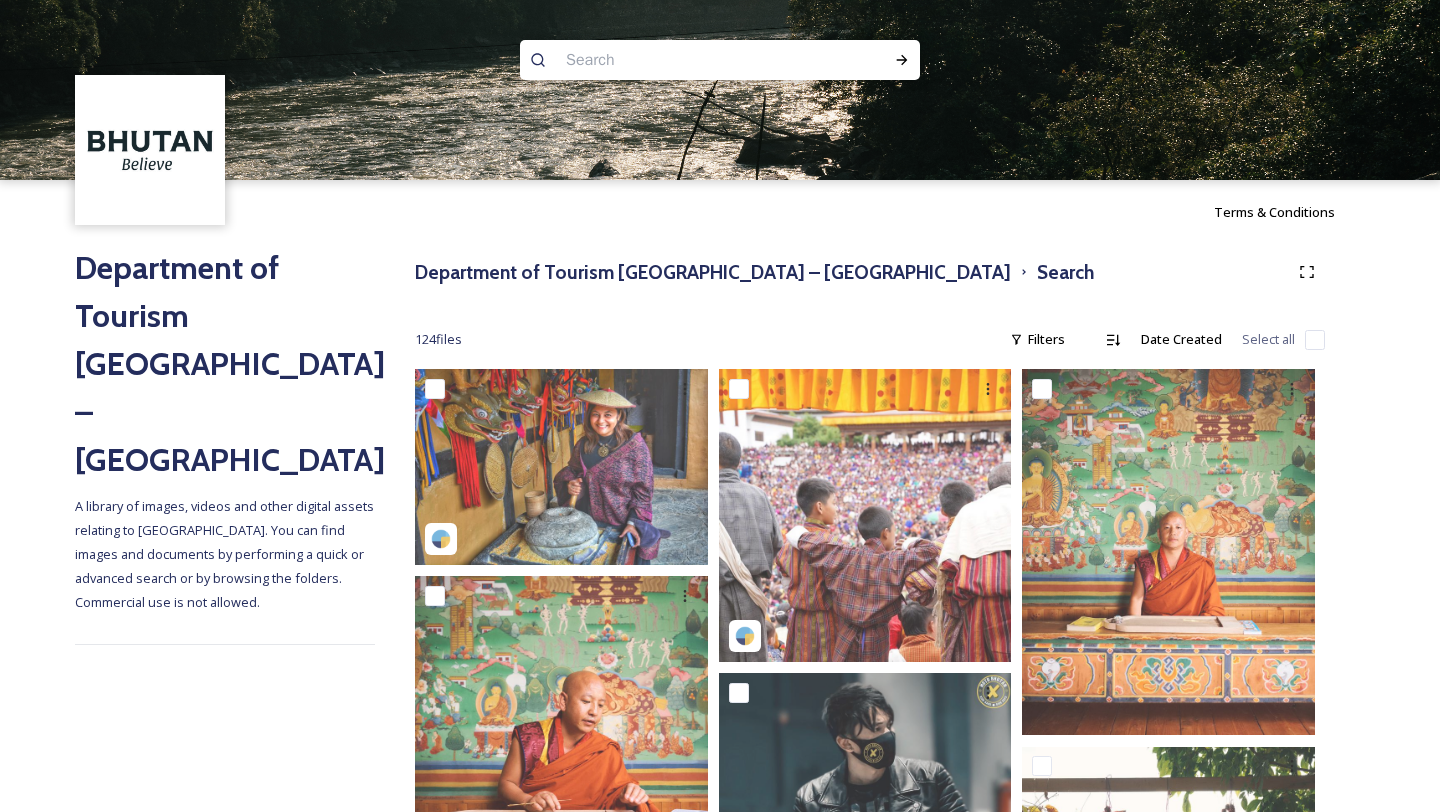 click at bounding box center [681, 60] 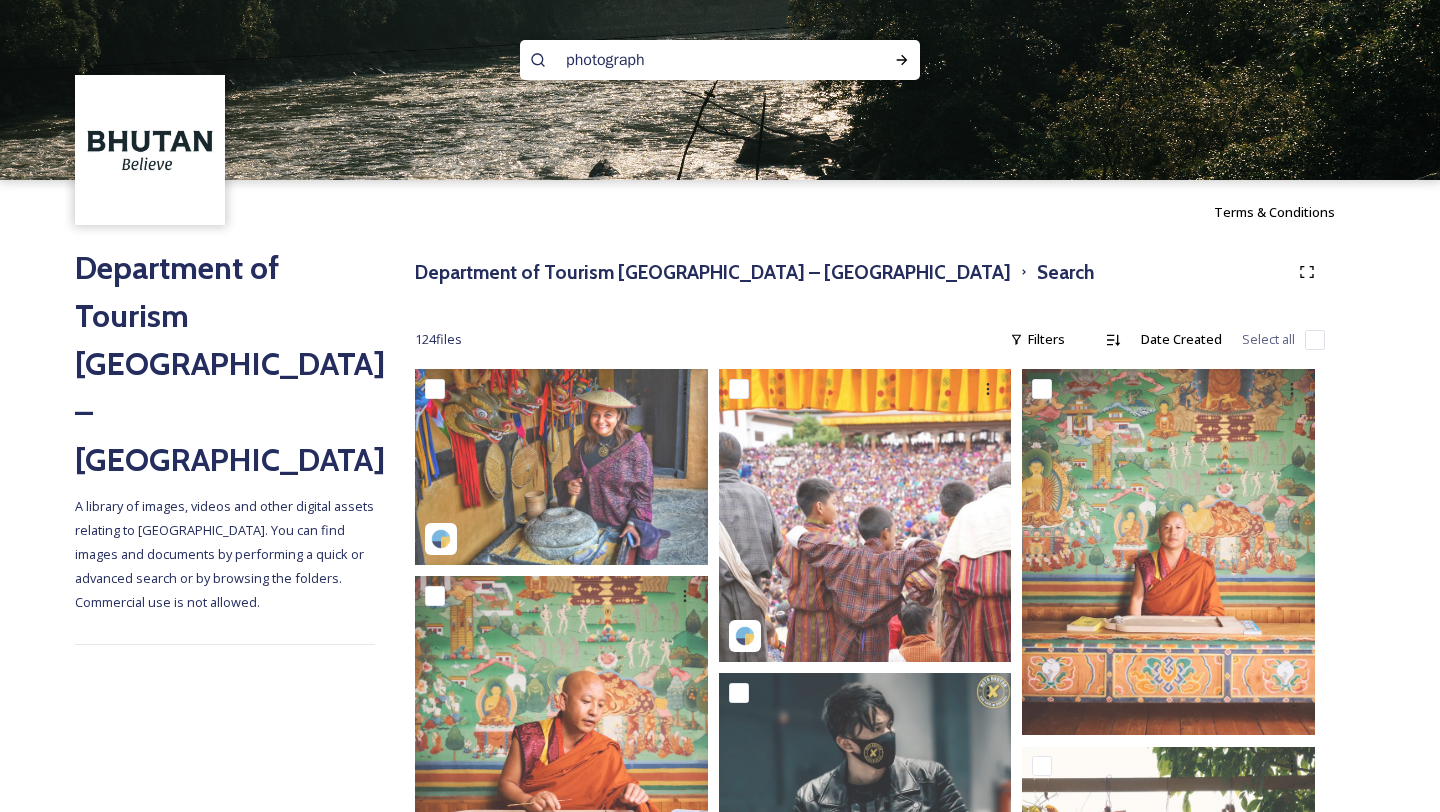 type on "photography" 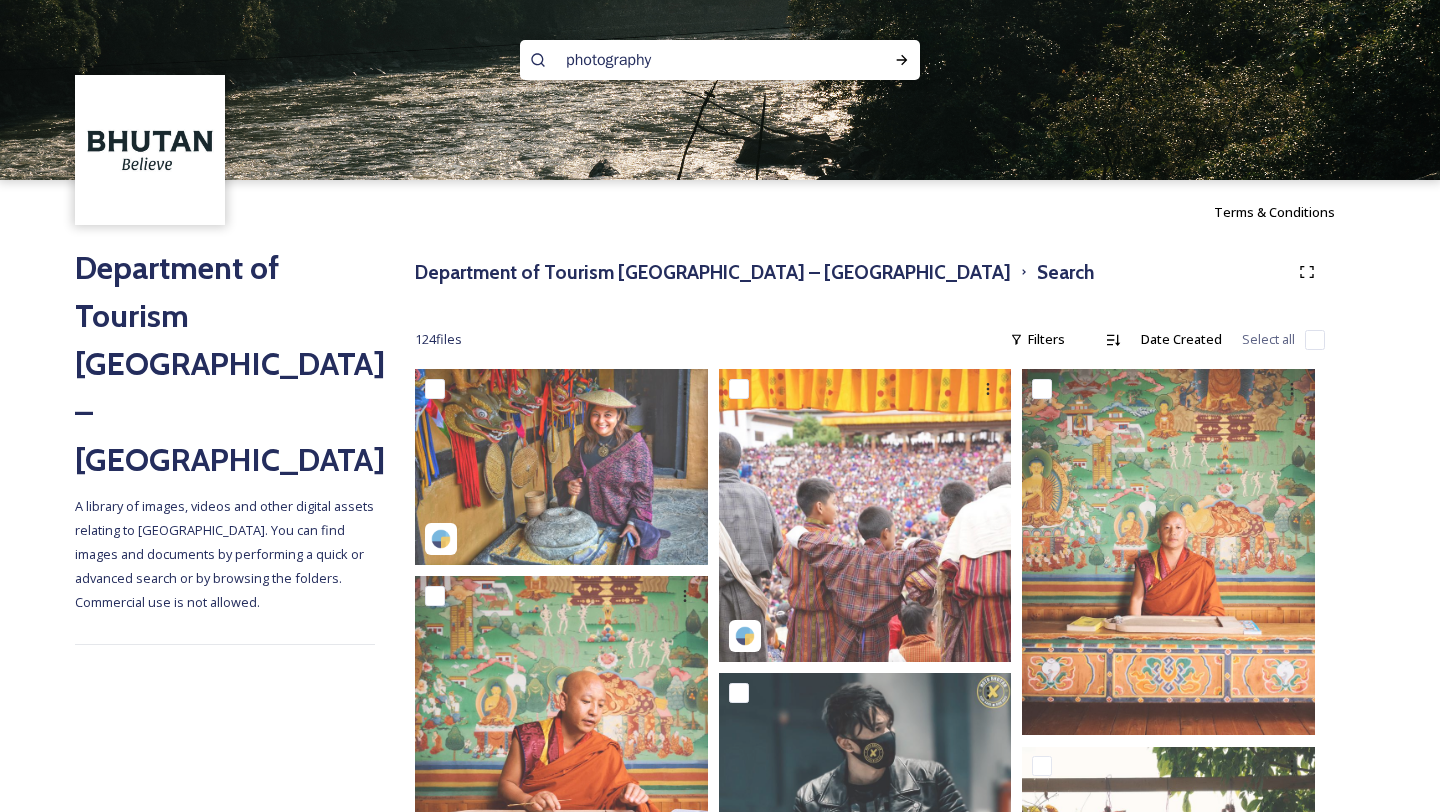 type 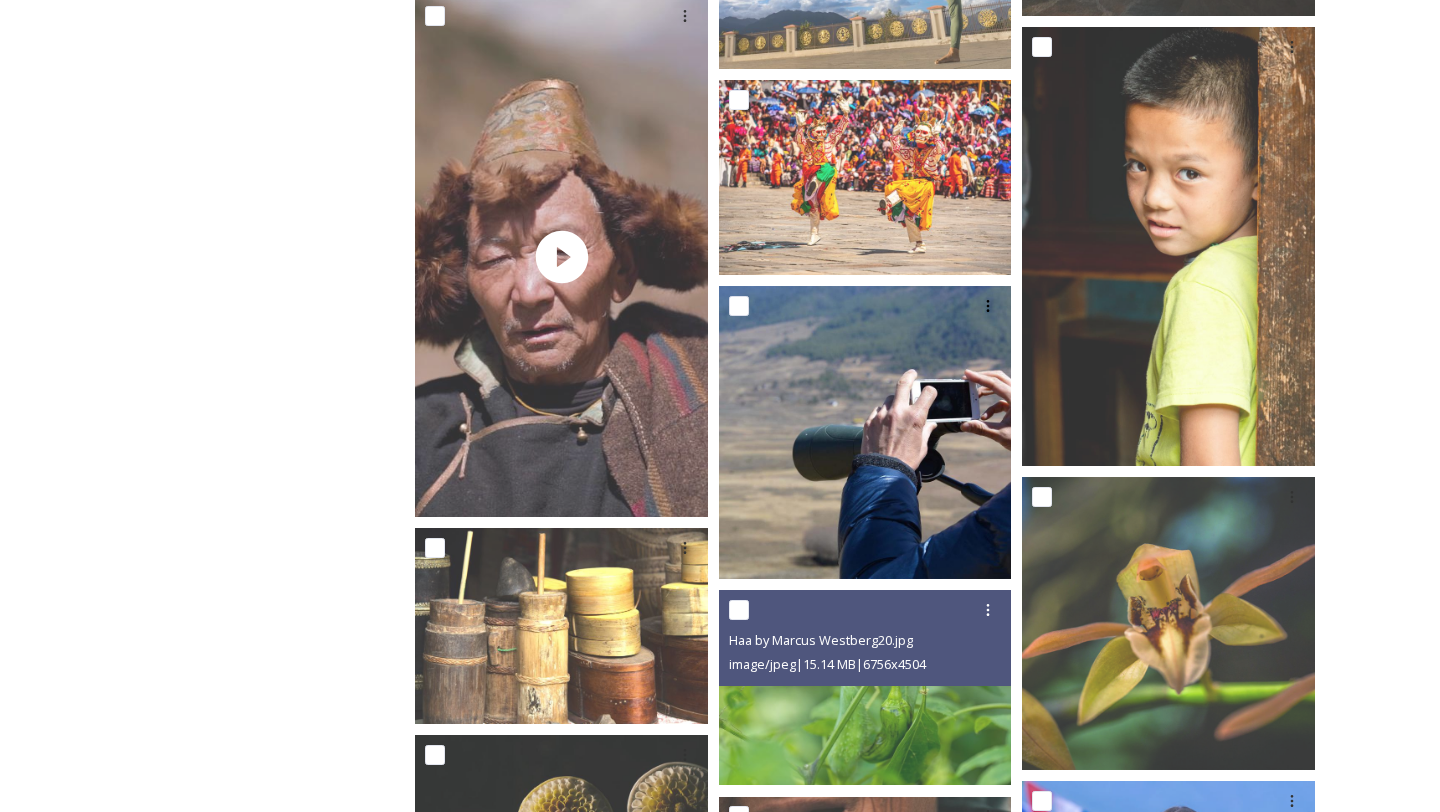 scroll, scrollTop: 5189, scrollLeft: 0, axis: vertical 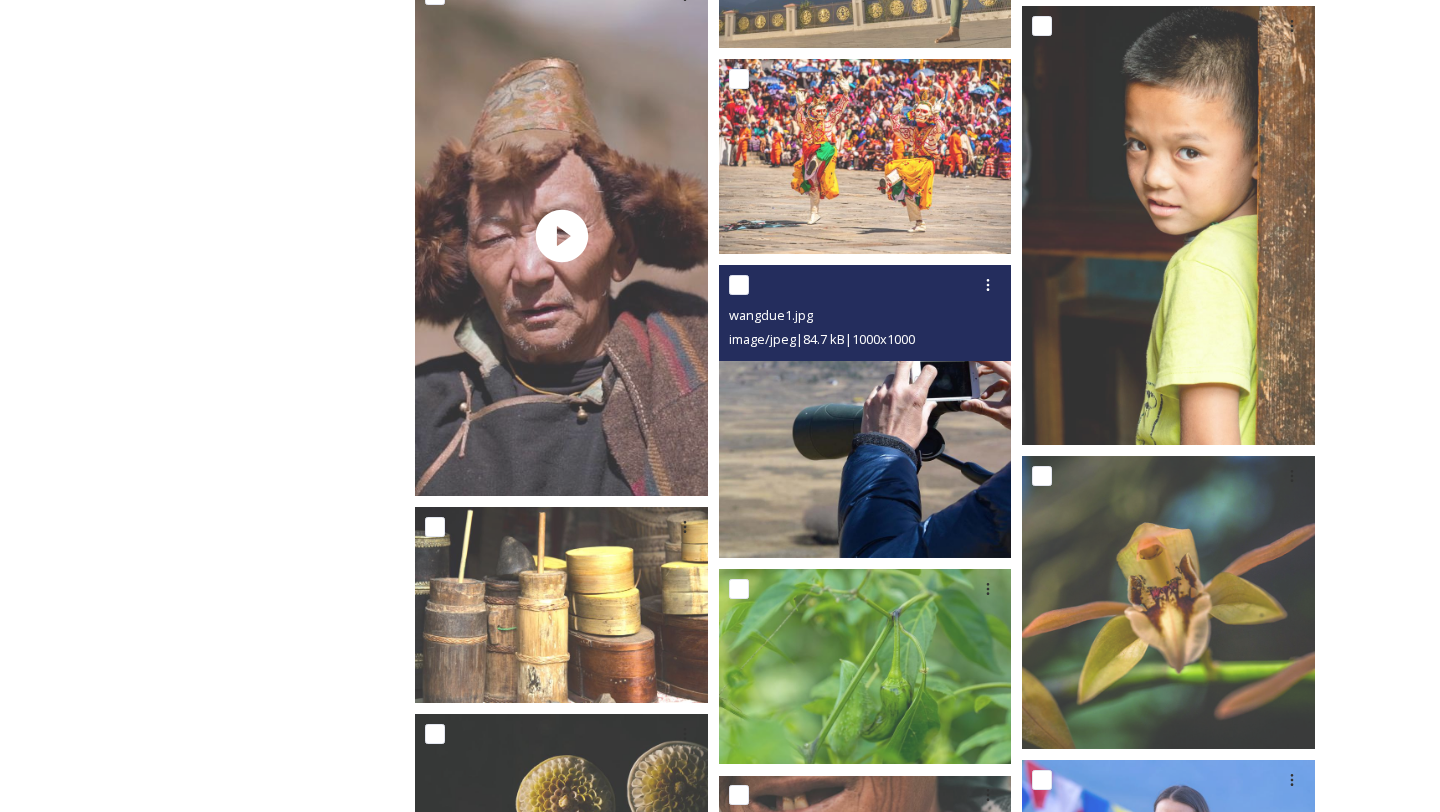 click at bounding box center (865, 411) 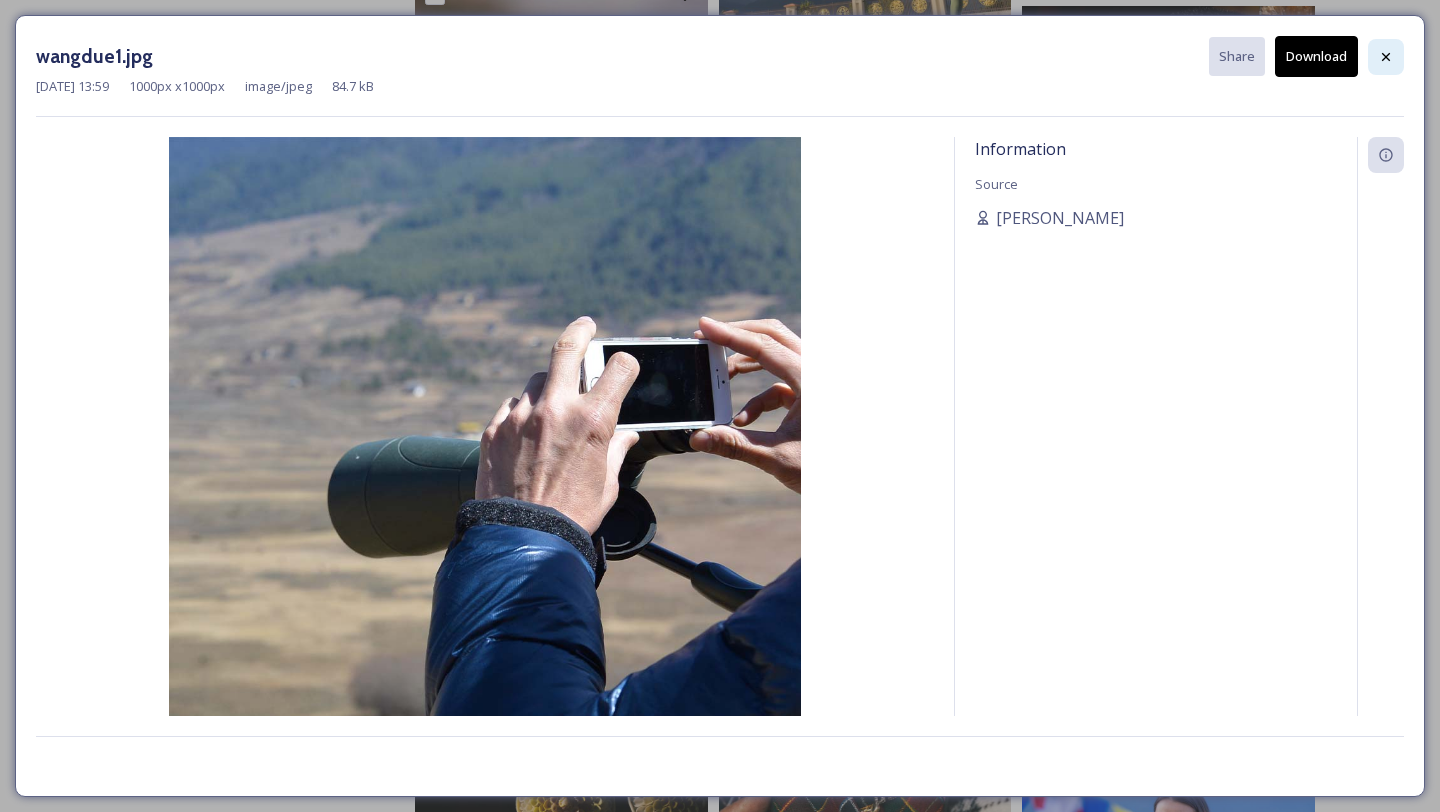 click 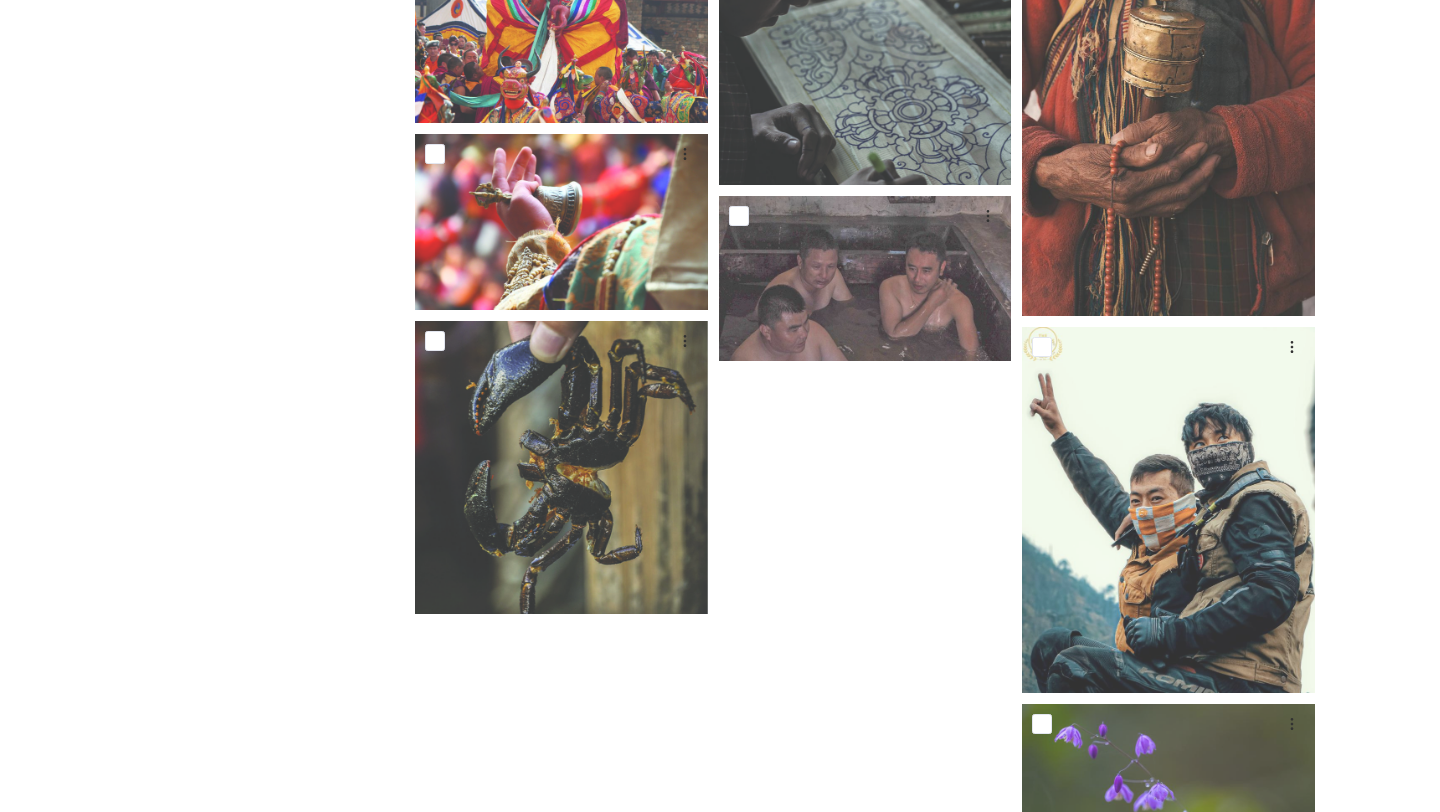 scroll, scrollTop: 6655, scrollLeft: 0, axis: vertical 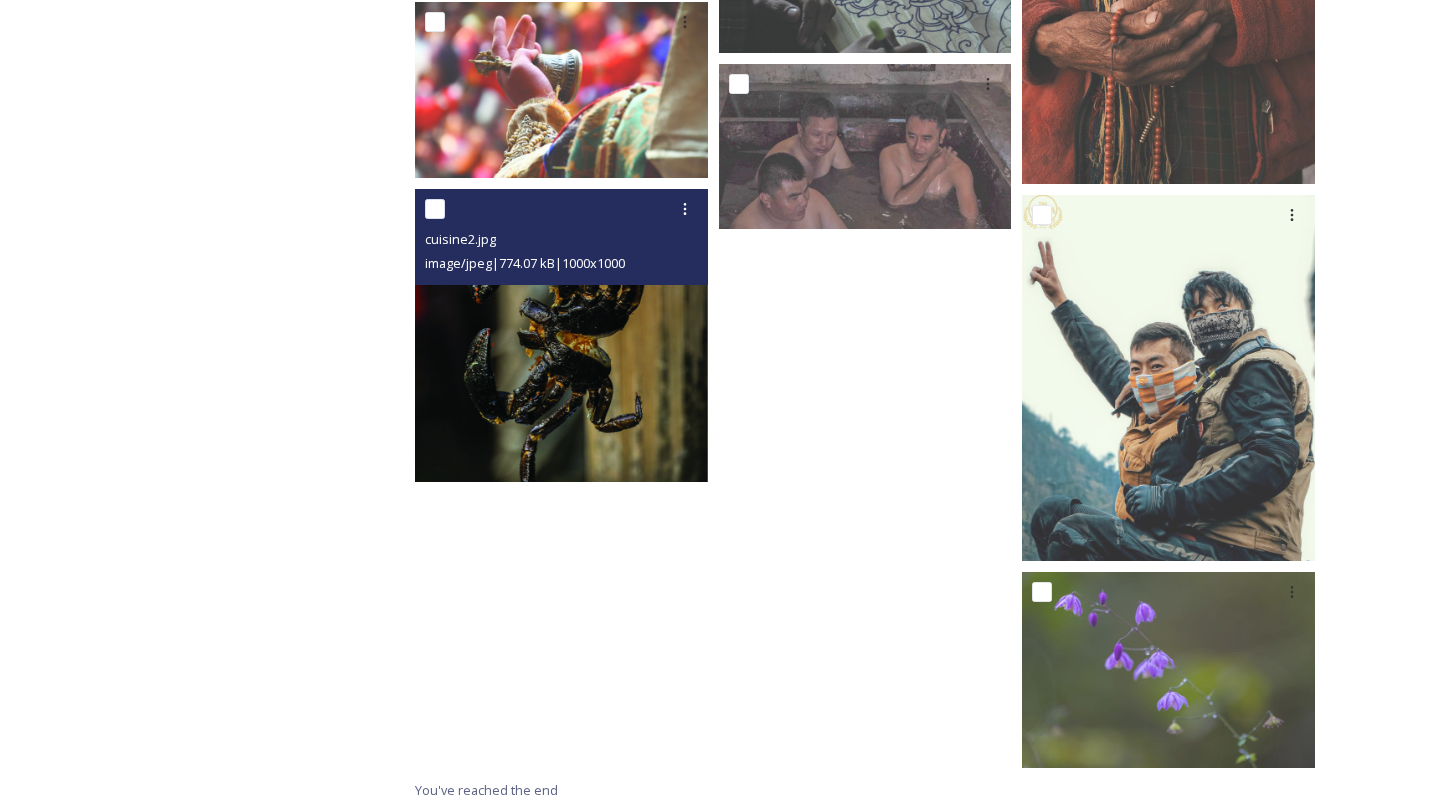 click at bounding box center [561, 335] 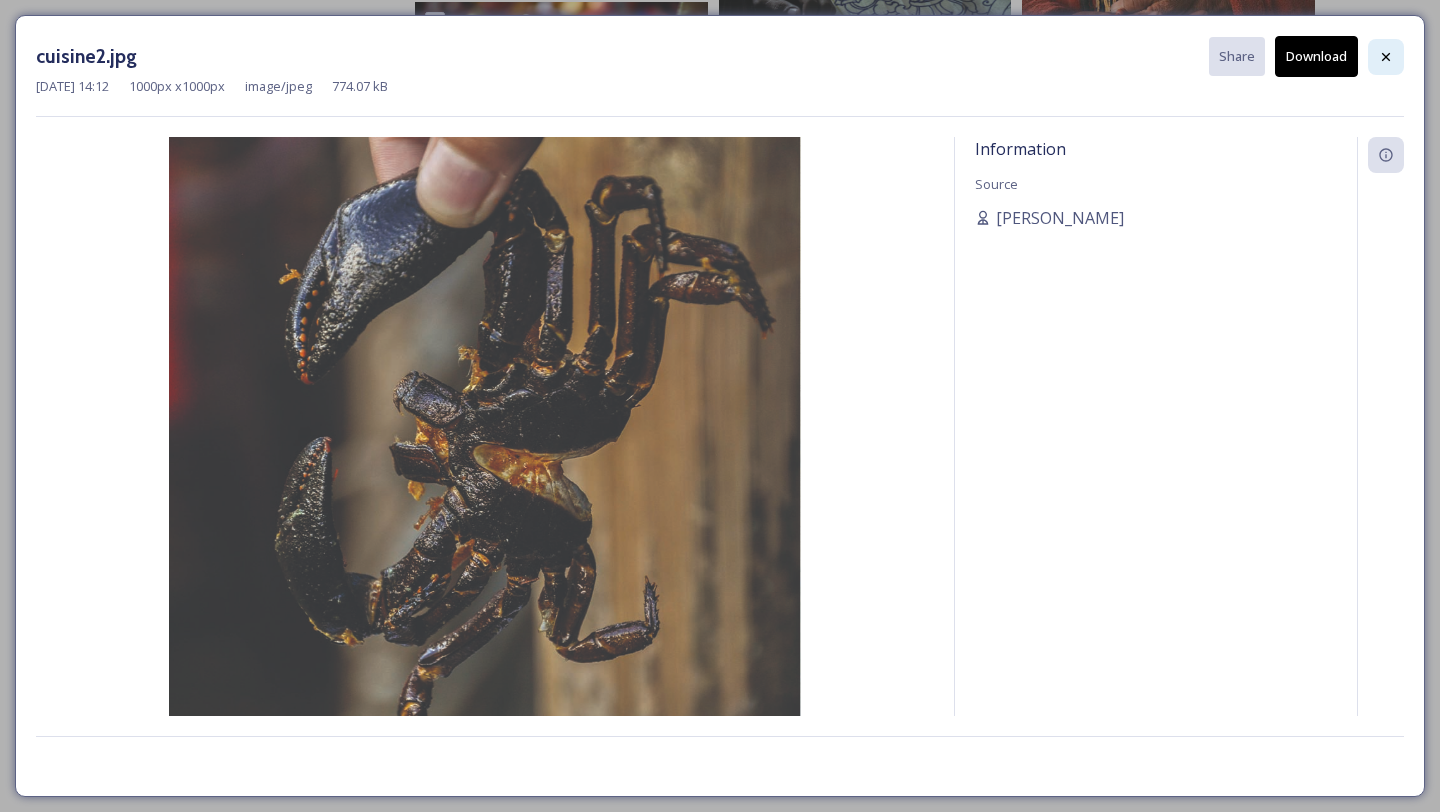 click at bounding box center (1386, 57) 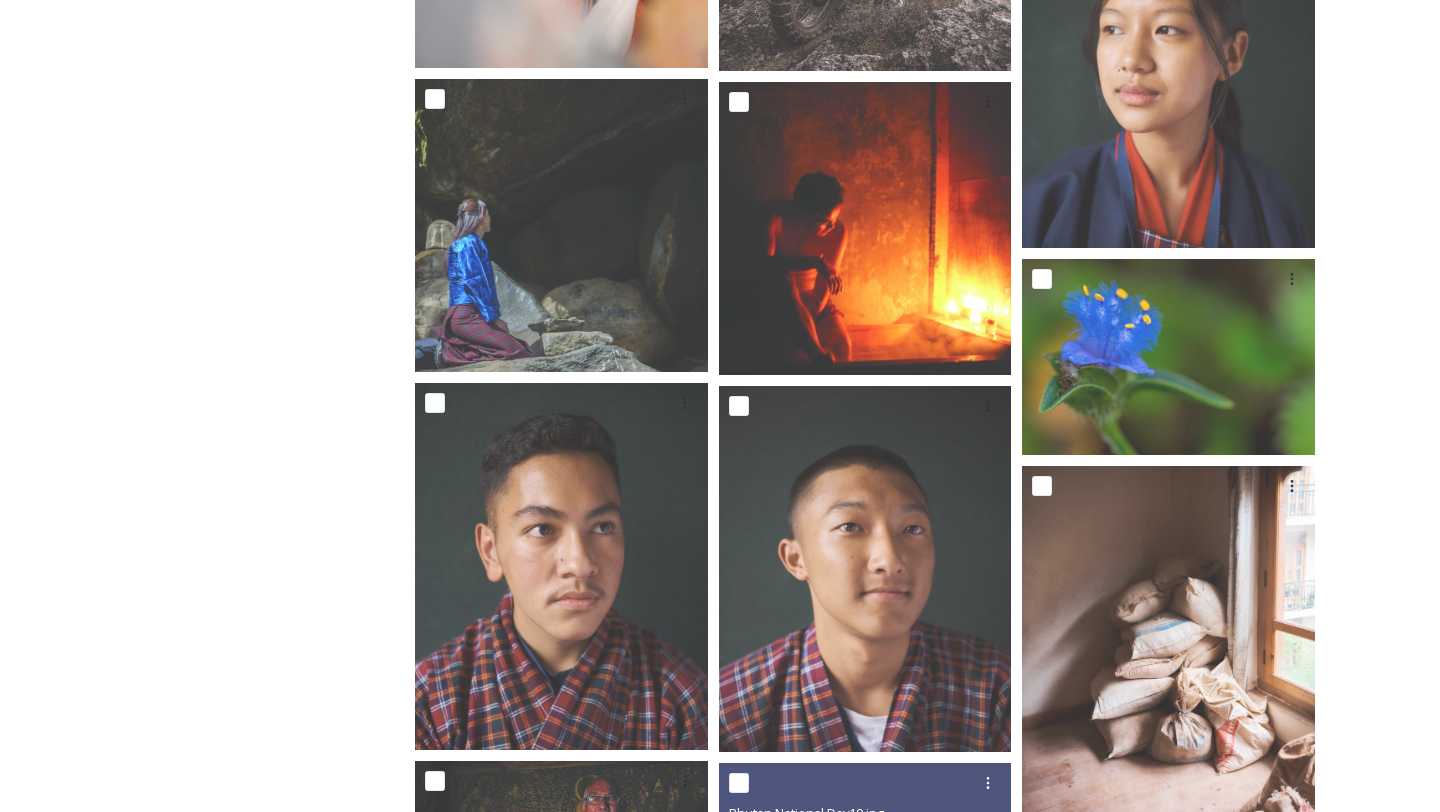 scroll, scrollTop: 0, scrollLeft: 0, axis: both 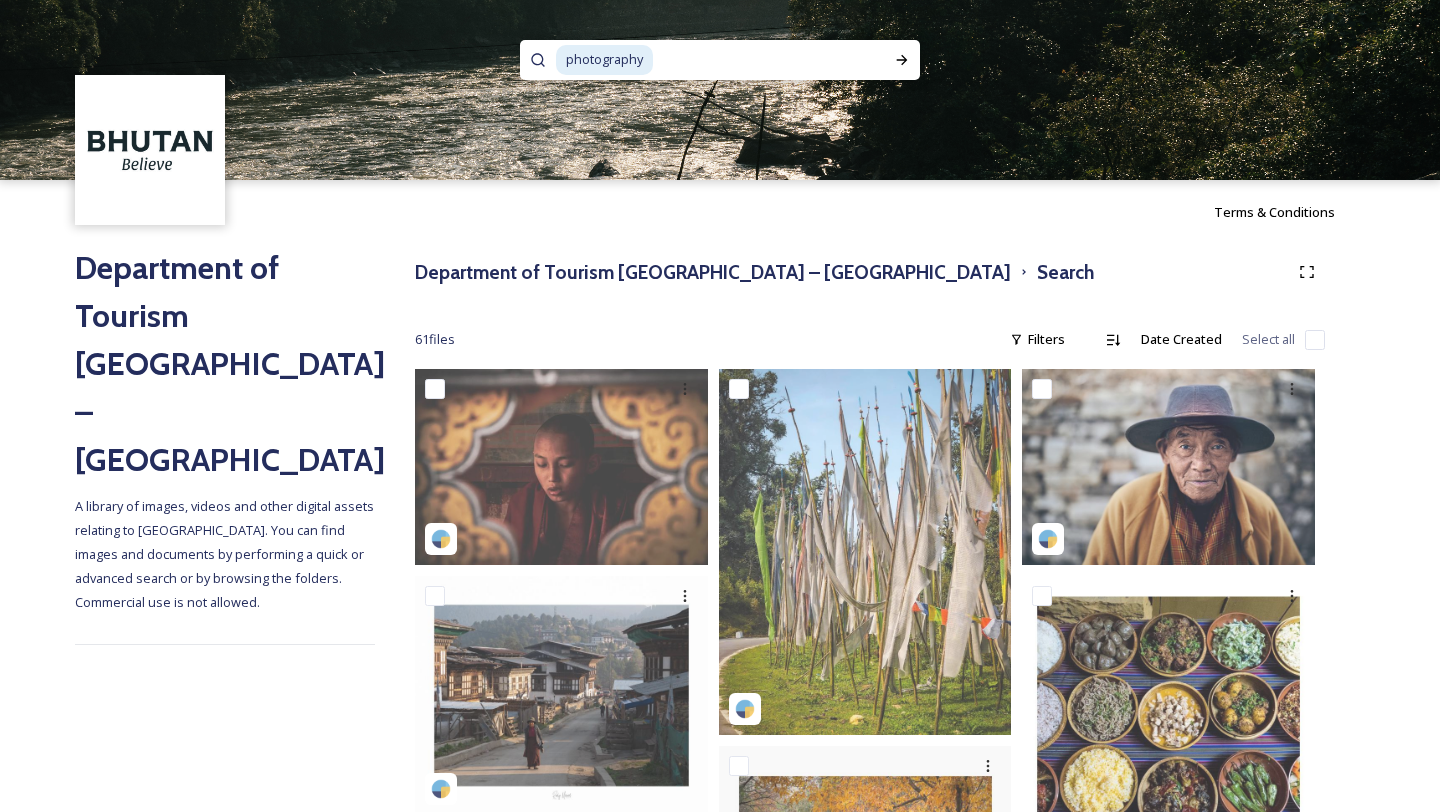 click on "photography" at bounding box center [604, 59] 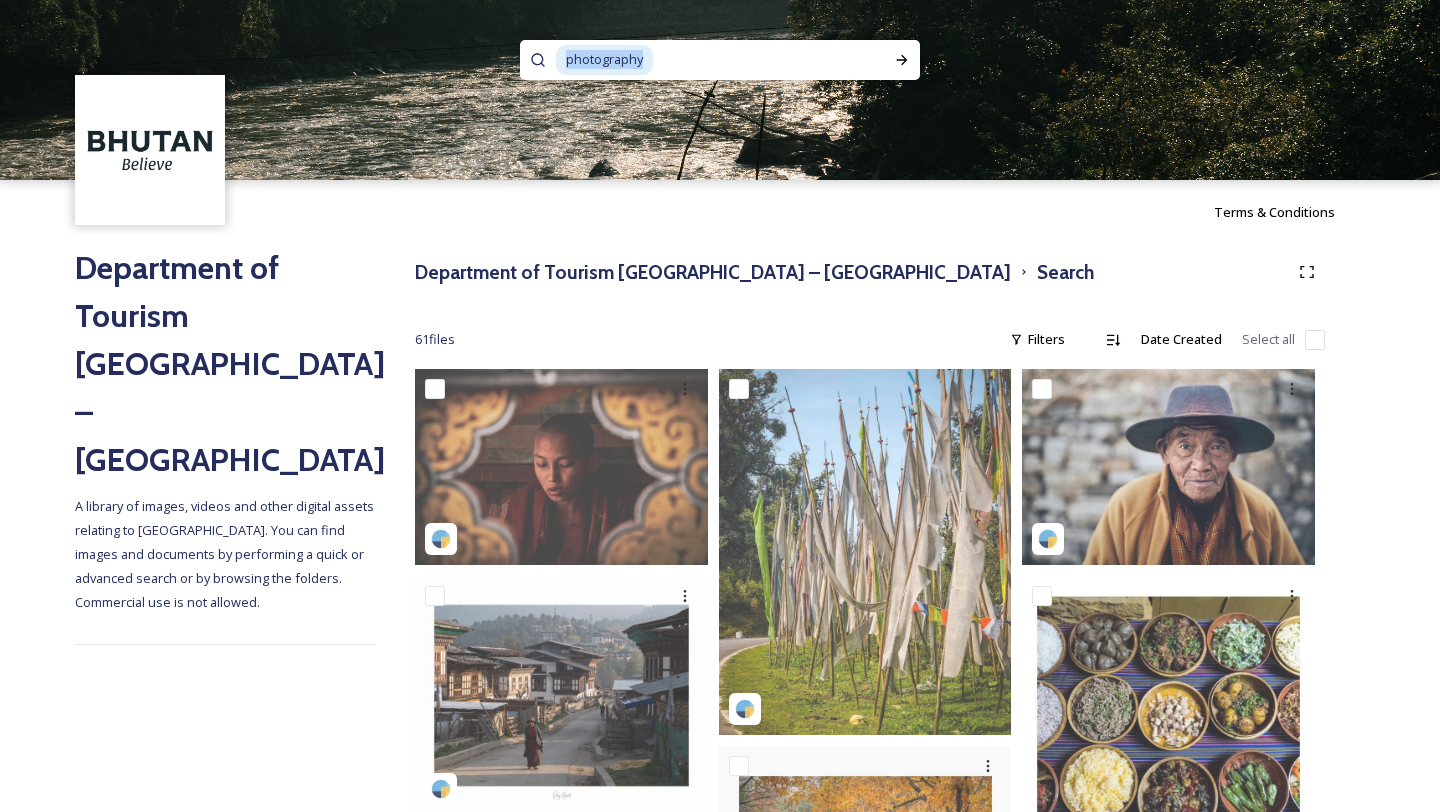 click on "photography" at bounding box center (604, 59) 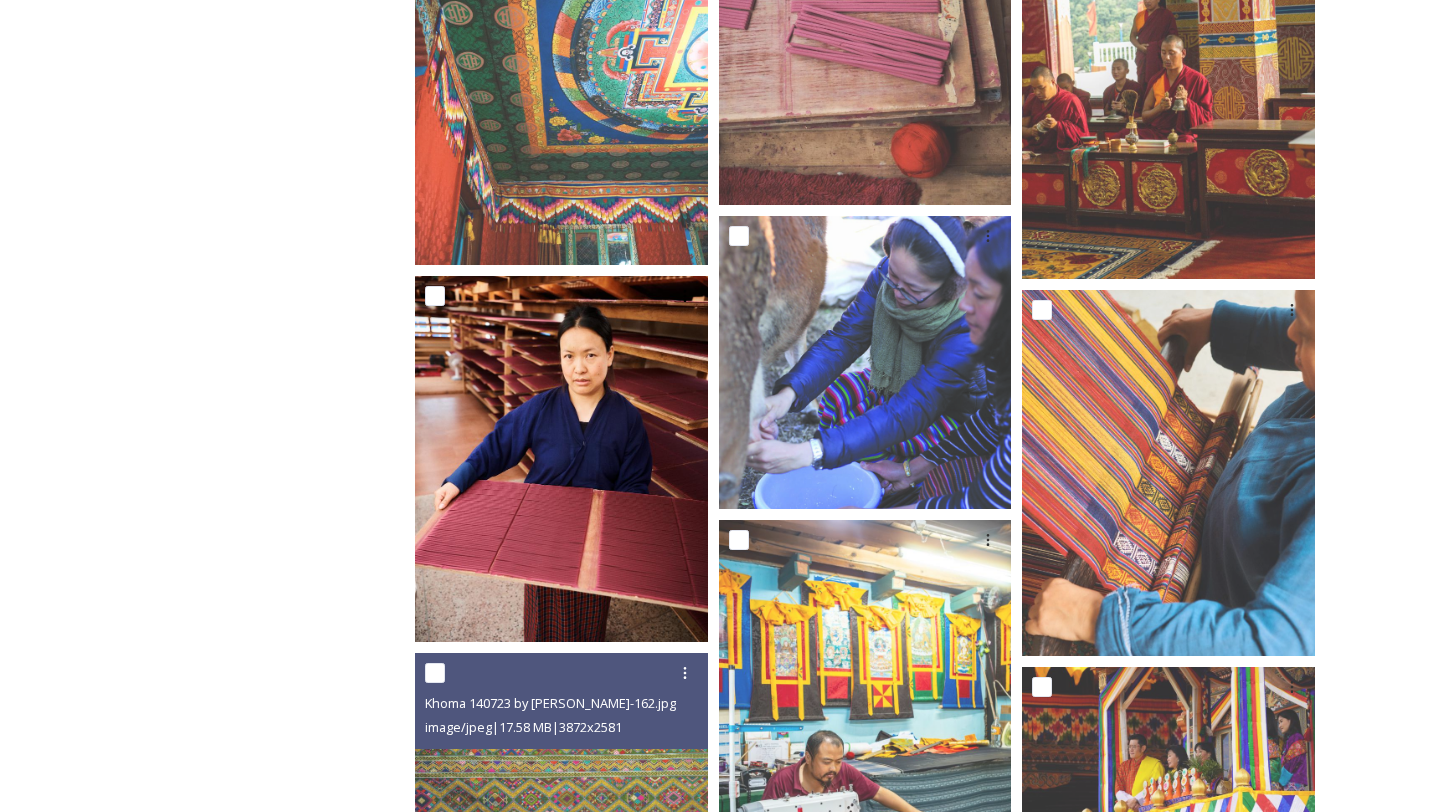 scroll, scrollTop: 3867, scrollLeft: 0, axis: vertical 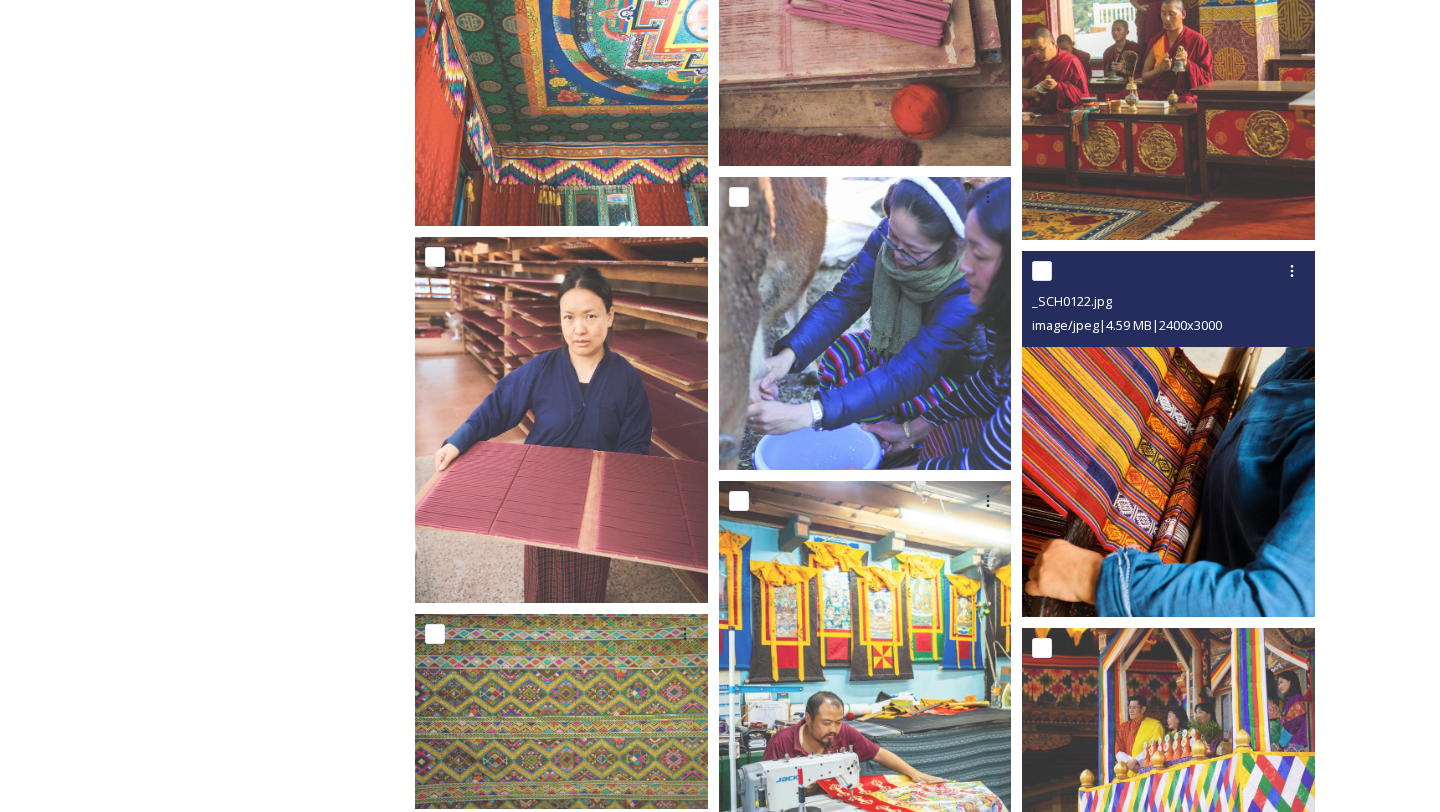 click at bounding box center [1168, 434] 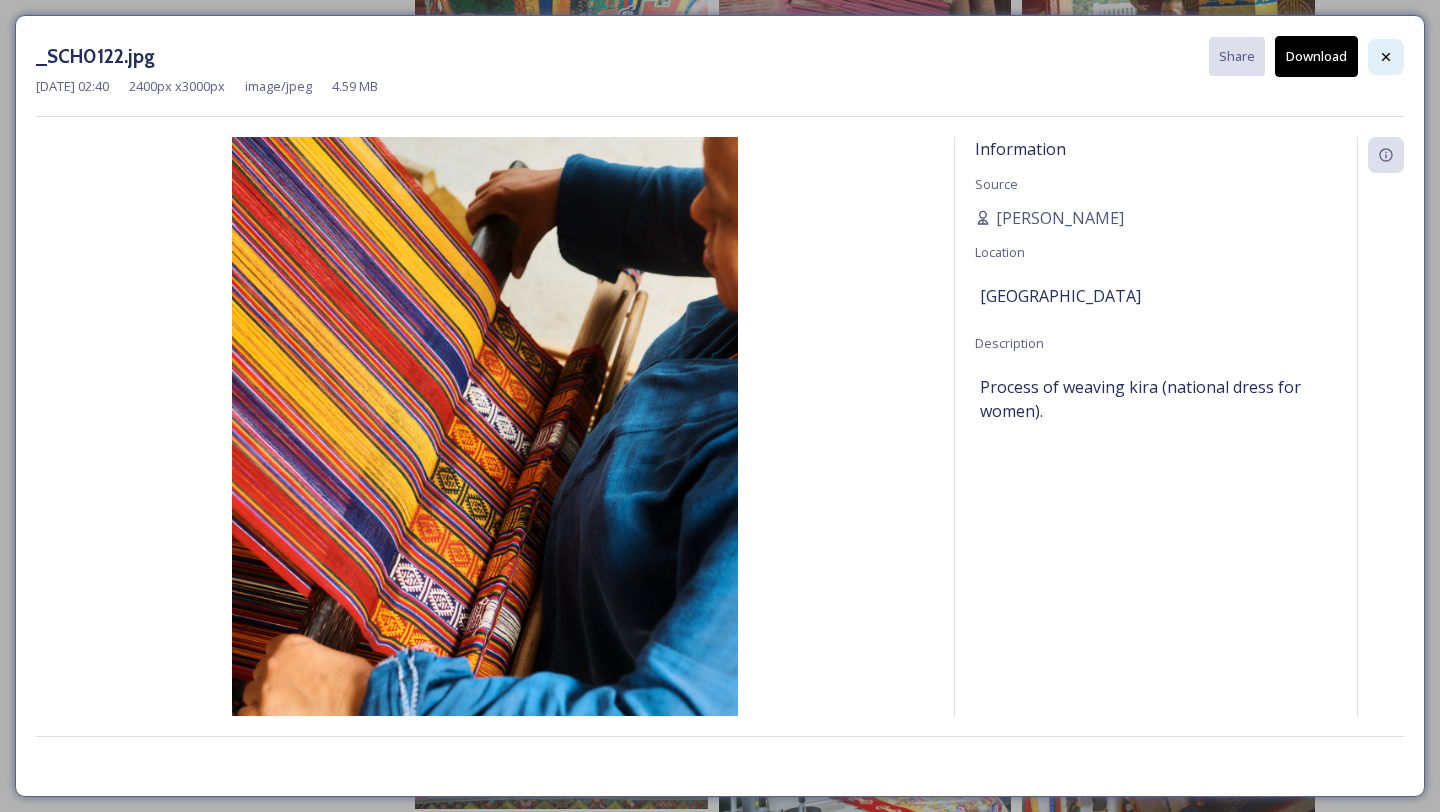 click at bounding box center (1386, 57) 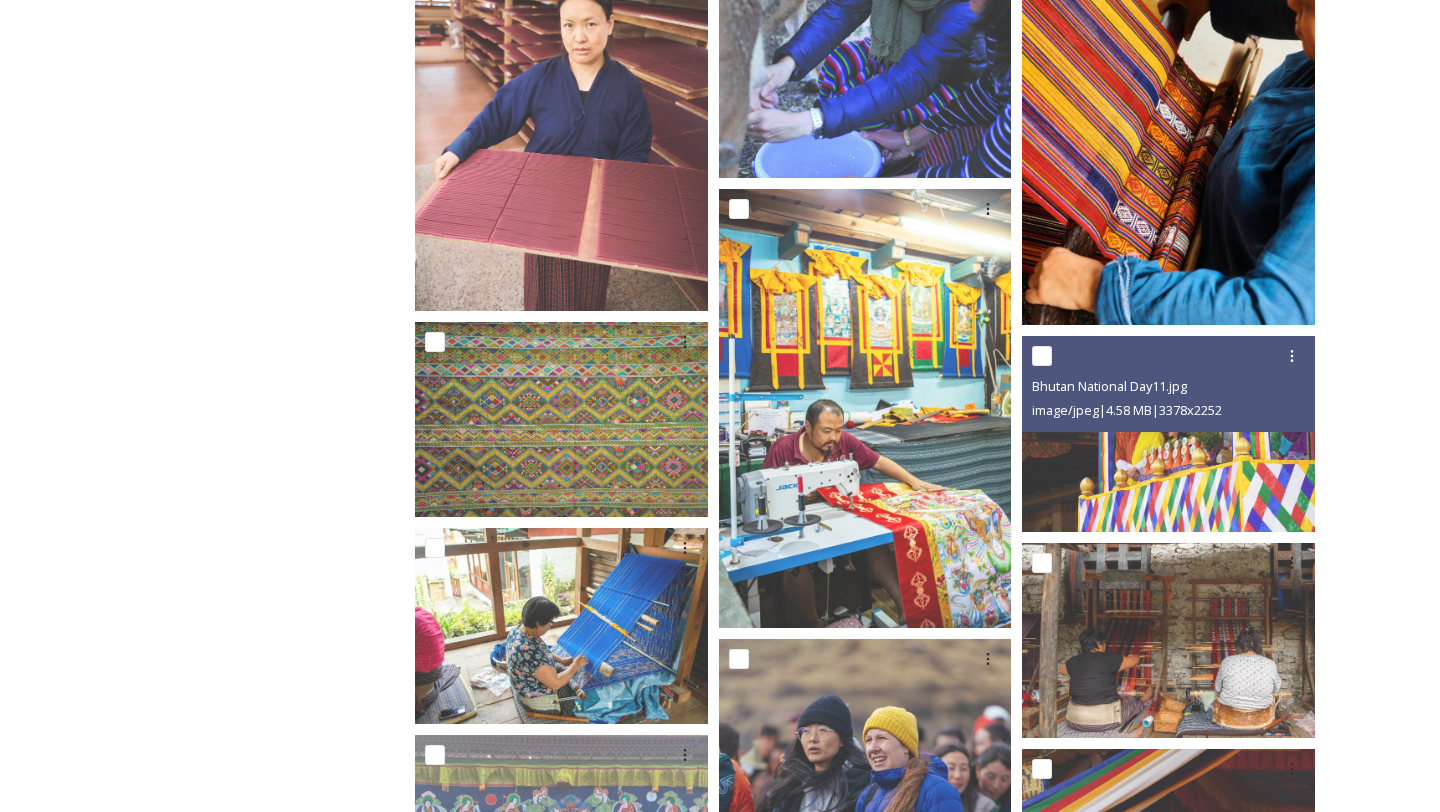 scroll, scrollTop: 4126, scrollLeft: 0, axis: vertical 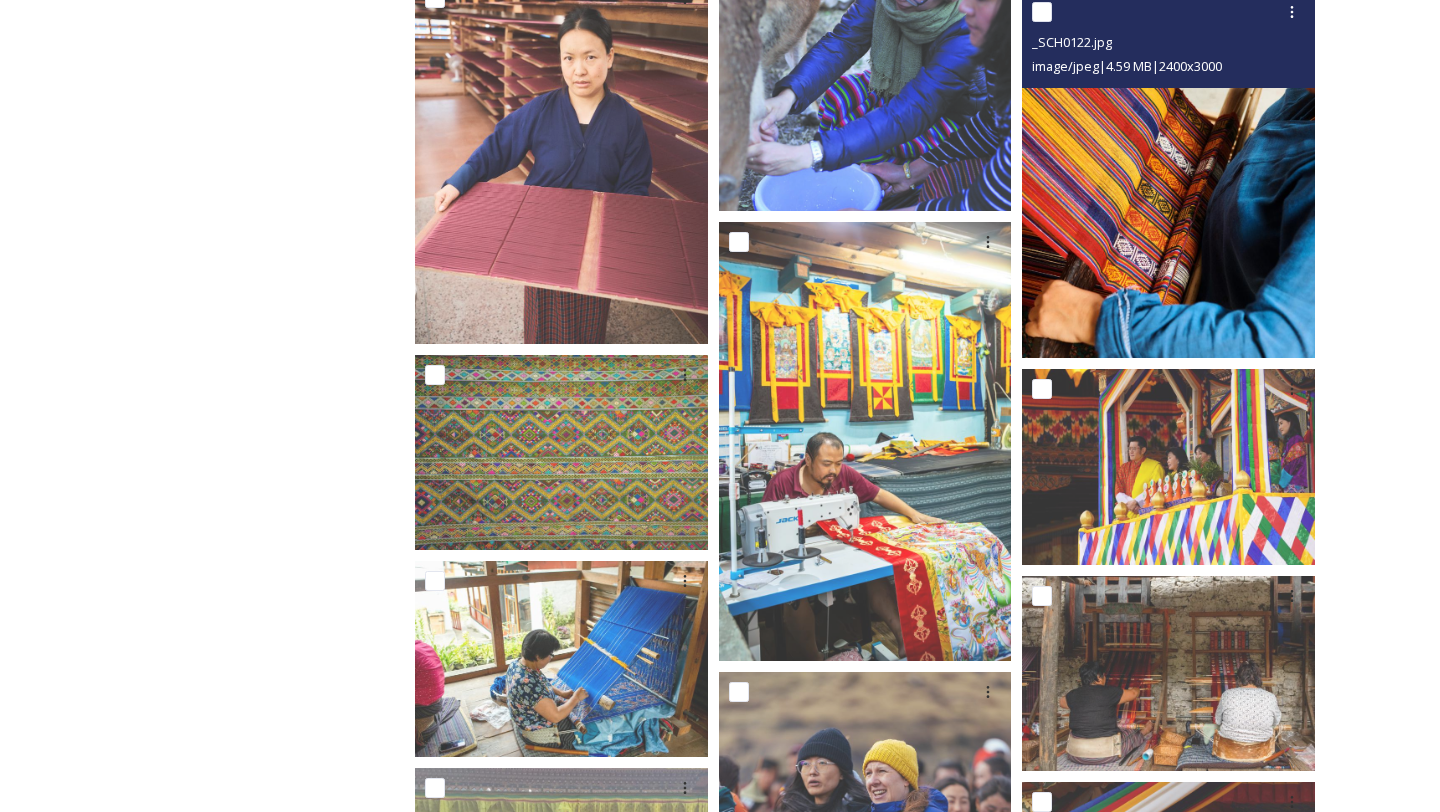 click at bounding box center [1168, 175] 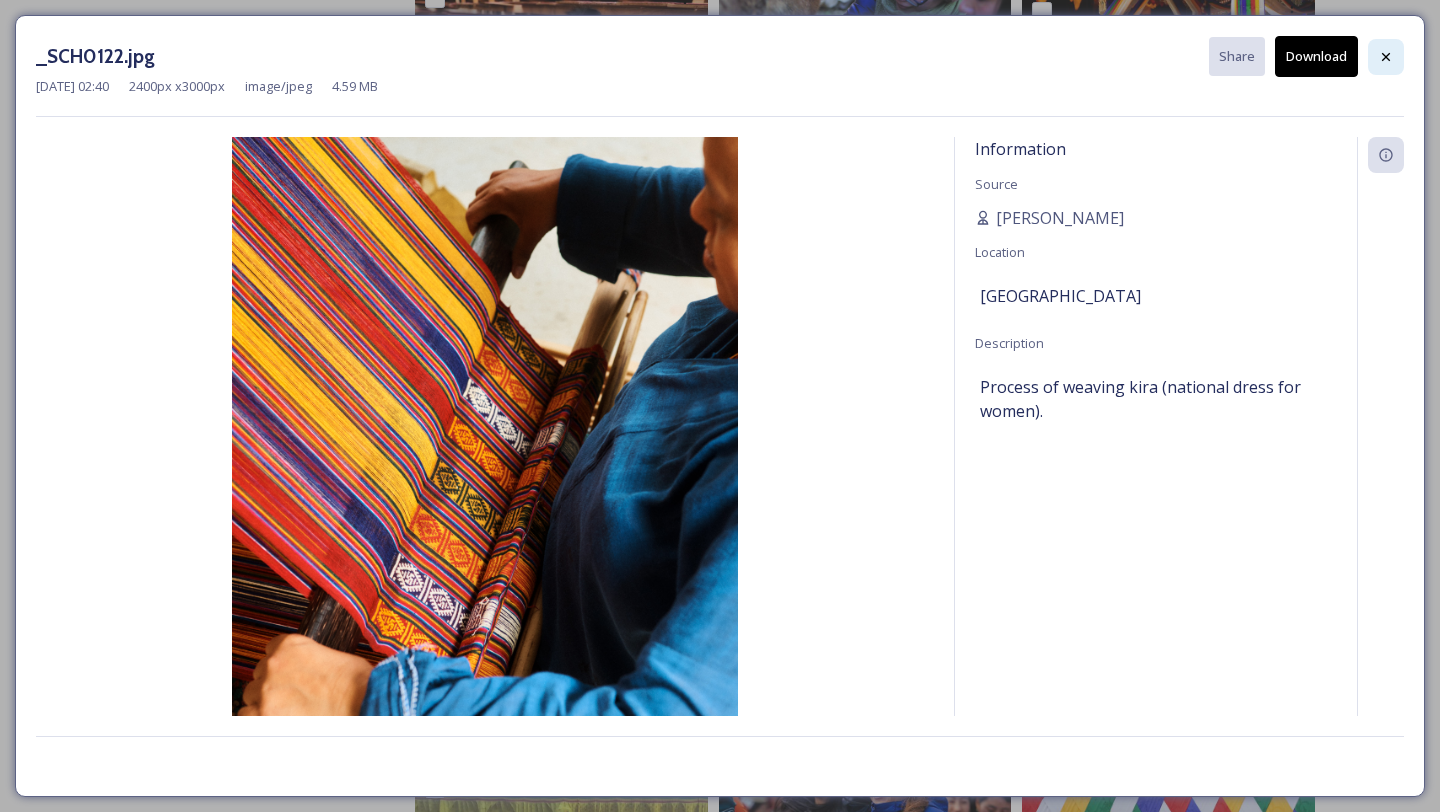 click 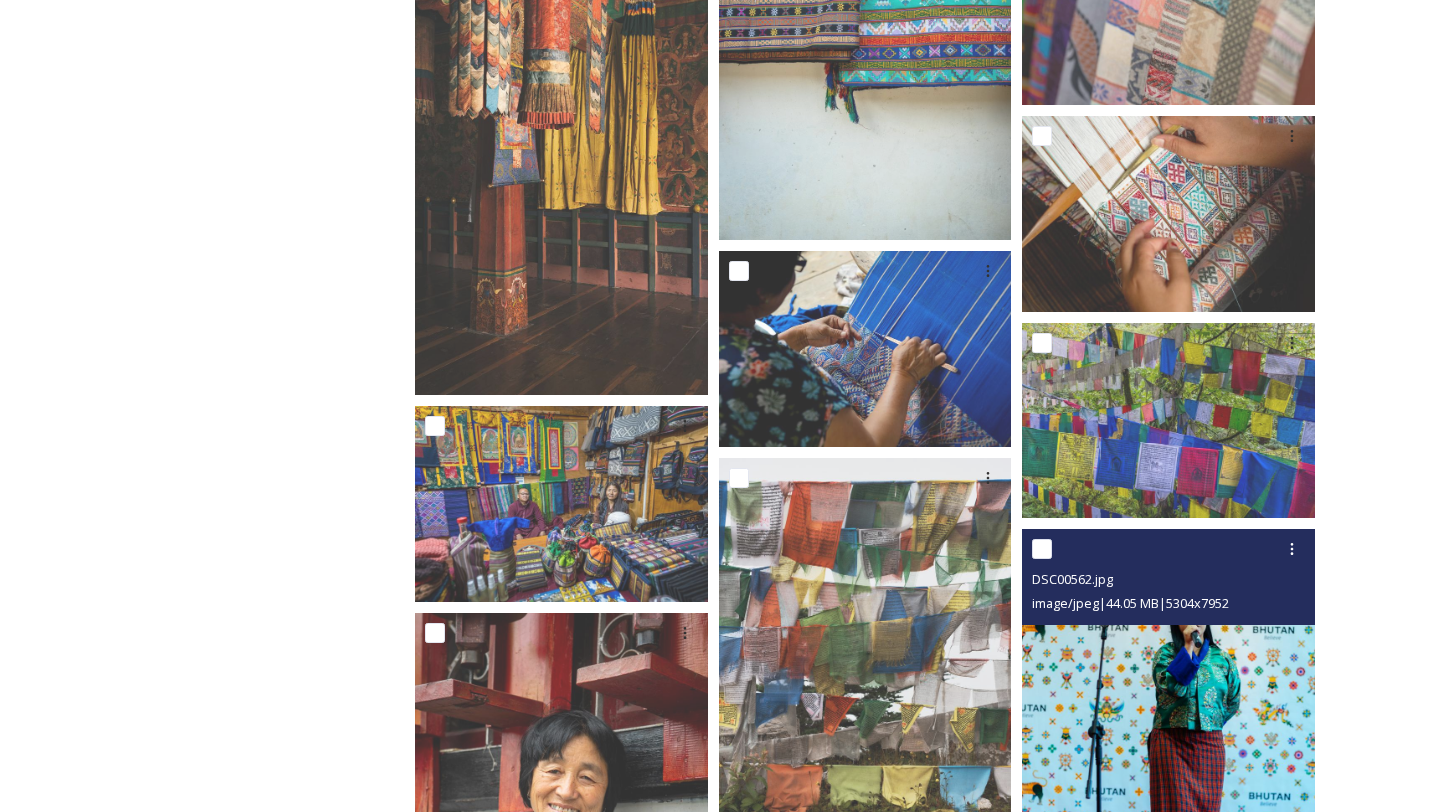 scroll, scrollTop: 5487, scrollLeft: 0, axis: vertical 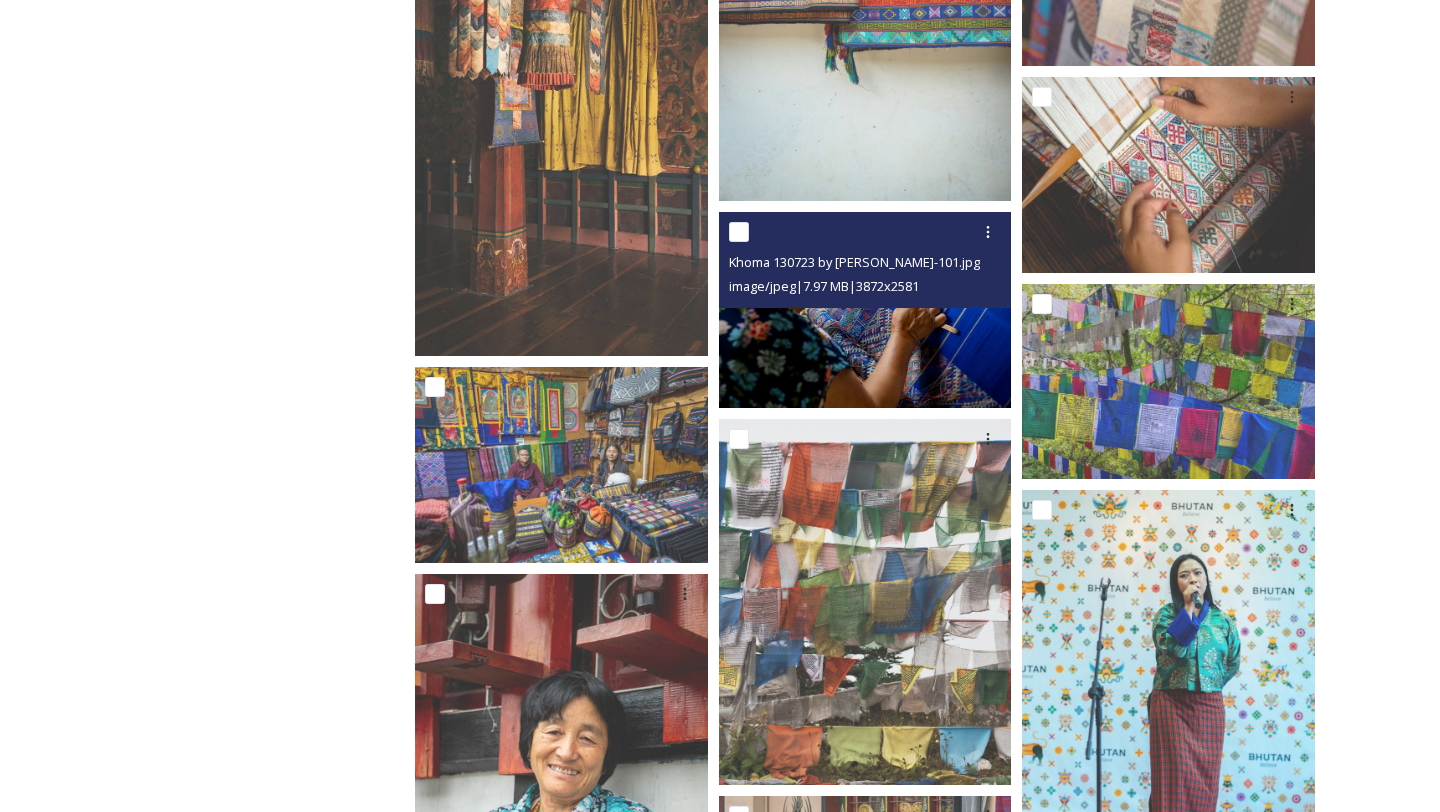 click at bounding box center [865, 309] 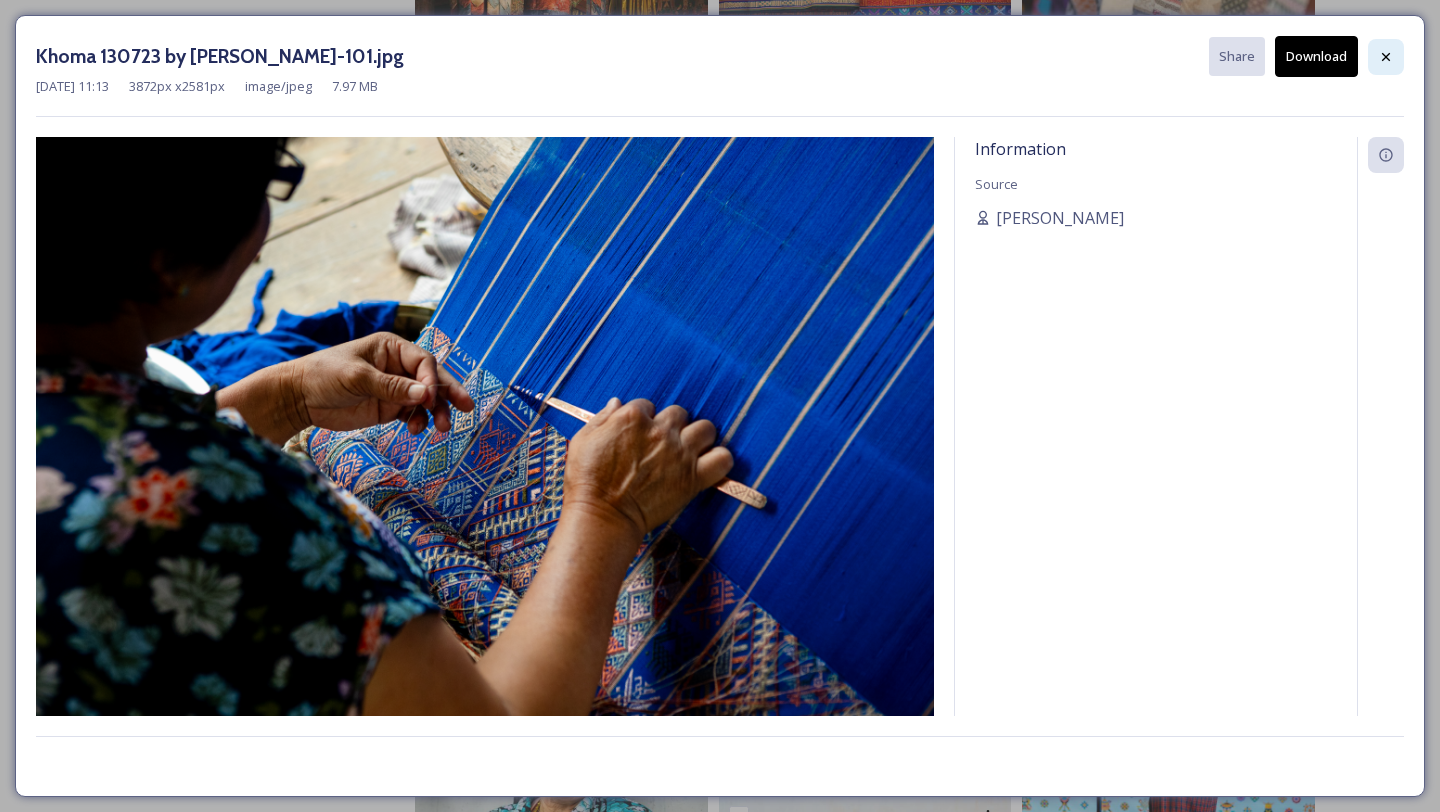 click at bounding box center (1386, 57) 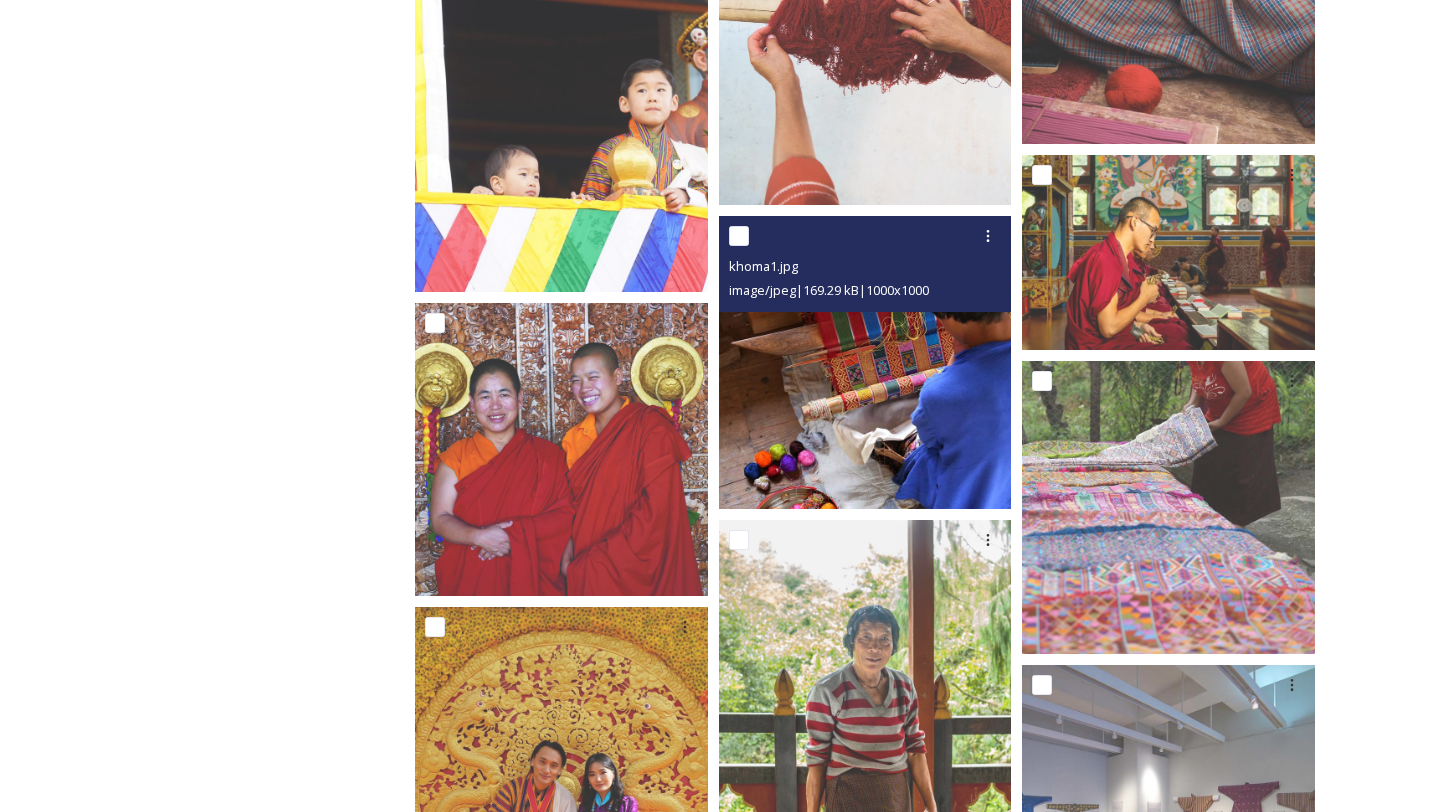 scroll, scrollTop: 6652, scrollLeft: 0, axis: vertical 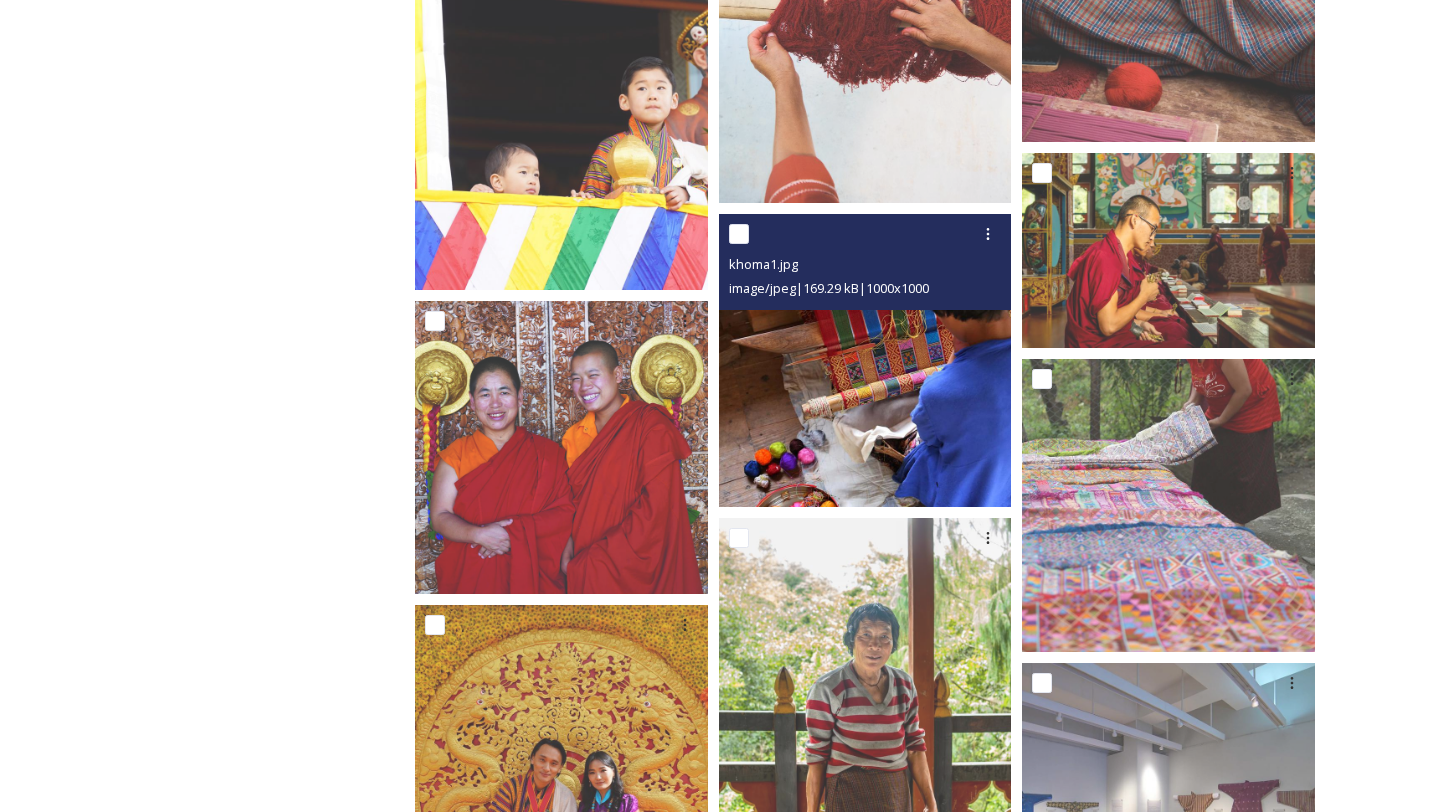 click at bounding box center [865, 360] 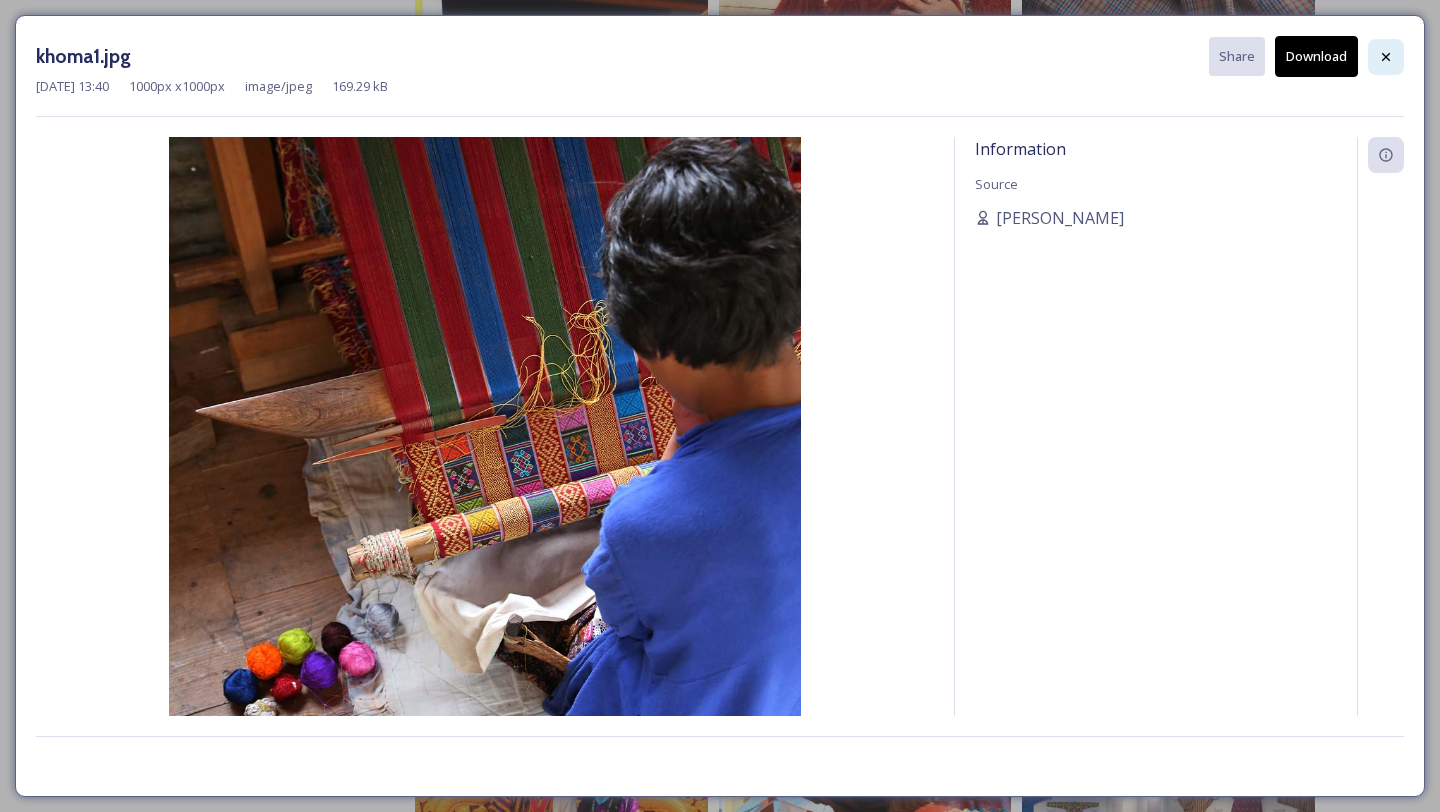 click at bounding box center (1386, 57) 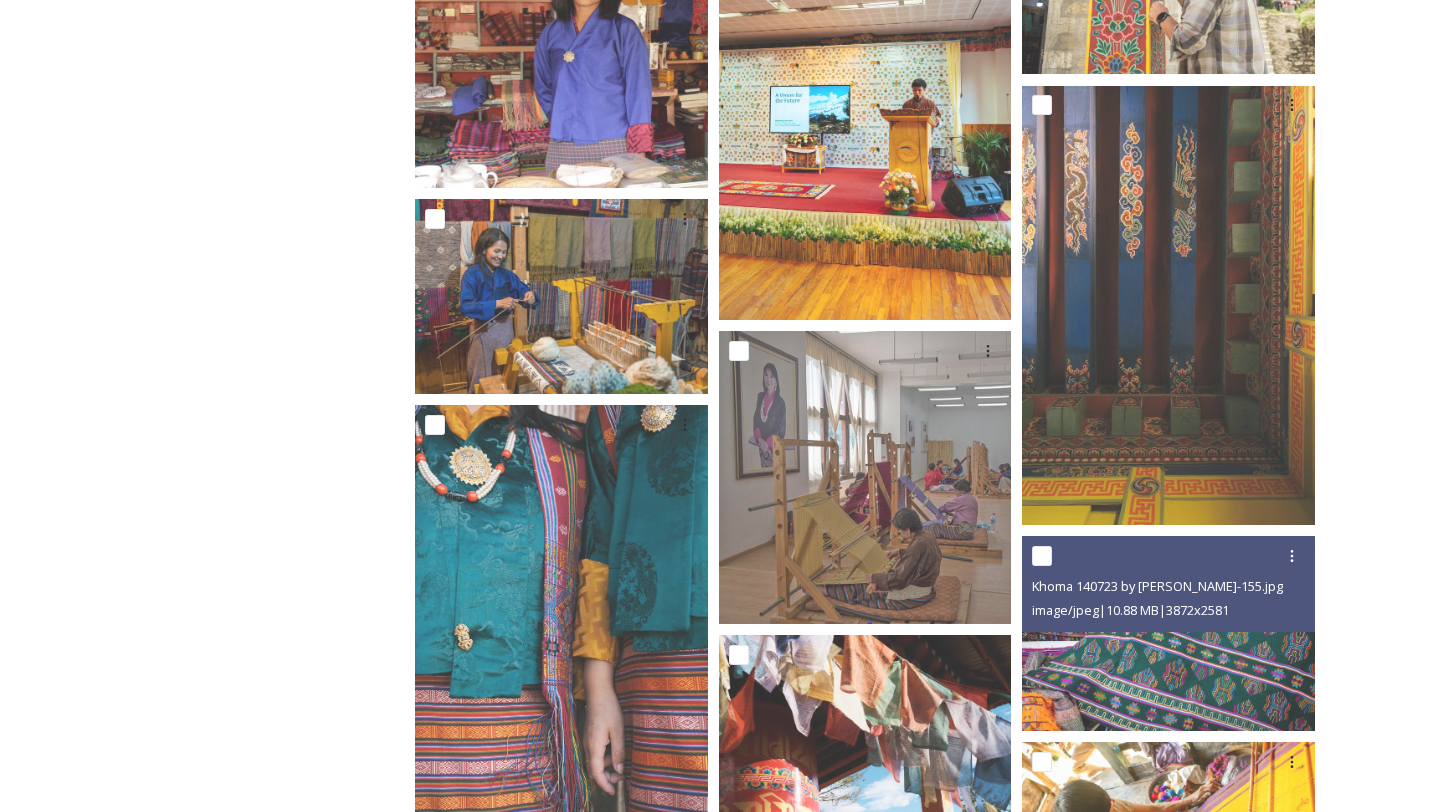 scroll, scrollTop: 8118, scrollLeft: 0, axis: vertical 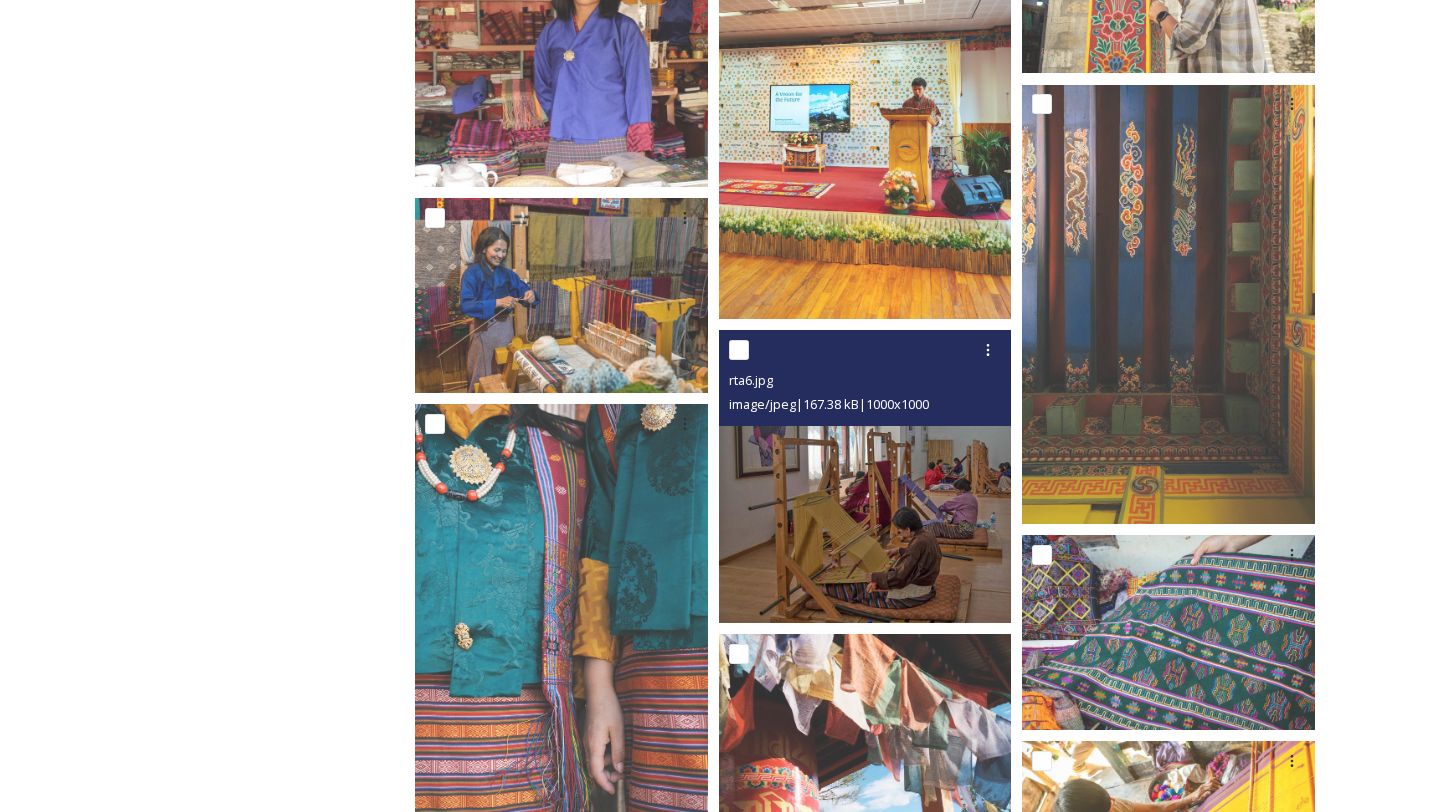 click at bounding box center [865, 476] 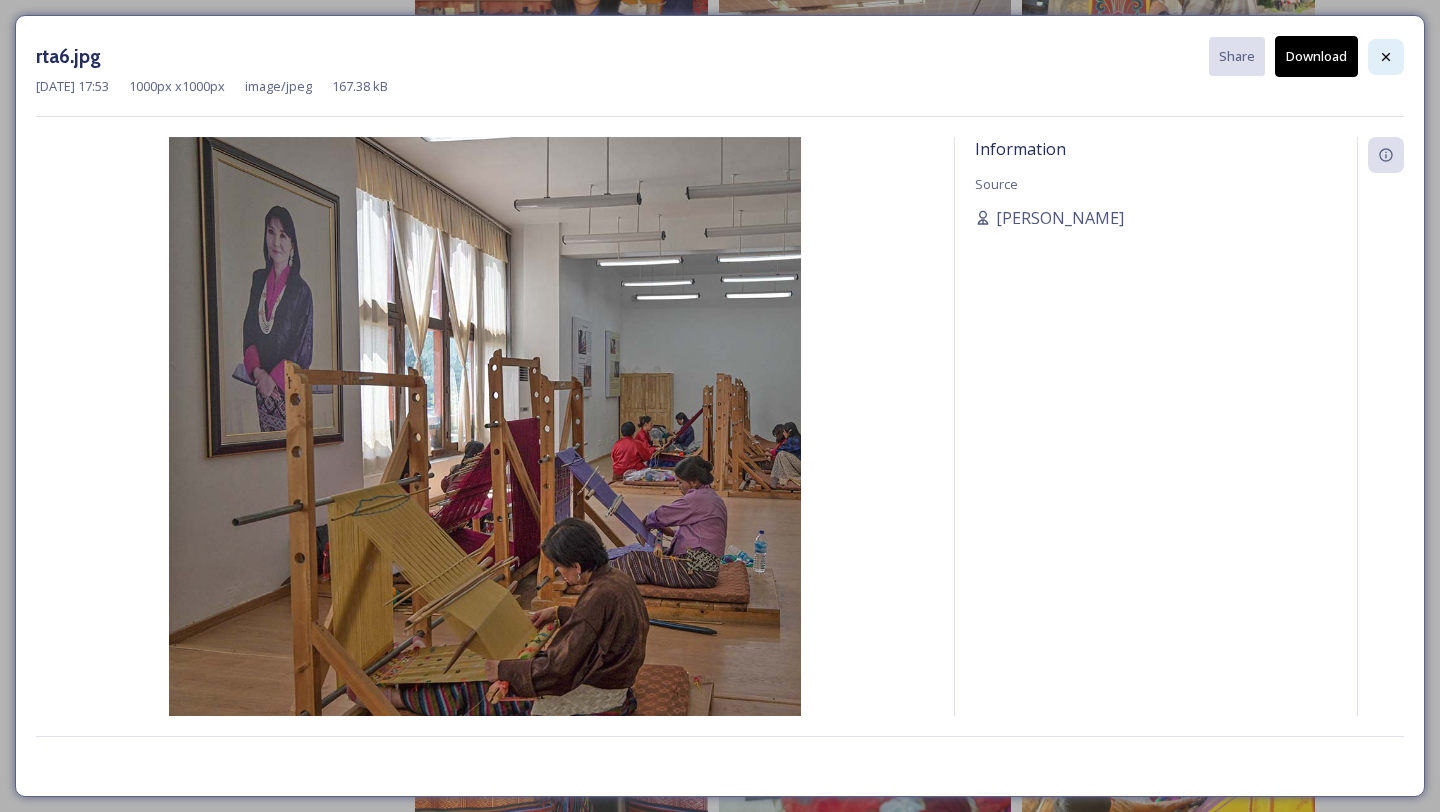 click 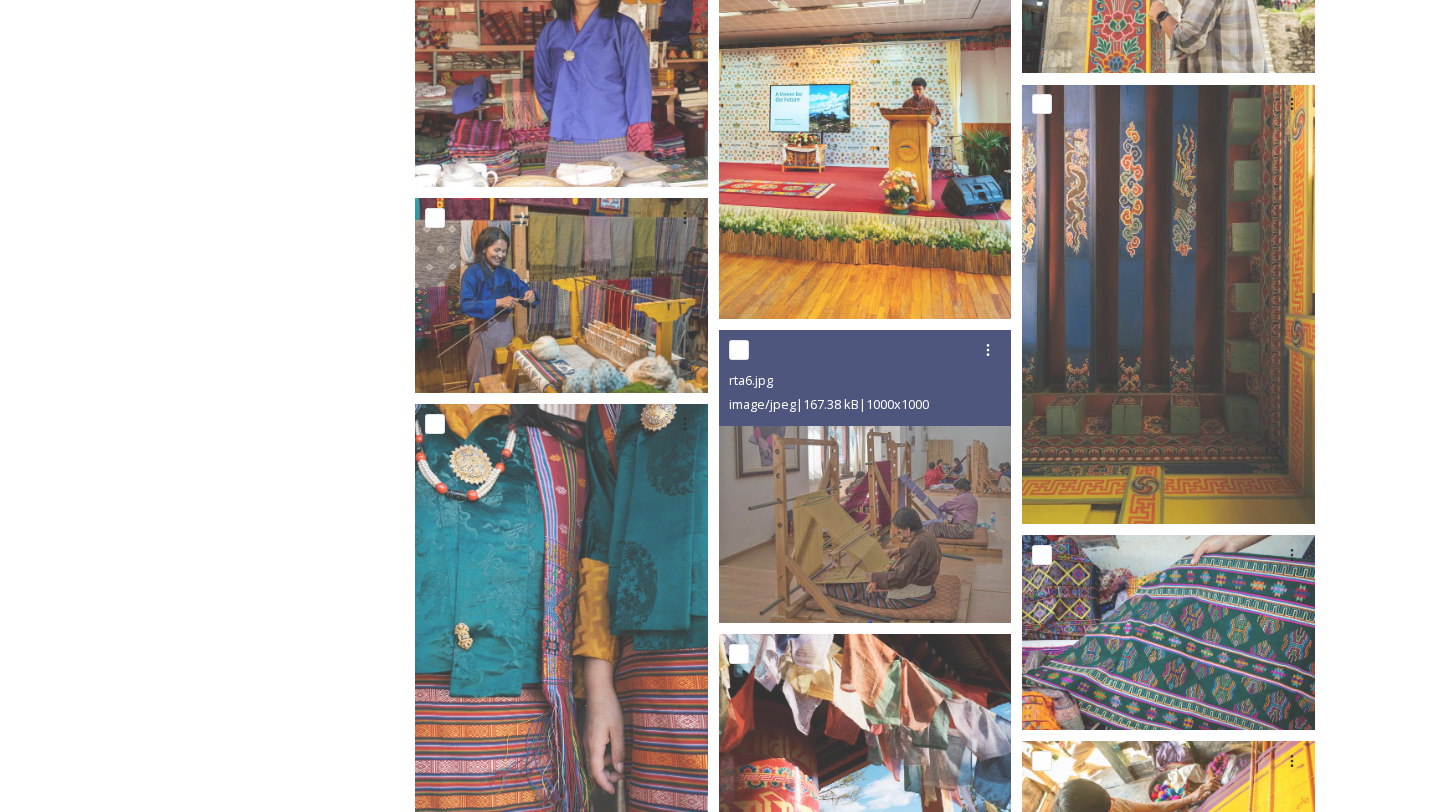 scroll, scrollTop: 8190, scrollLeft: 0, axis: vertical 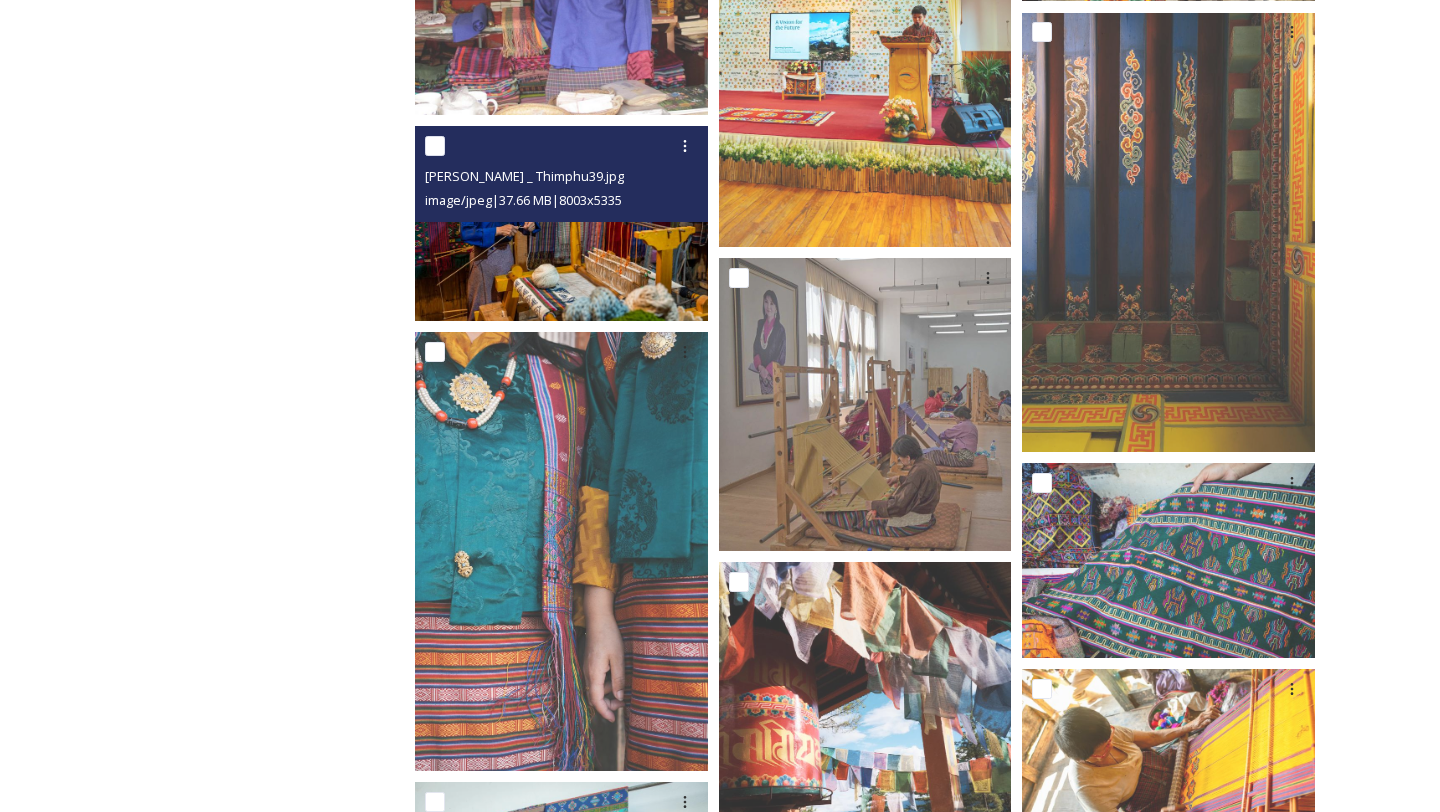 click at bounding box center (561, 223) 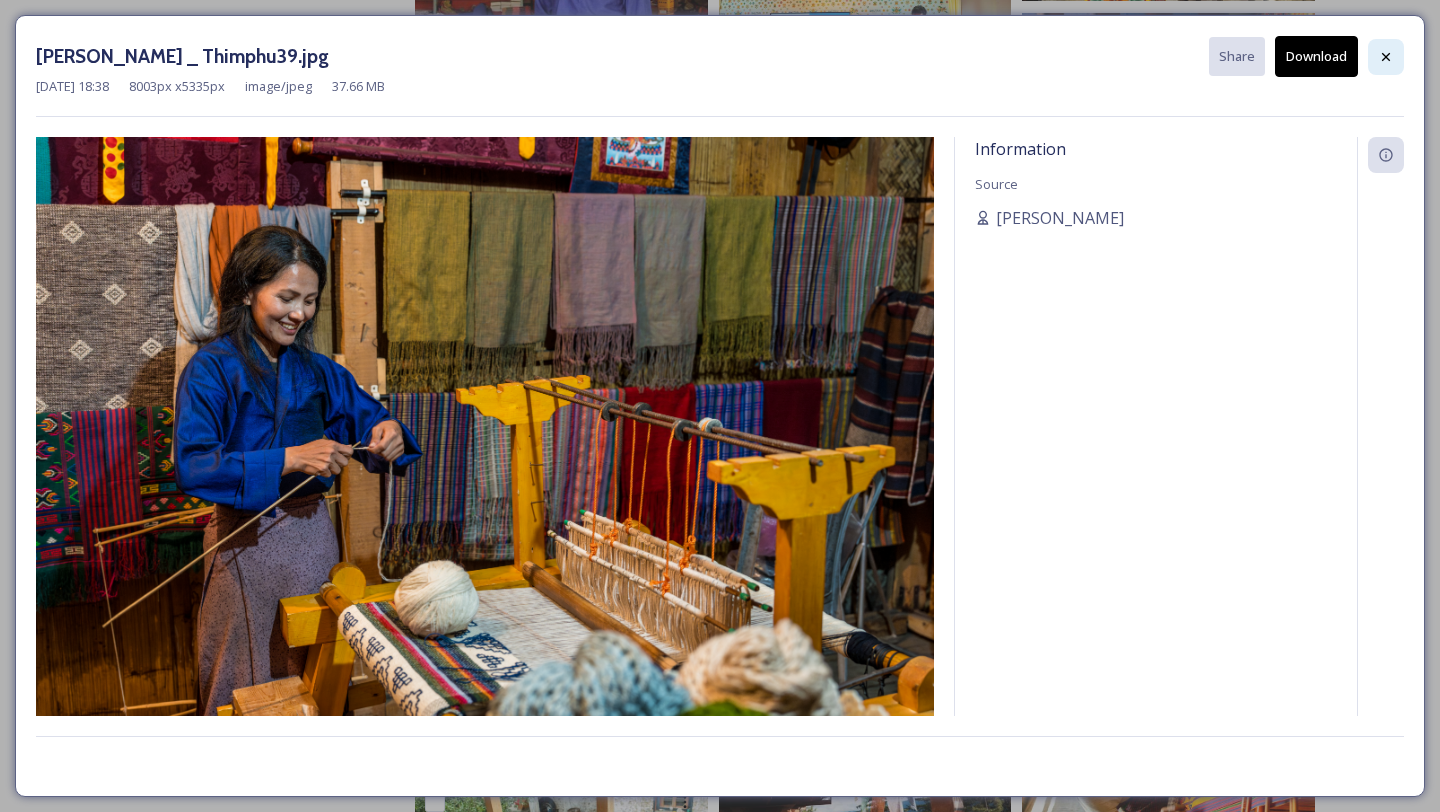 click 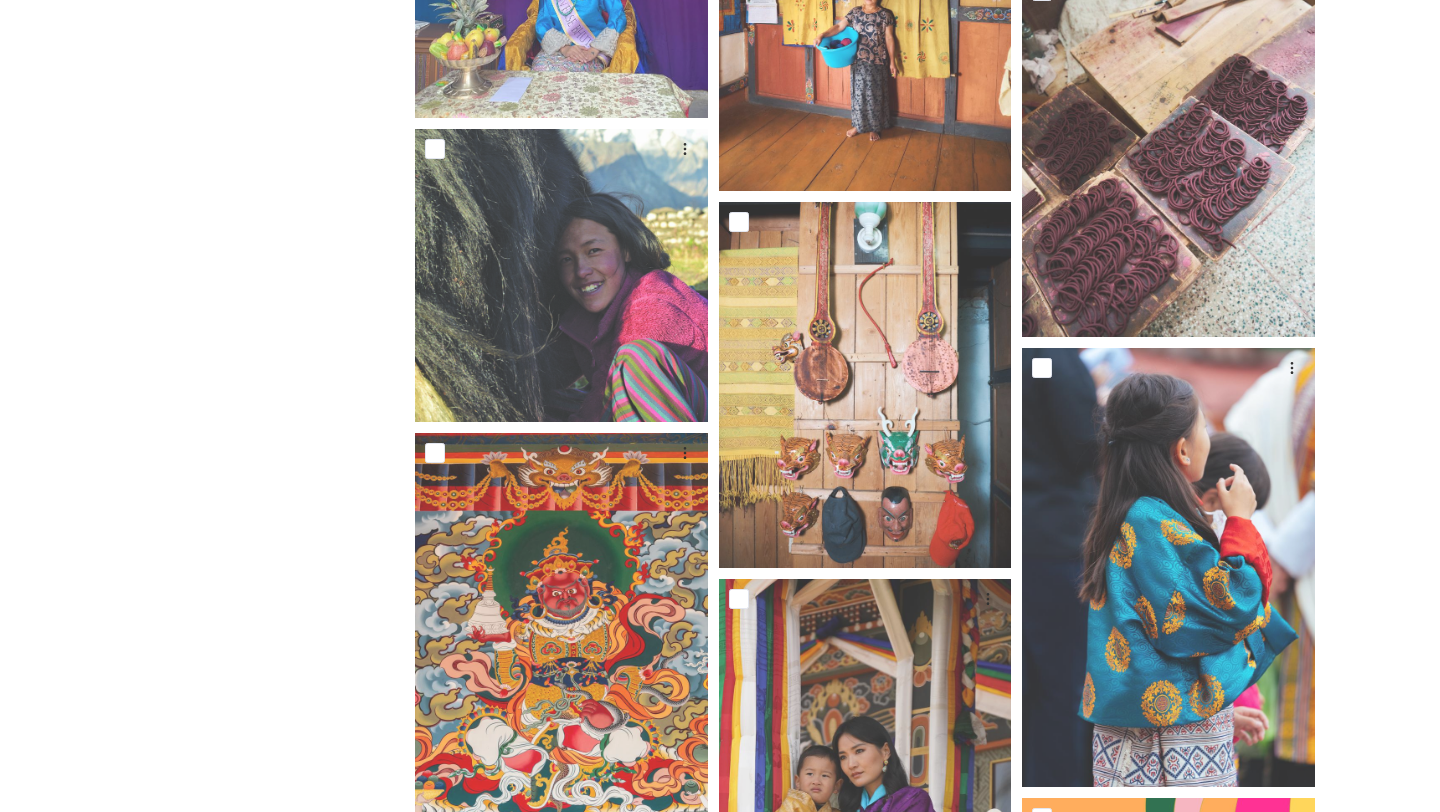 scroll, scrollTop: 0, scrollLeft: 0, axis: both 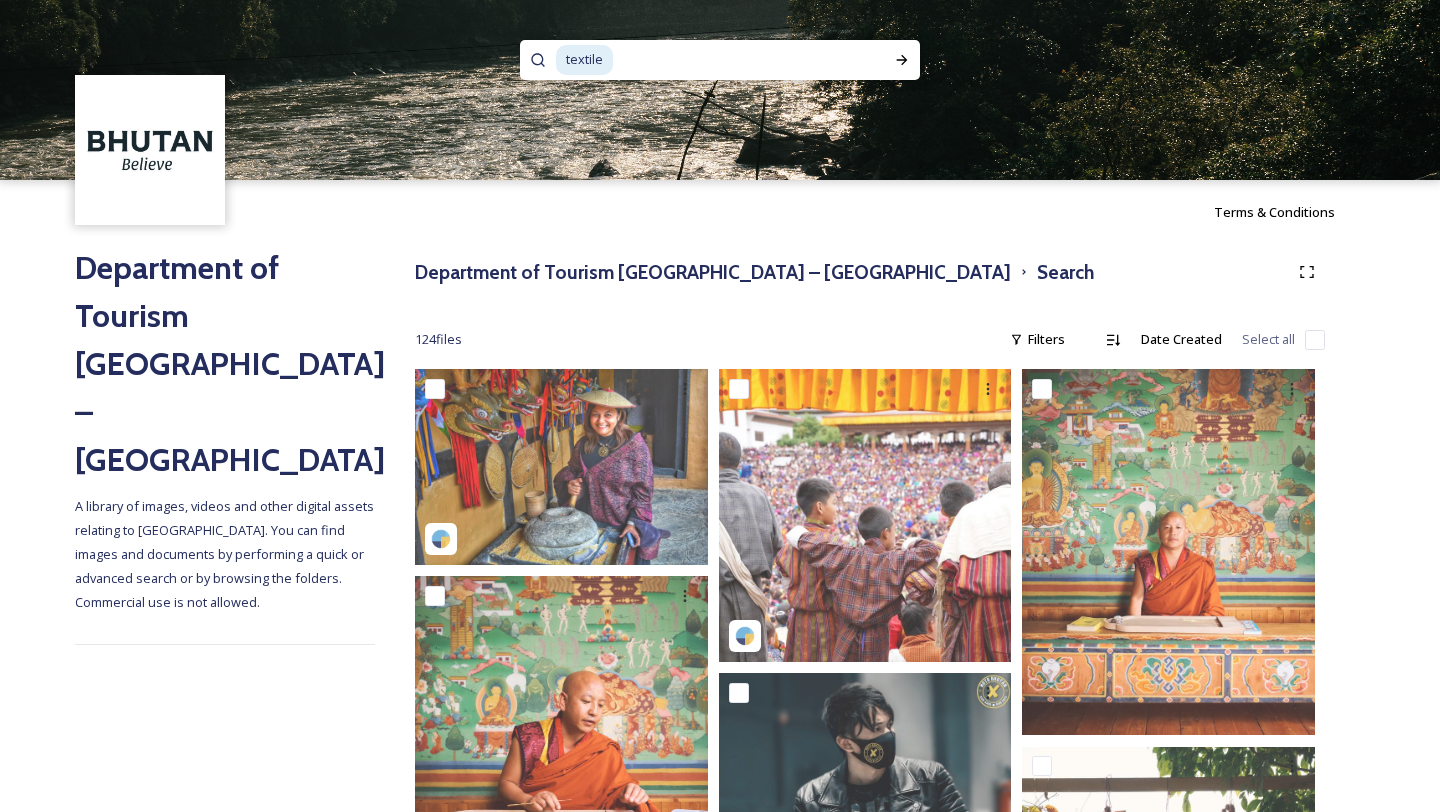 click on "textile" at bounding box center (584, 59) 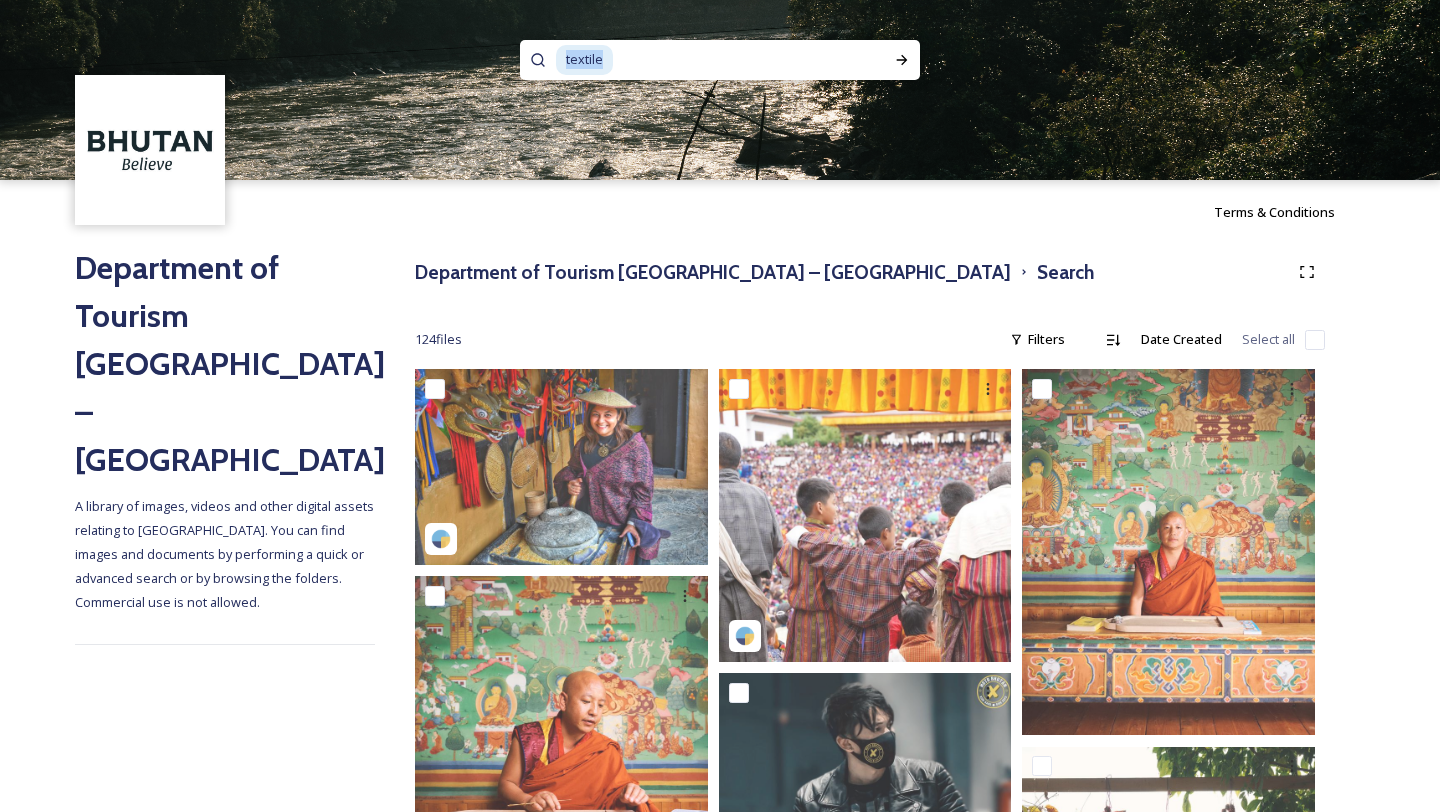 click on "textile" at bounding box center (584, 59) 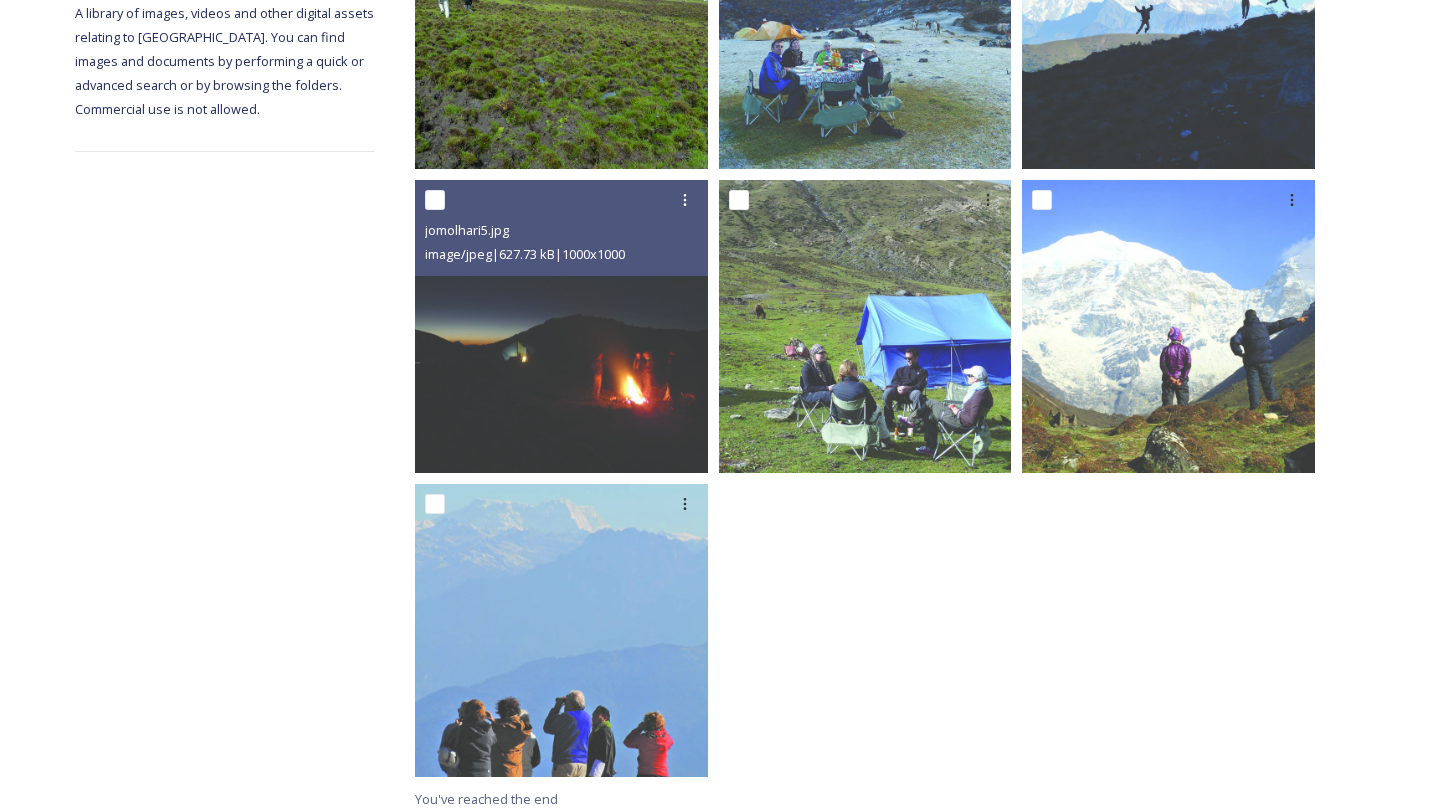 scroll, scrollTop: 502, scrollLeft: 0, axis: vertical 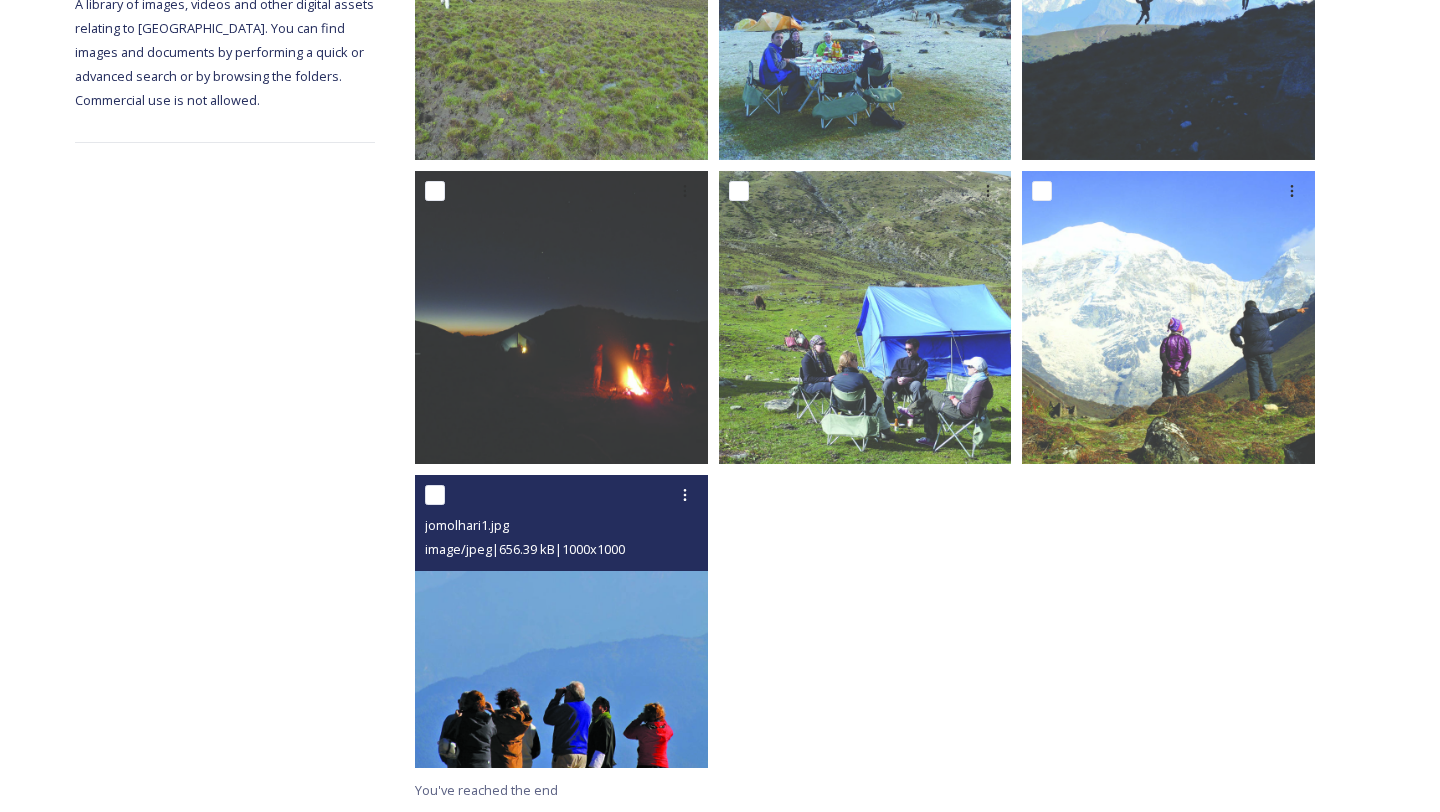 click at bounding box center (561, 621) 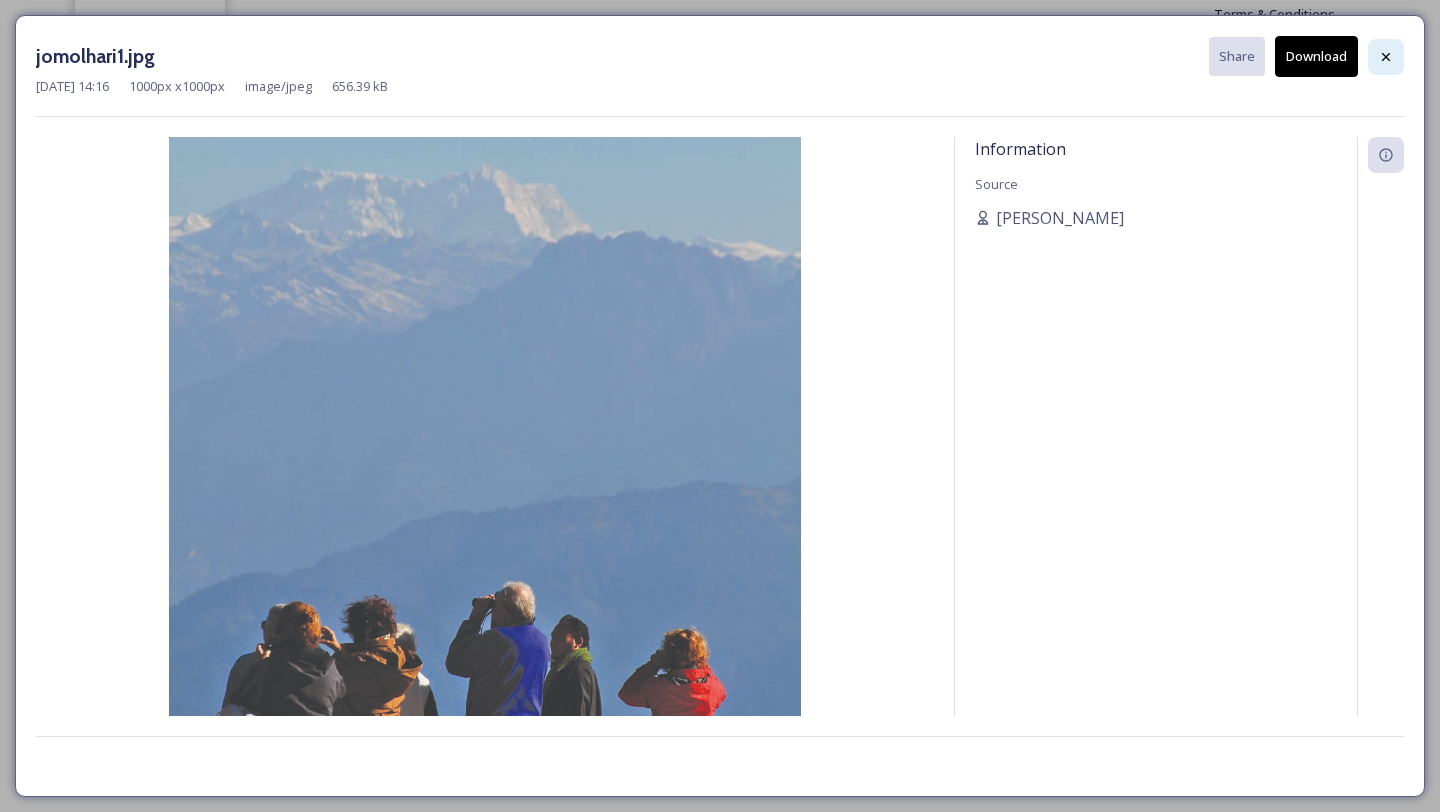 click 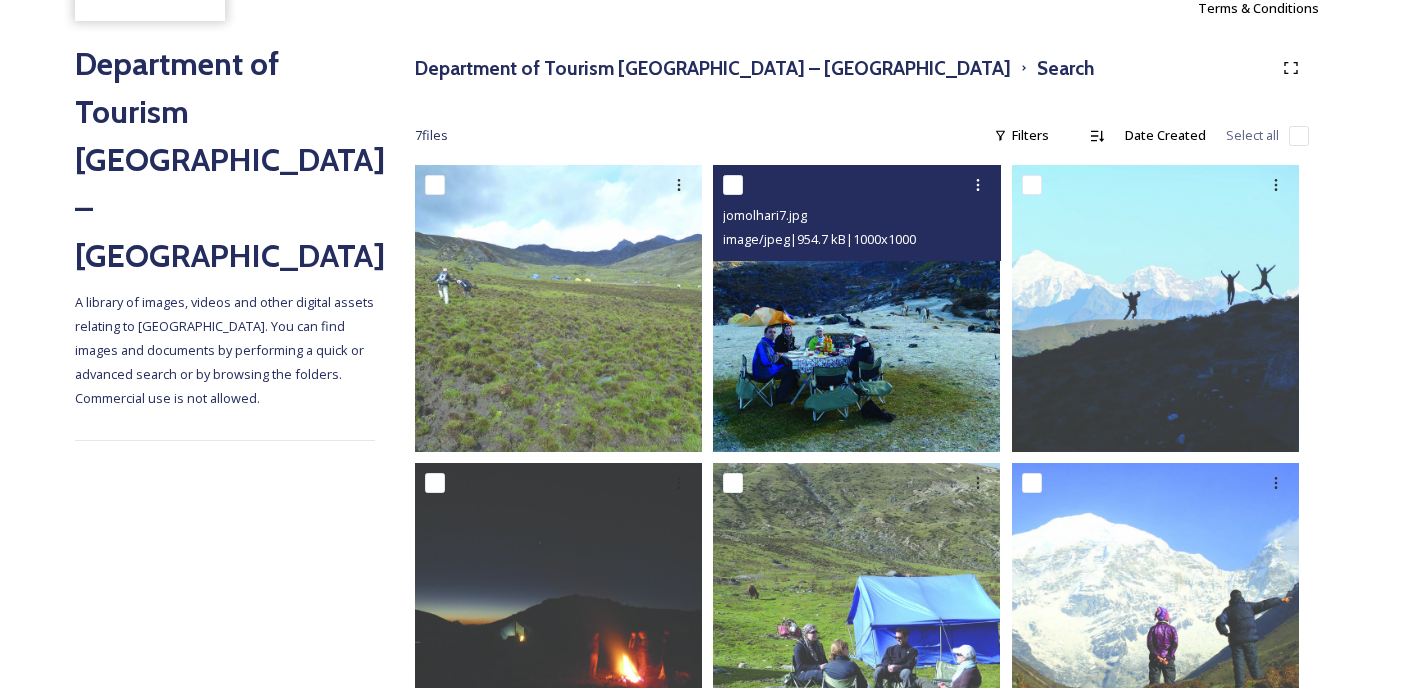 scroll, scrollTop: 210, scrollLeft: 0, axis: vertical 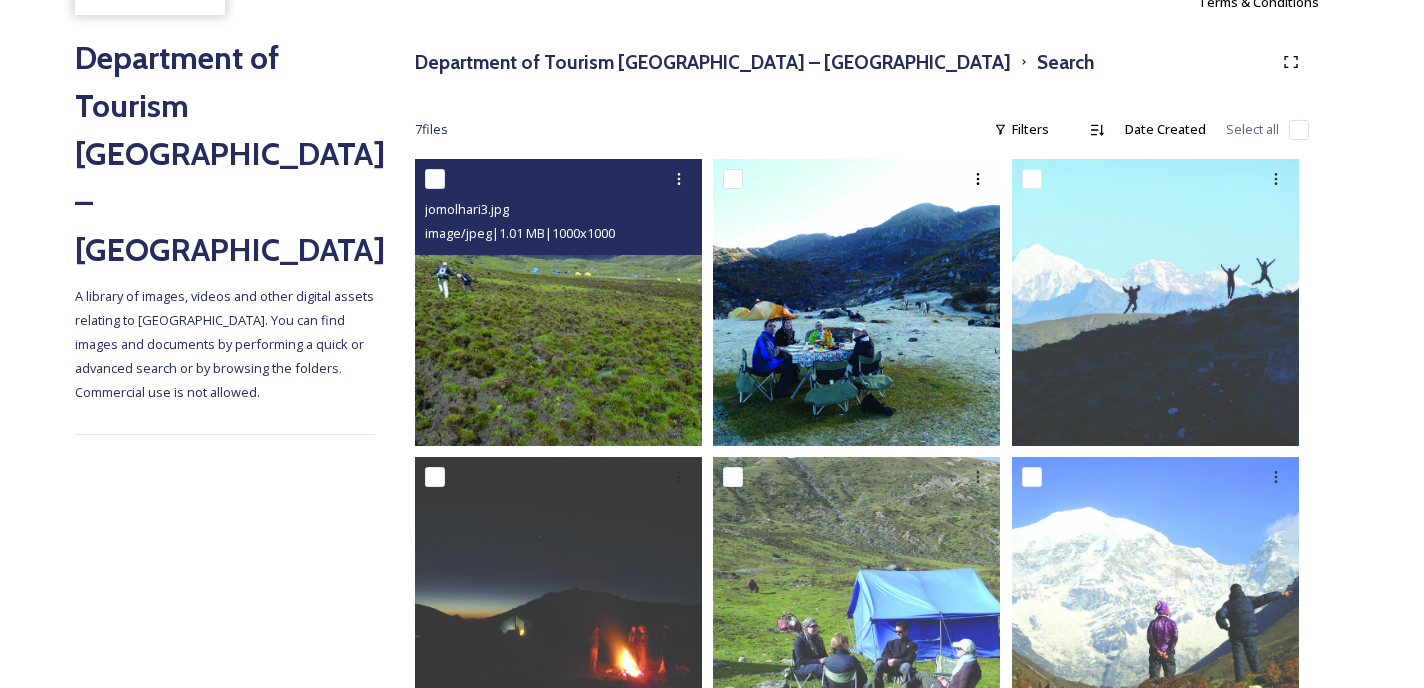 click at bounding box center [558, 302] 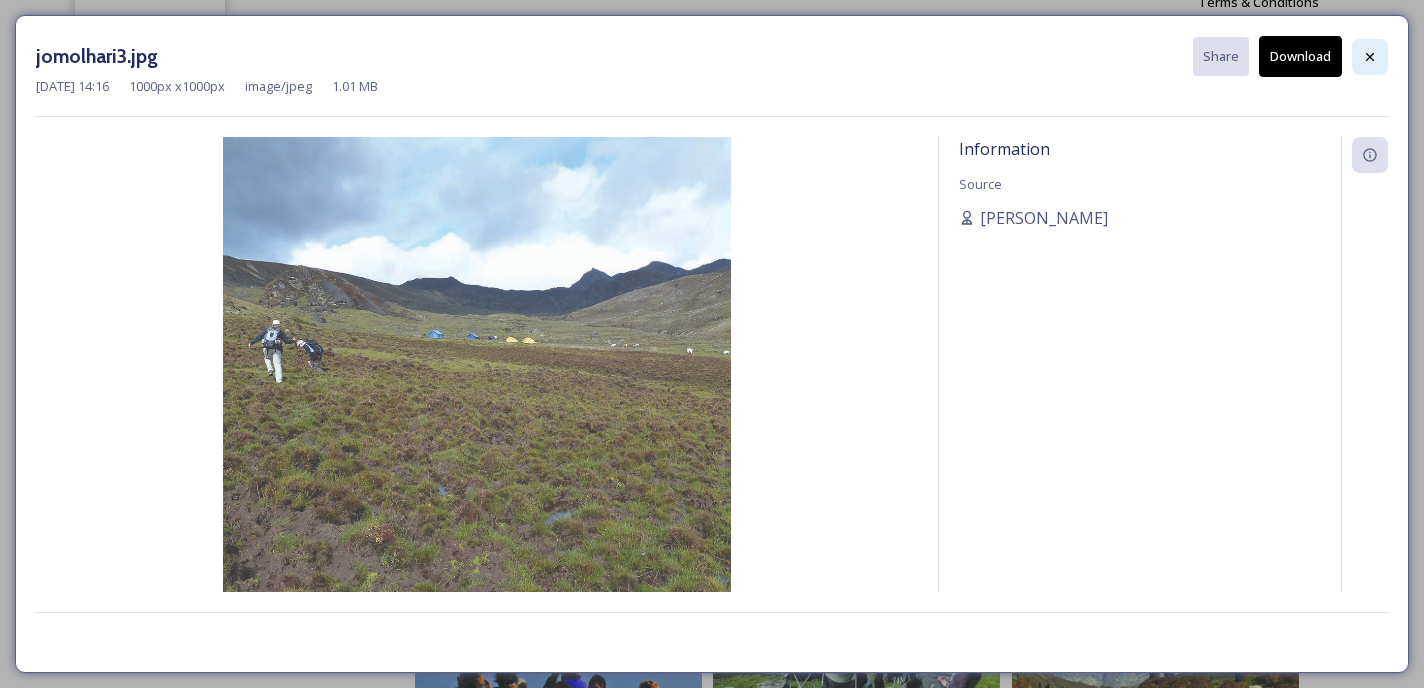click 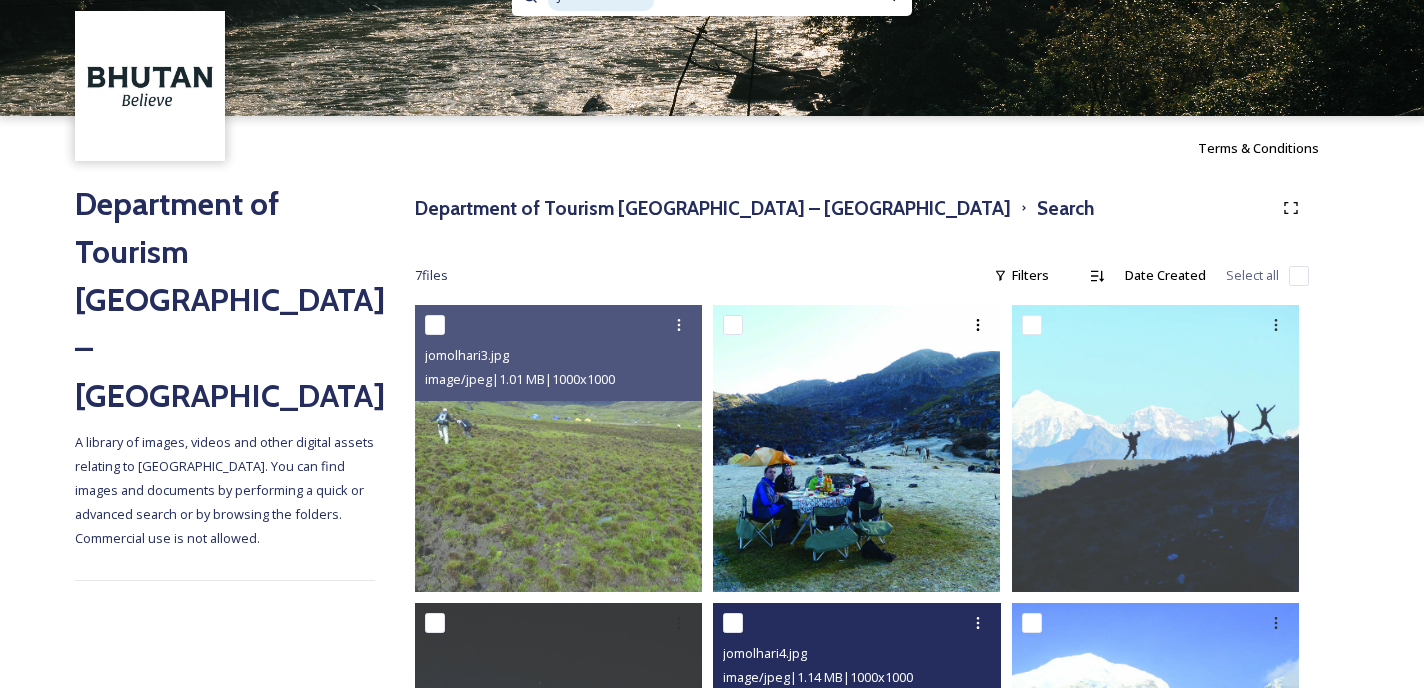 scroll, scrollTop: 0, scrollLeft: 0, axis: both 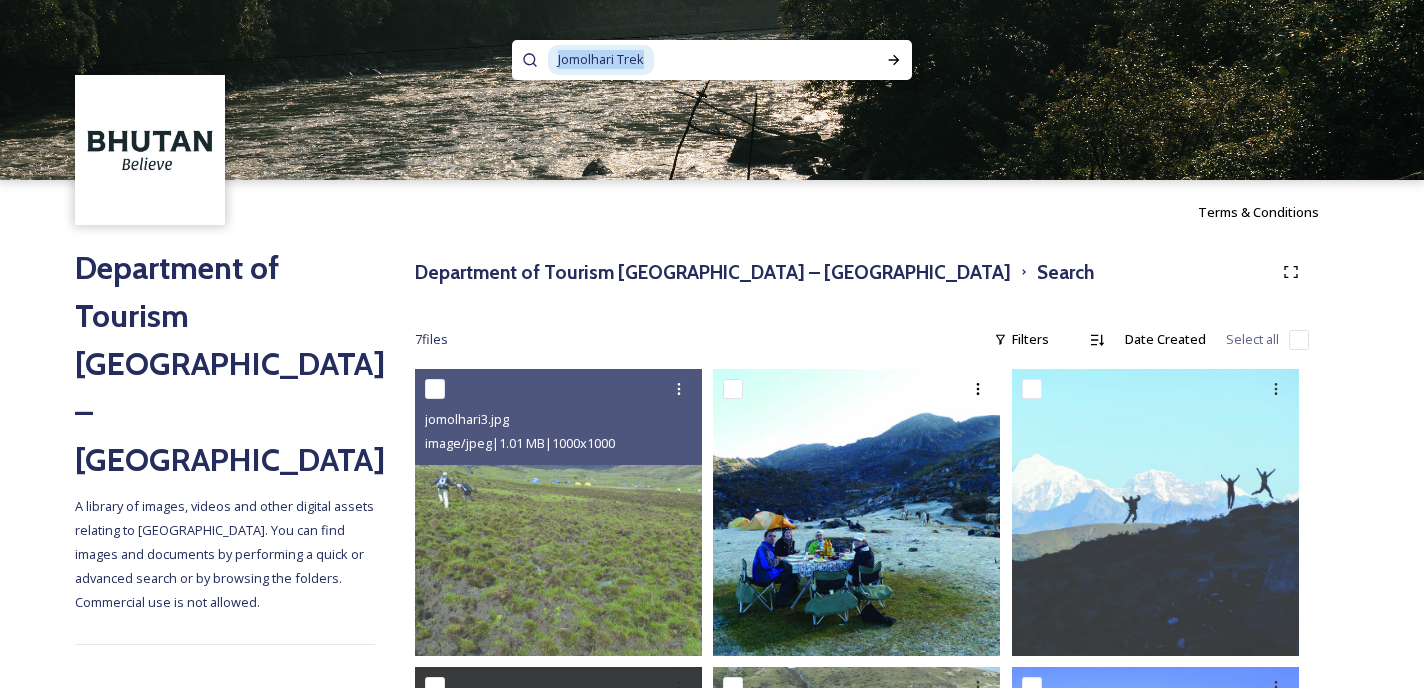 drag, startPoint x: 648, startPoint y: 57, endPoint x: 527, endPoint y: 60, distance: 121.037186 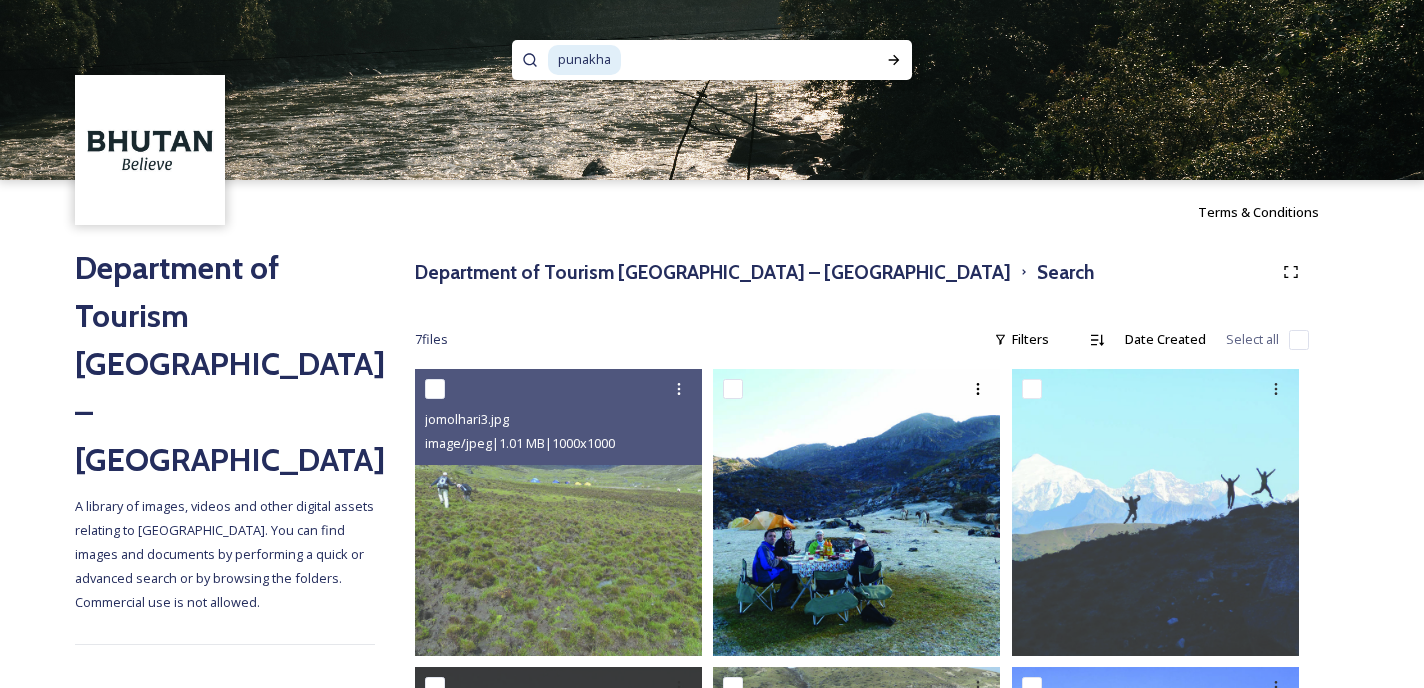 drag, startPoint x: 613, startPoint y: 60, endPoint x: 543, endPoint y: 60, distance: 70 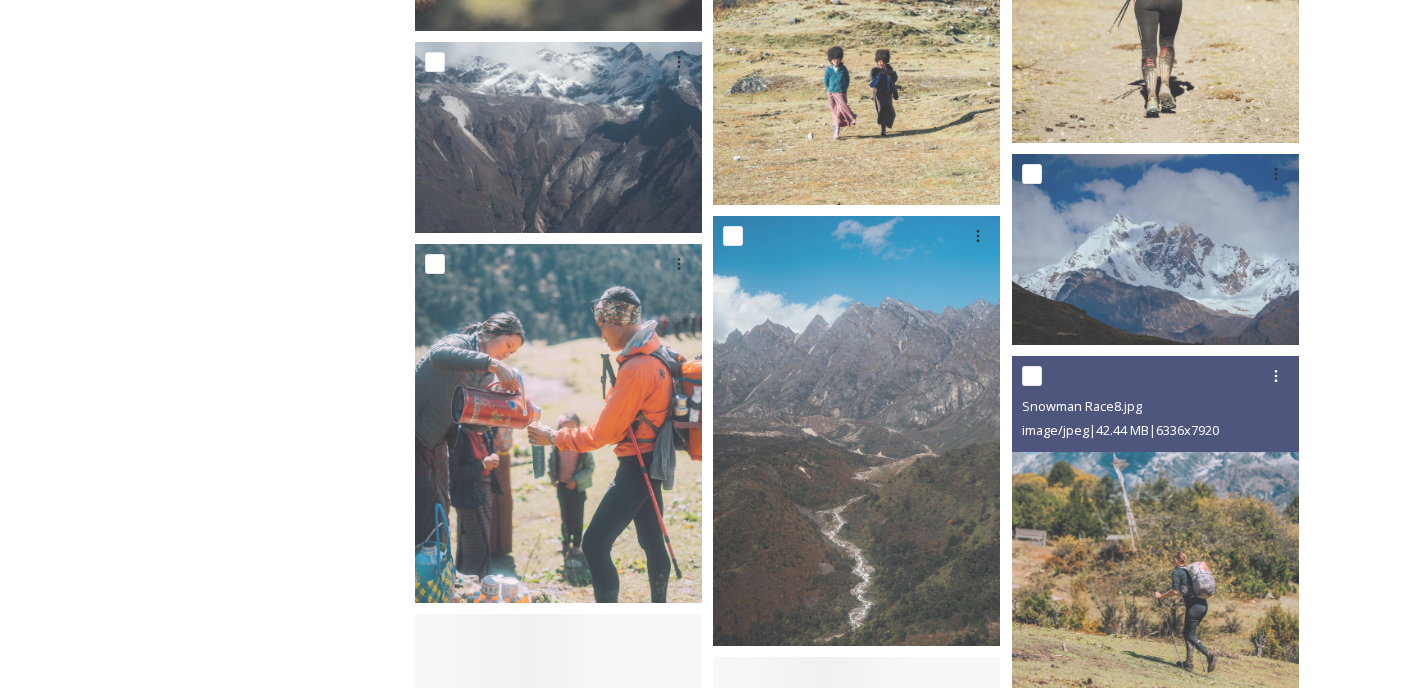 scroll, scrollTop: 2207, scrollLeft: 0, axis: vertical 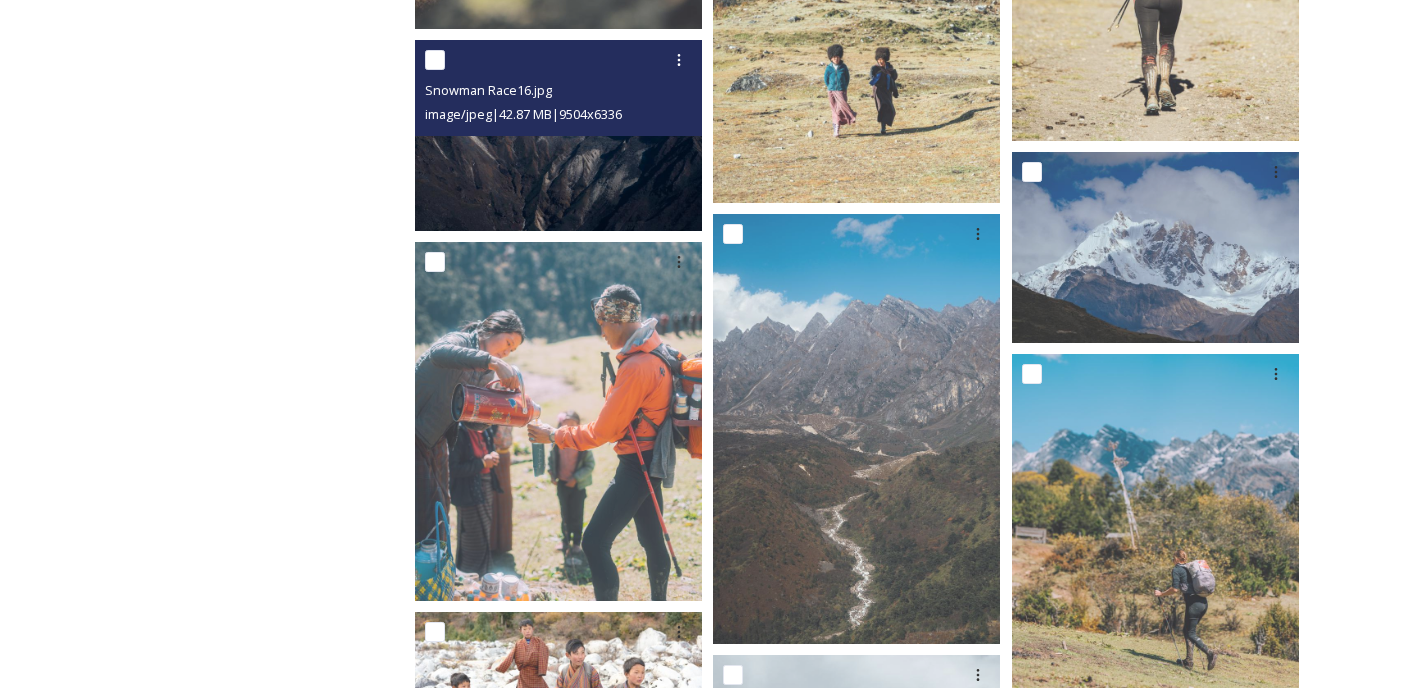 click at bounding box center [558, 135] 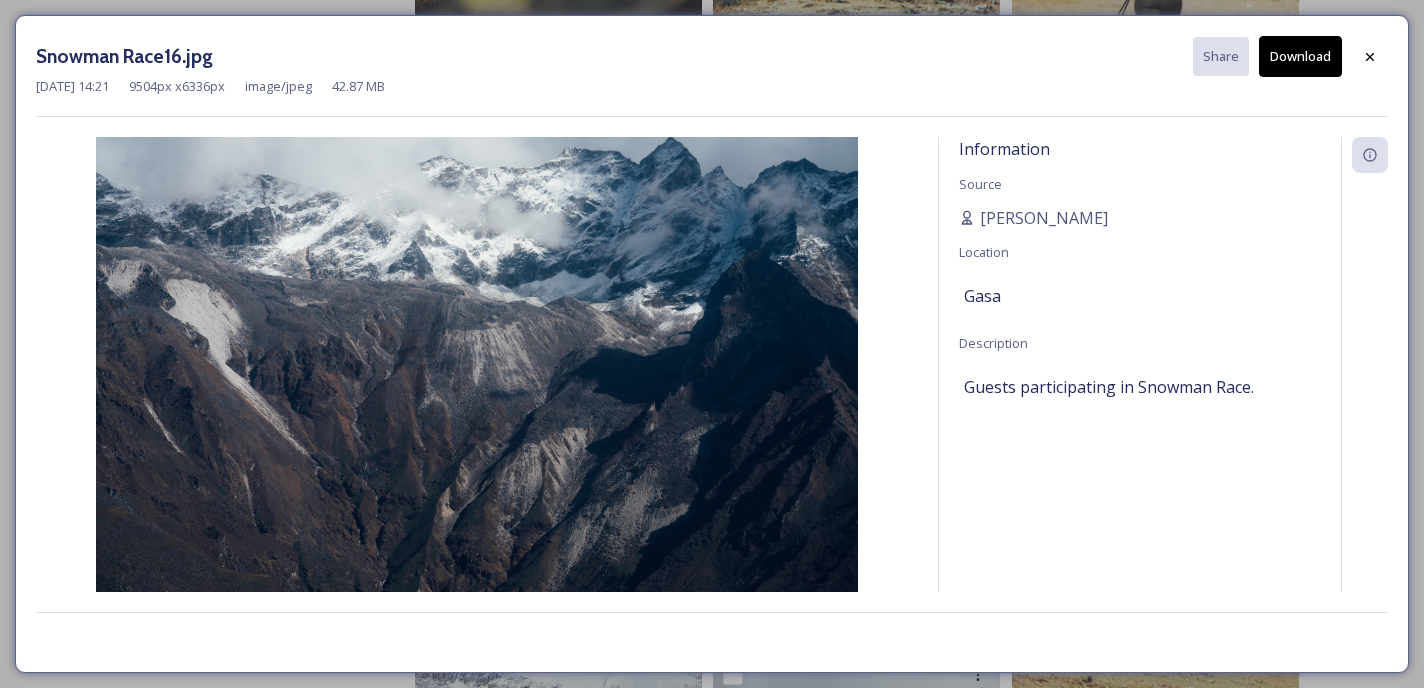 click on "Download" at bounding box center (1300, 56) 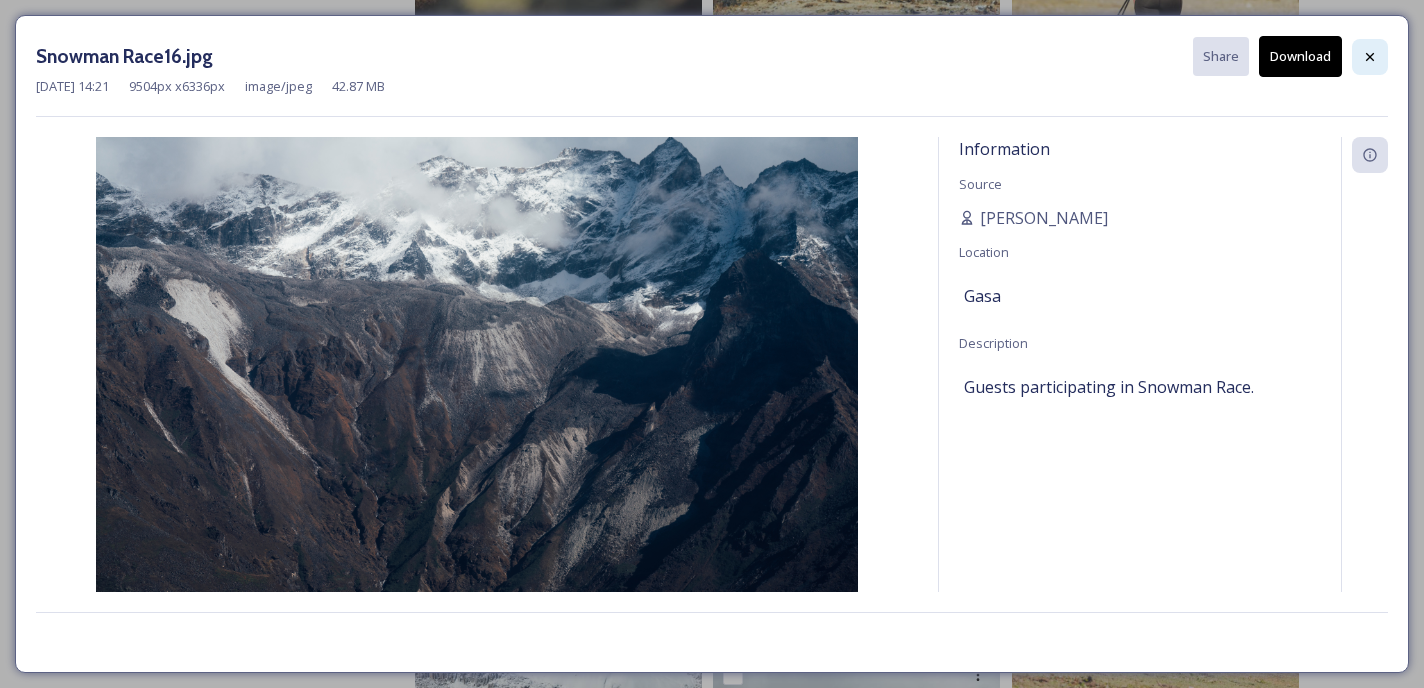 click 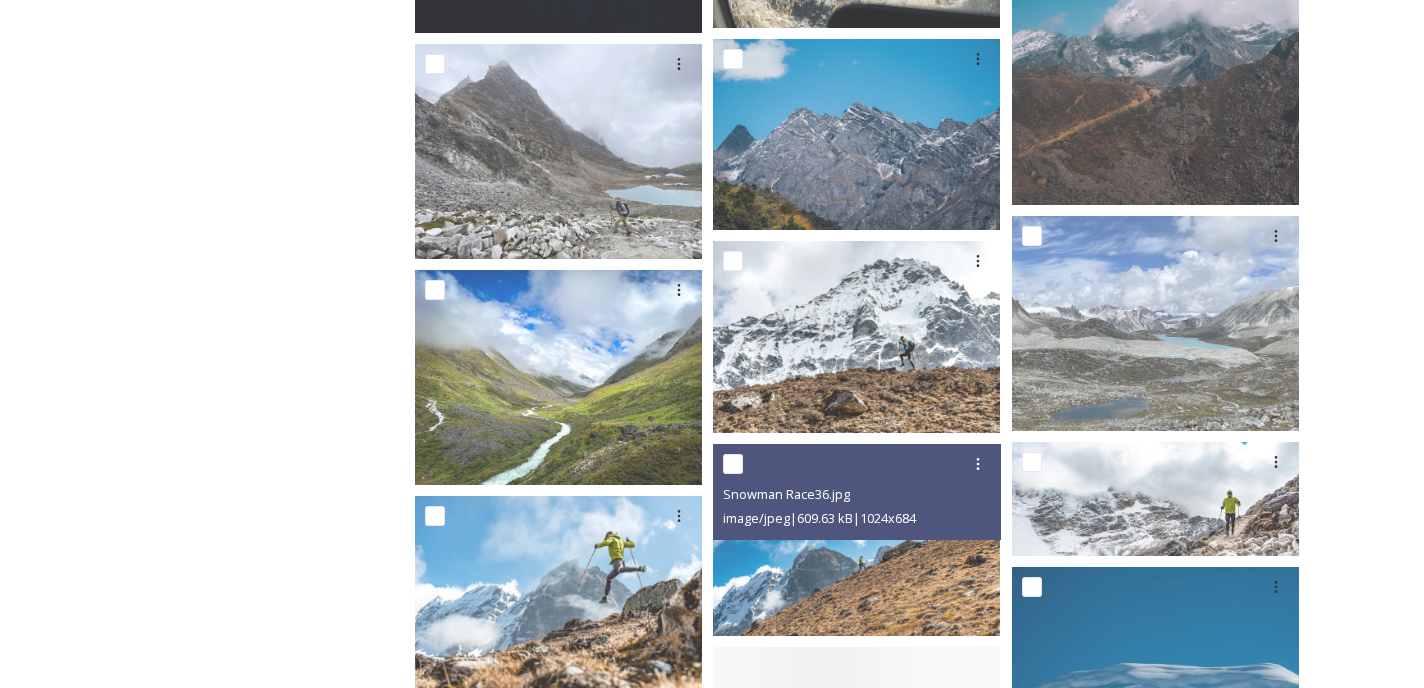 scroll, scrollTop: 4292, scrollLeft: 0, axis: vertical 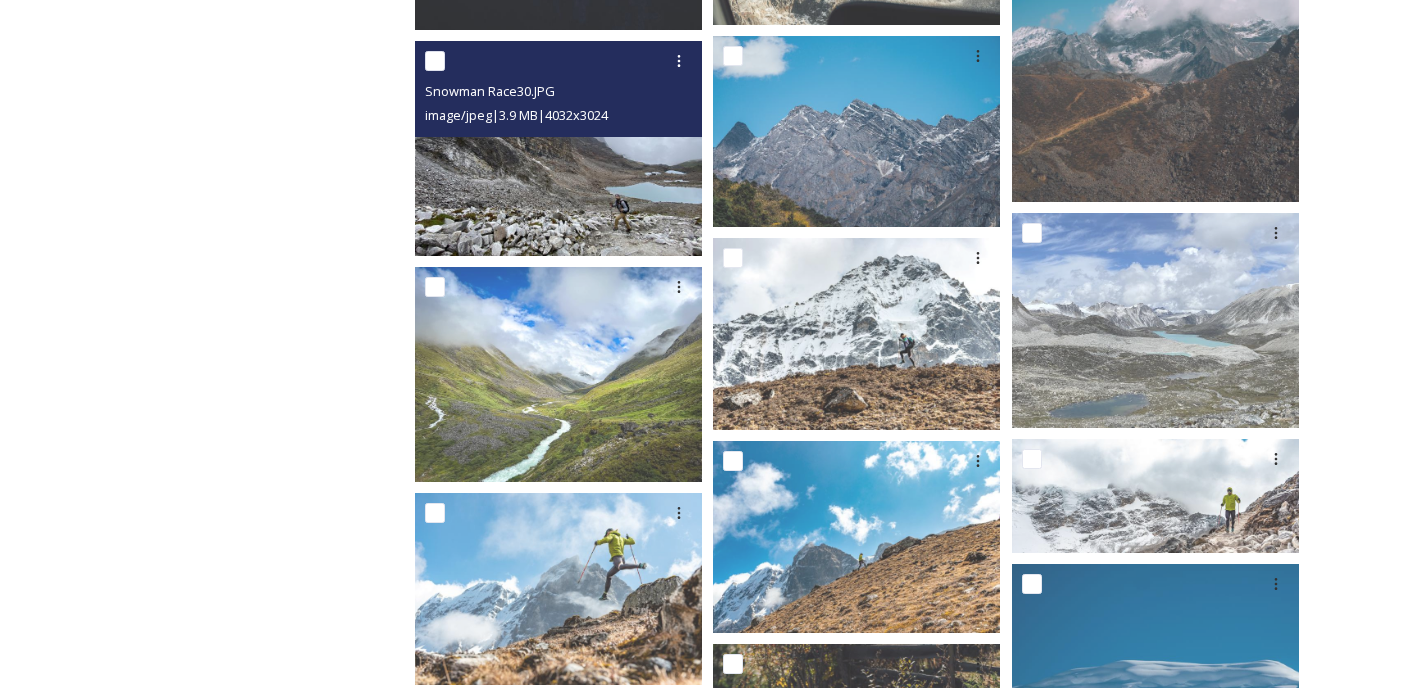 click at bounding box center [558, 148] 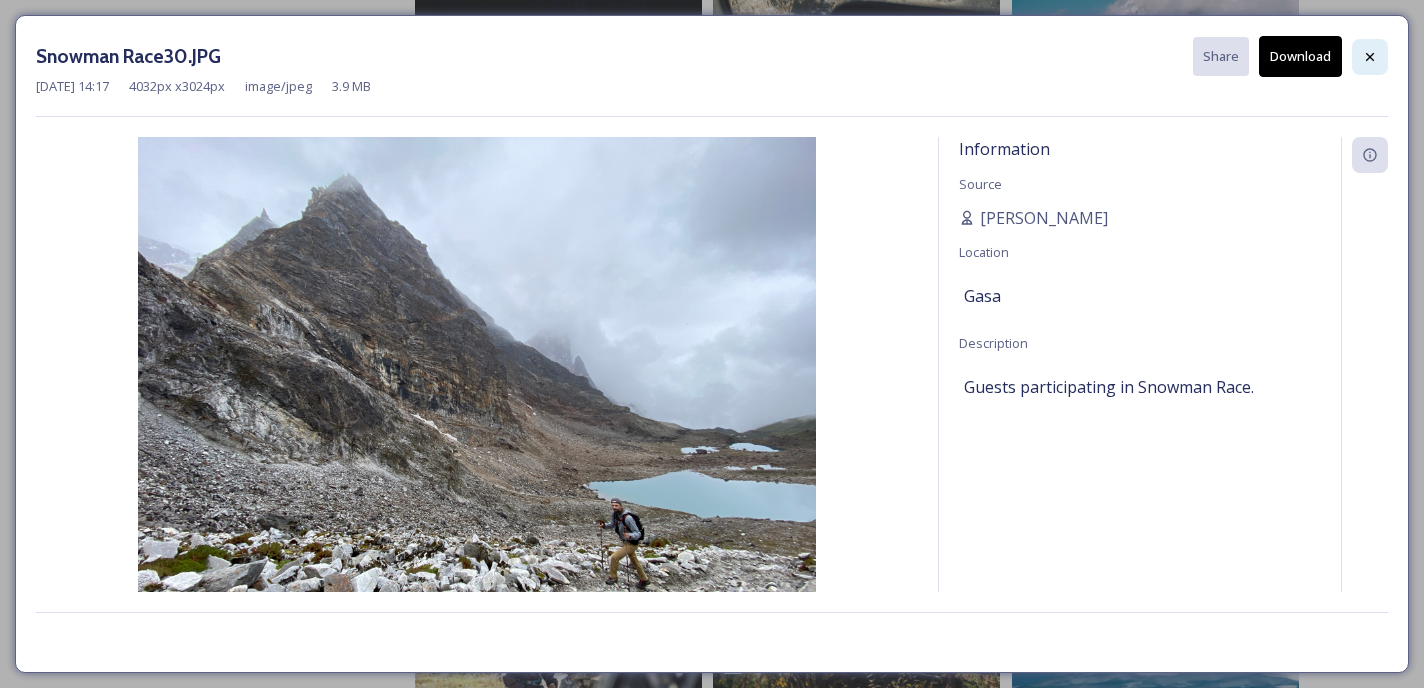 click 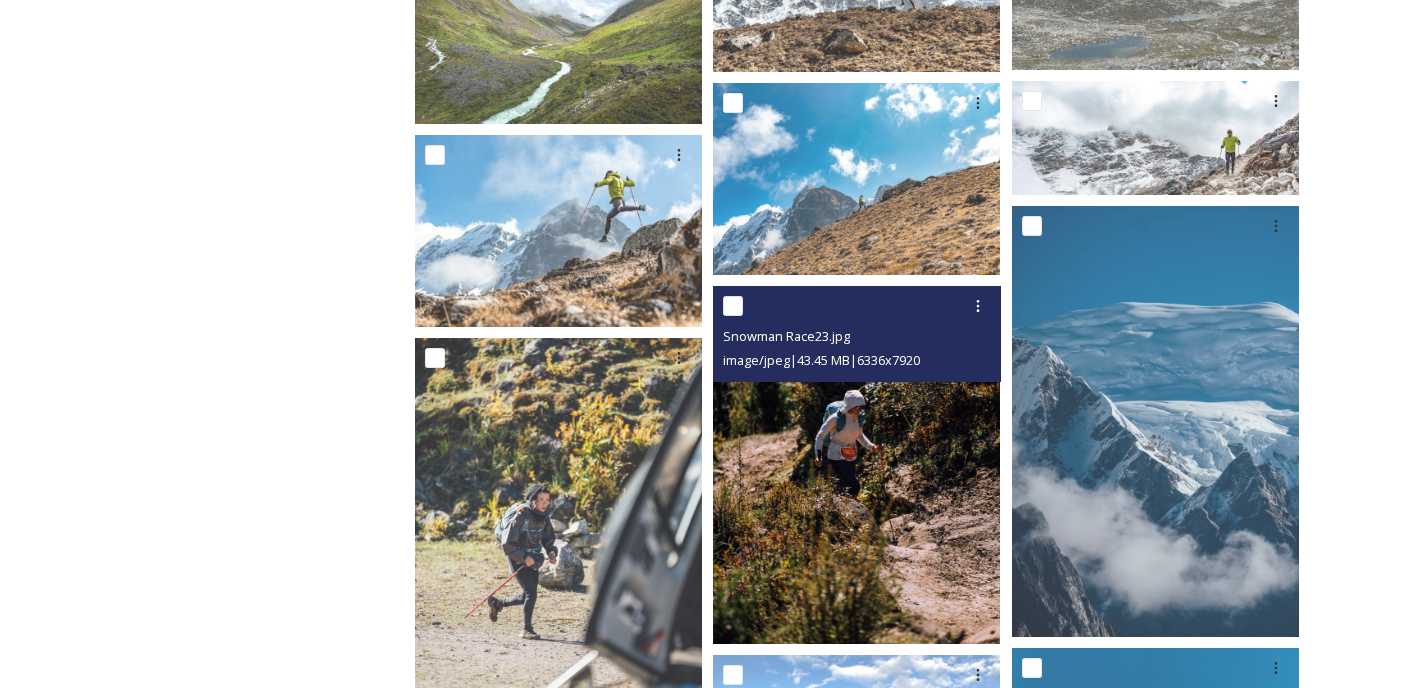 scroll, scrollTop: 4703, scrollLeft: 0, axis: vertical 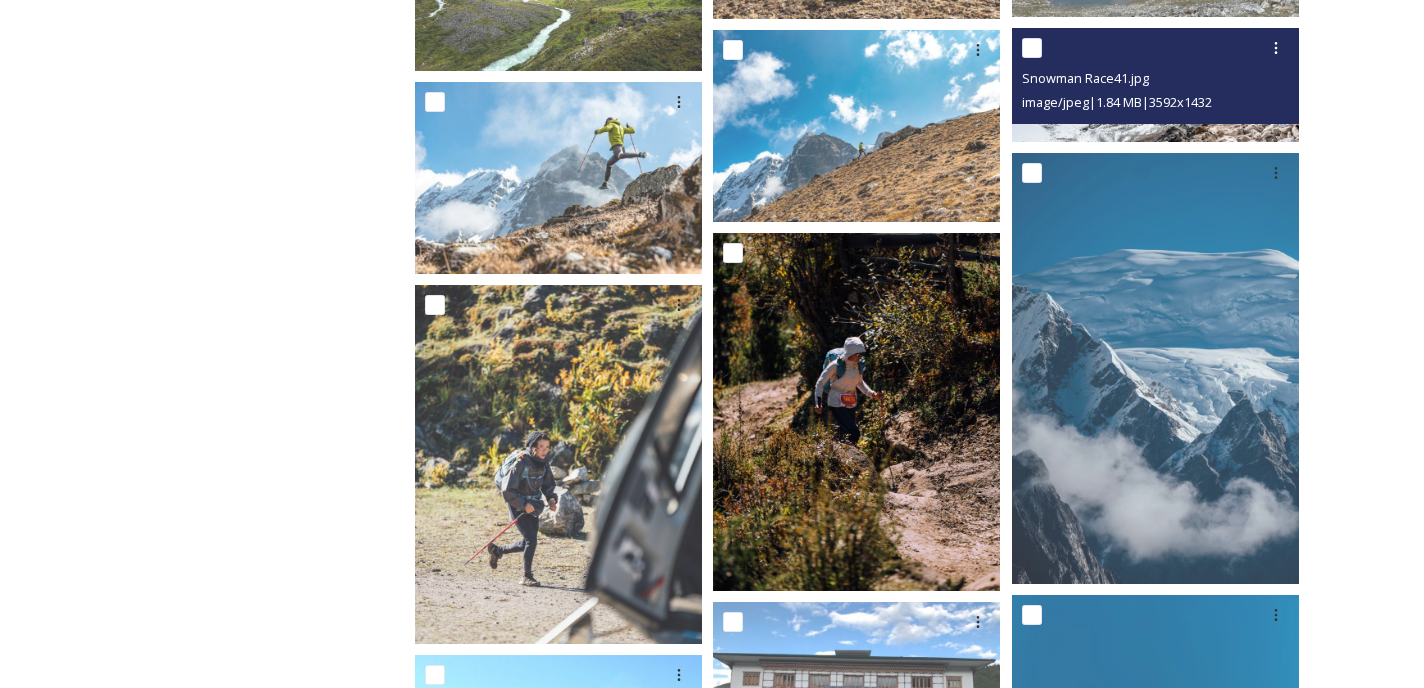 click at bounding box center (1155, 85) 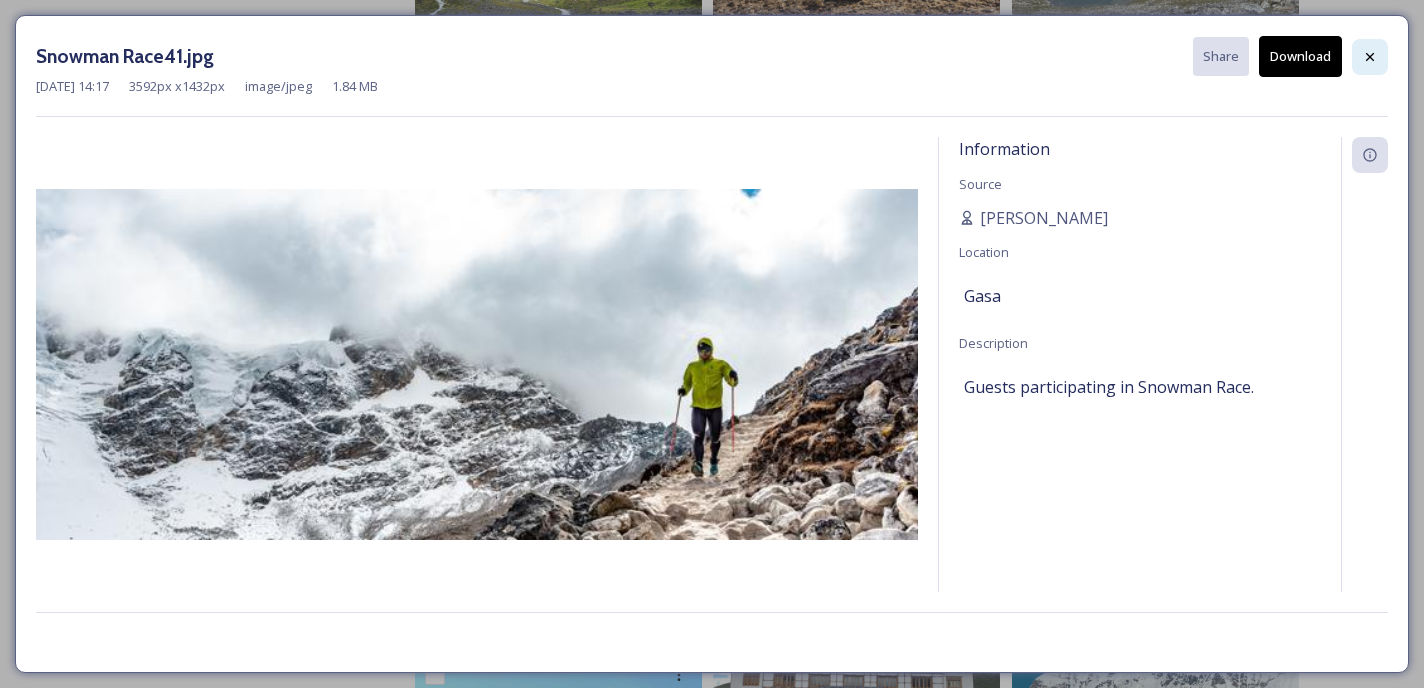 click at bounding box center [1370, 57] 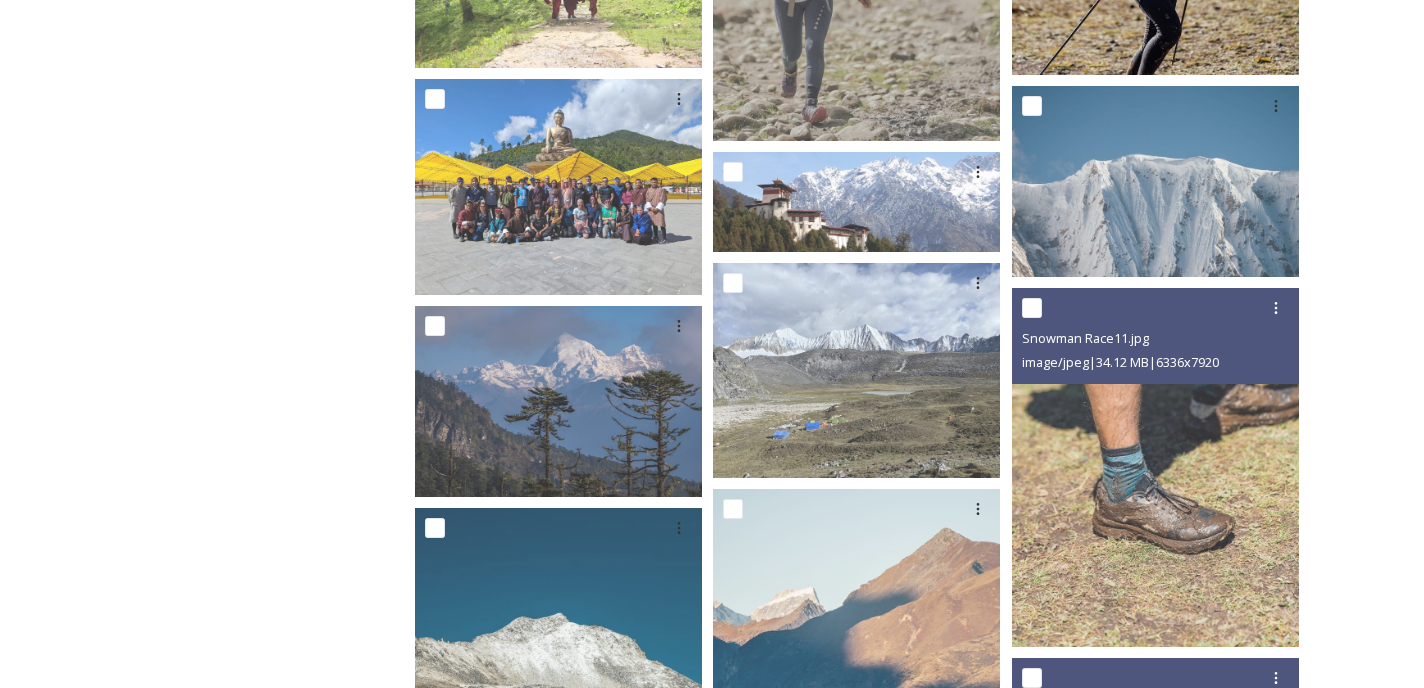 scroll, scrollTop: 6328, scrollLeft: 0, axis: vertical 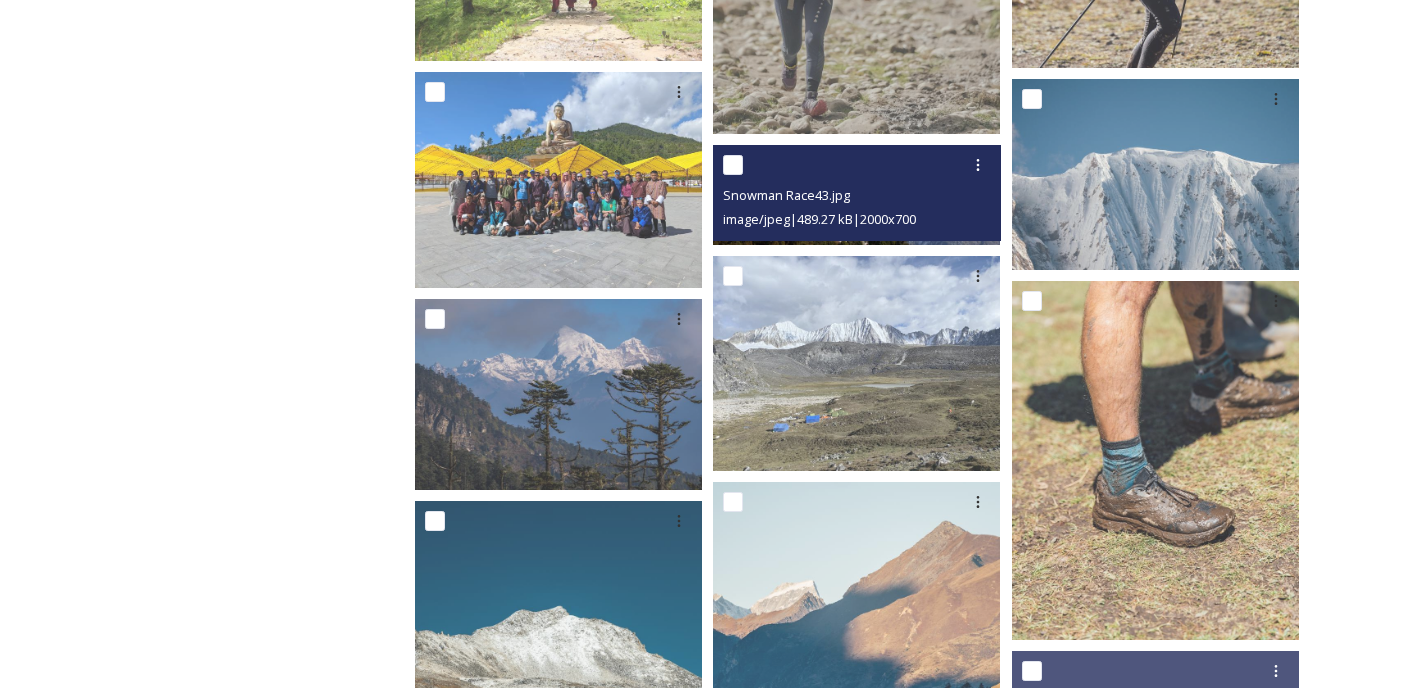 click on "image/jpeg  |  489.27 kB  |  2000  x  700" at bounding box center [819, 219] 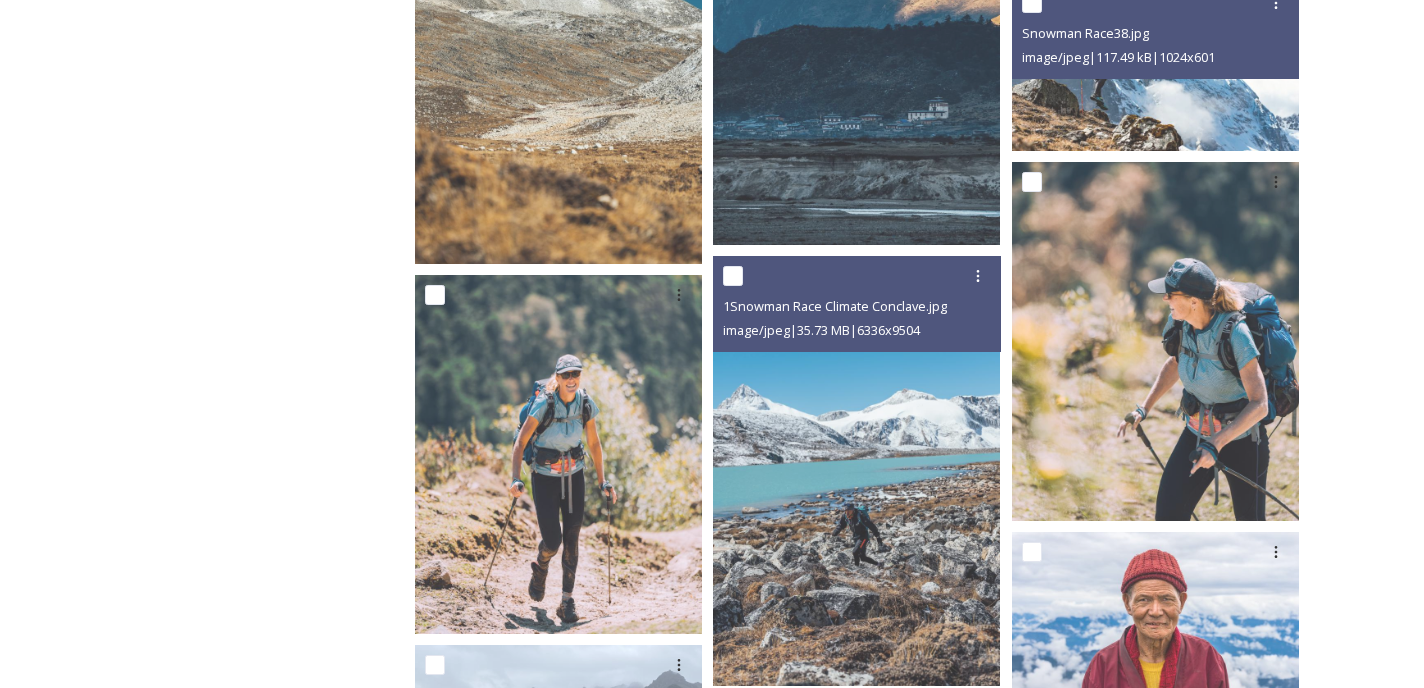 scroll, scrollTop: 6993, scrollLeft: 0, axis: vertical 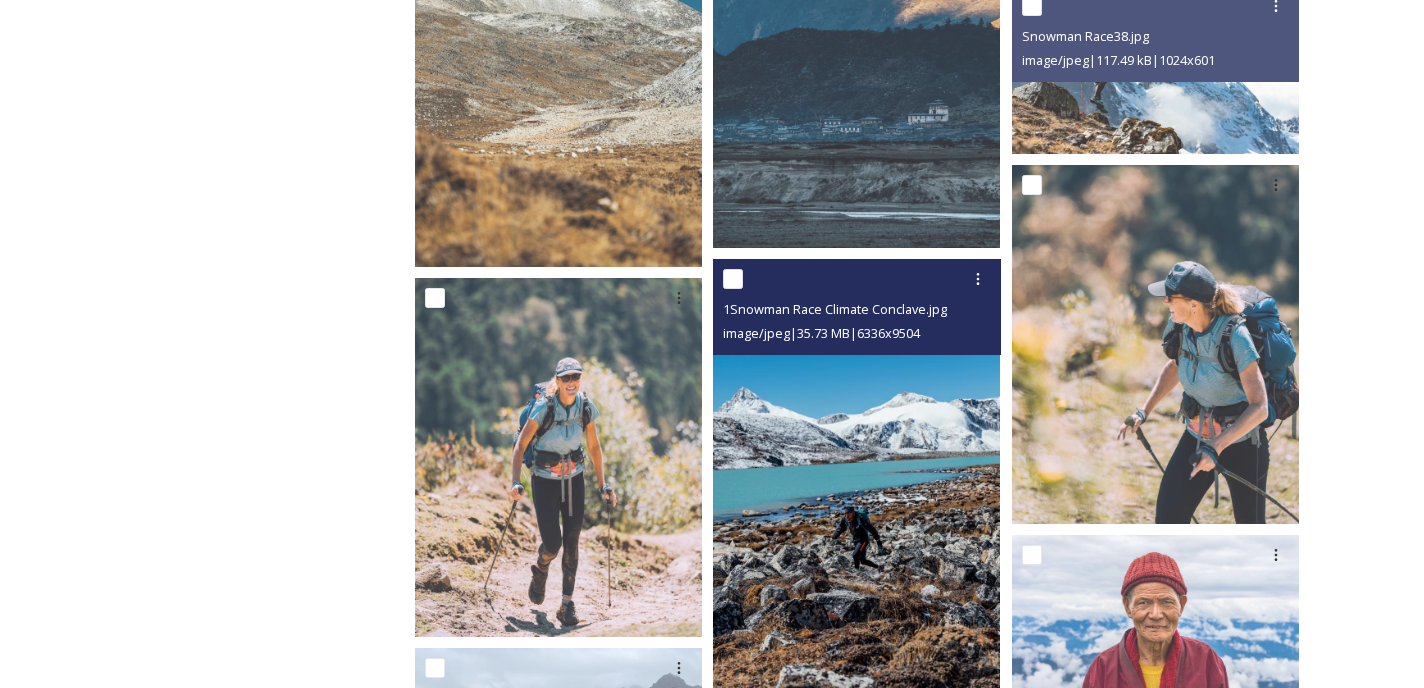 click at bounding box center [856, 474] 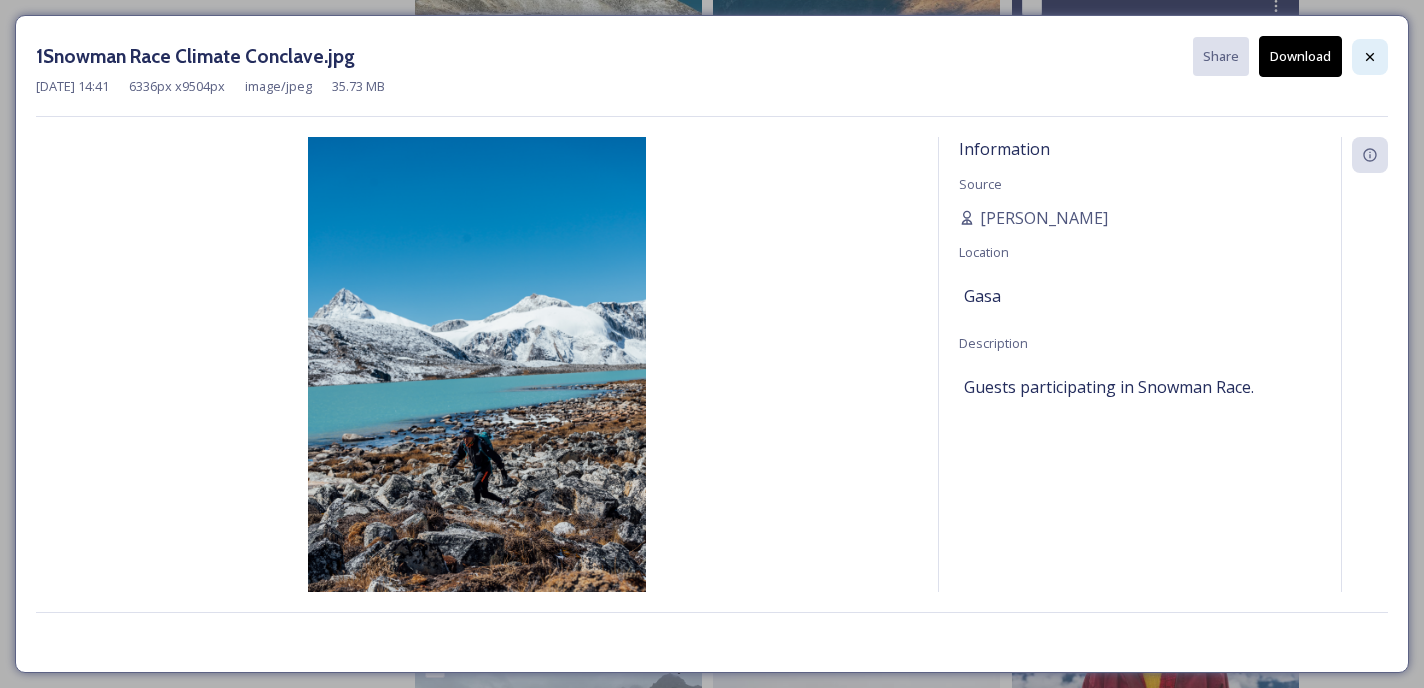 click 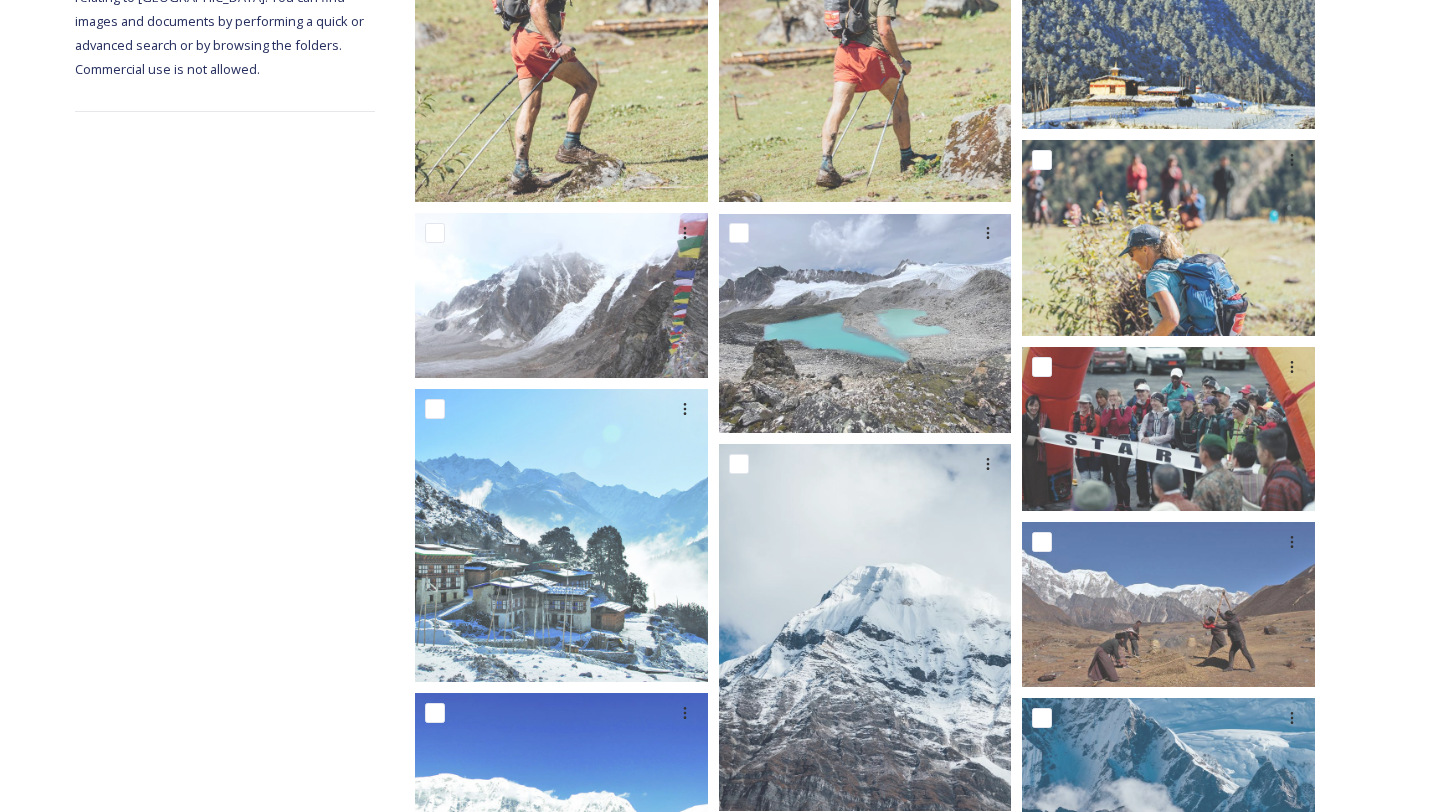 scroll, scrollTop: 0, scrollLeft: 0, axis: both 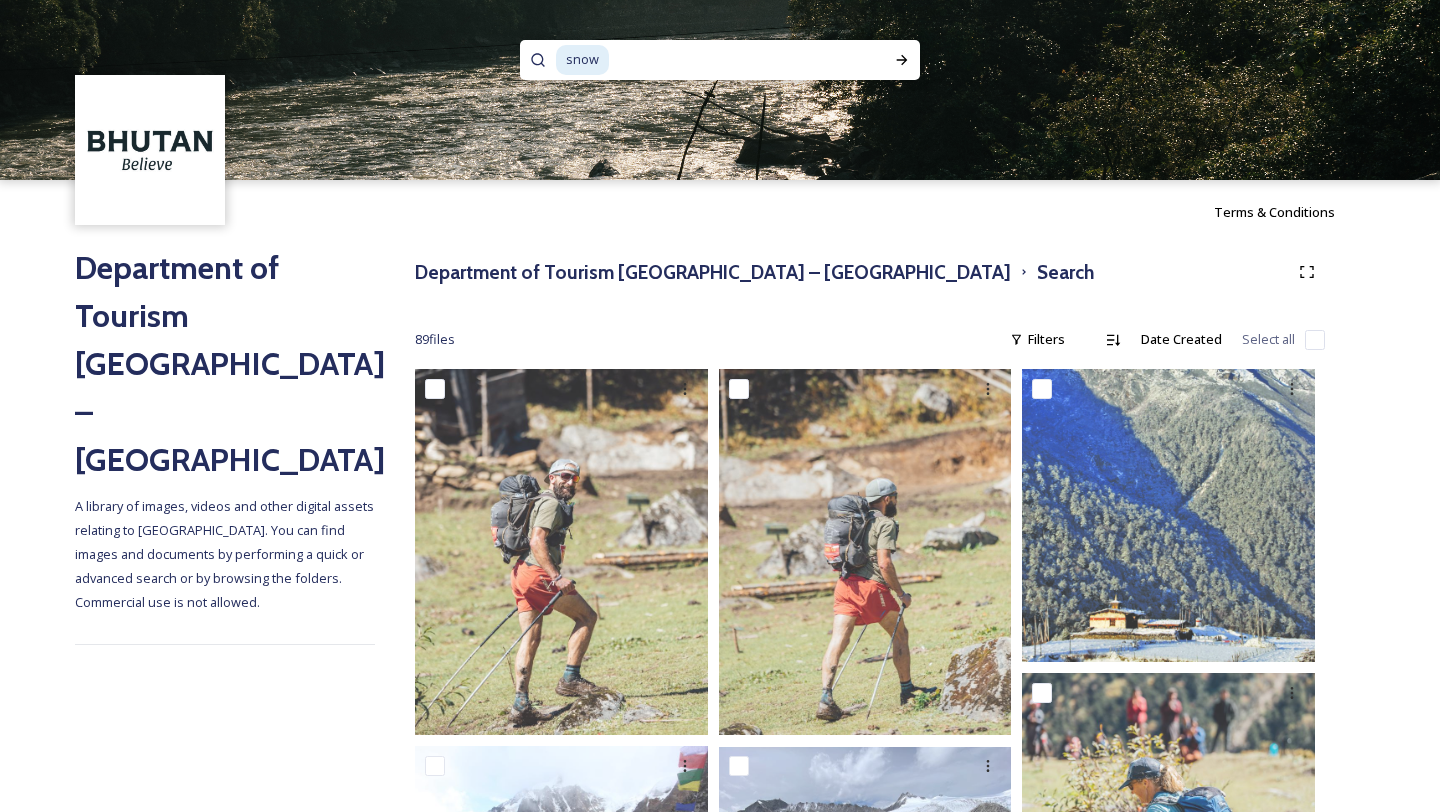 click on "snow" at bounding box center (582, 59) 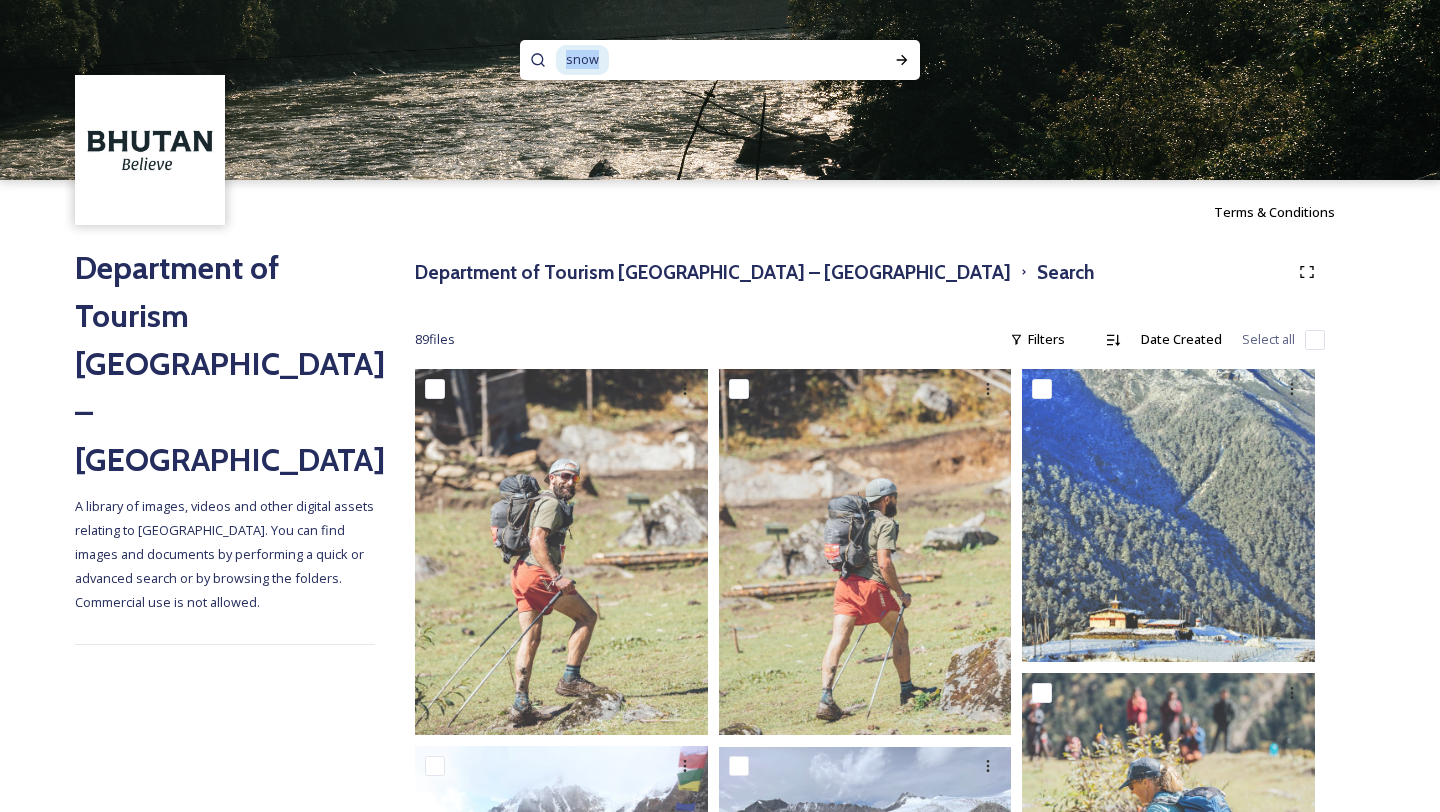 click on "snow" at bounding box center (582, 59) 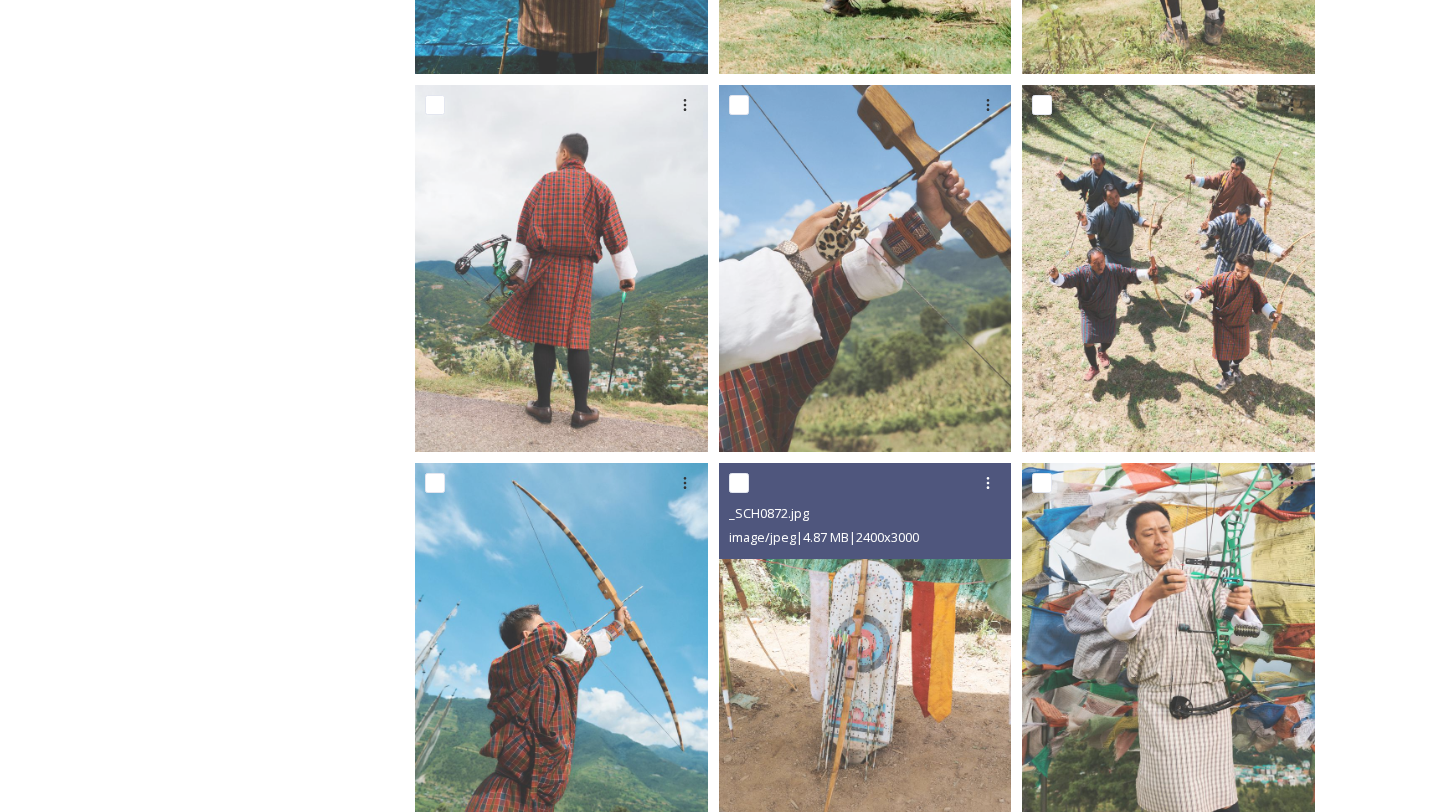 scroll, scrollTop: 662, scrollLeft: 0, axis: vertical 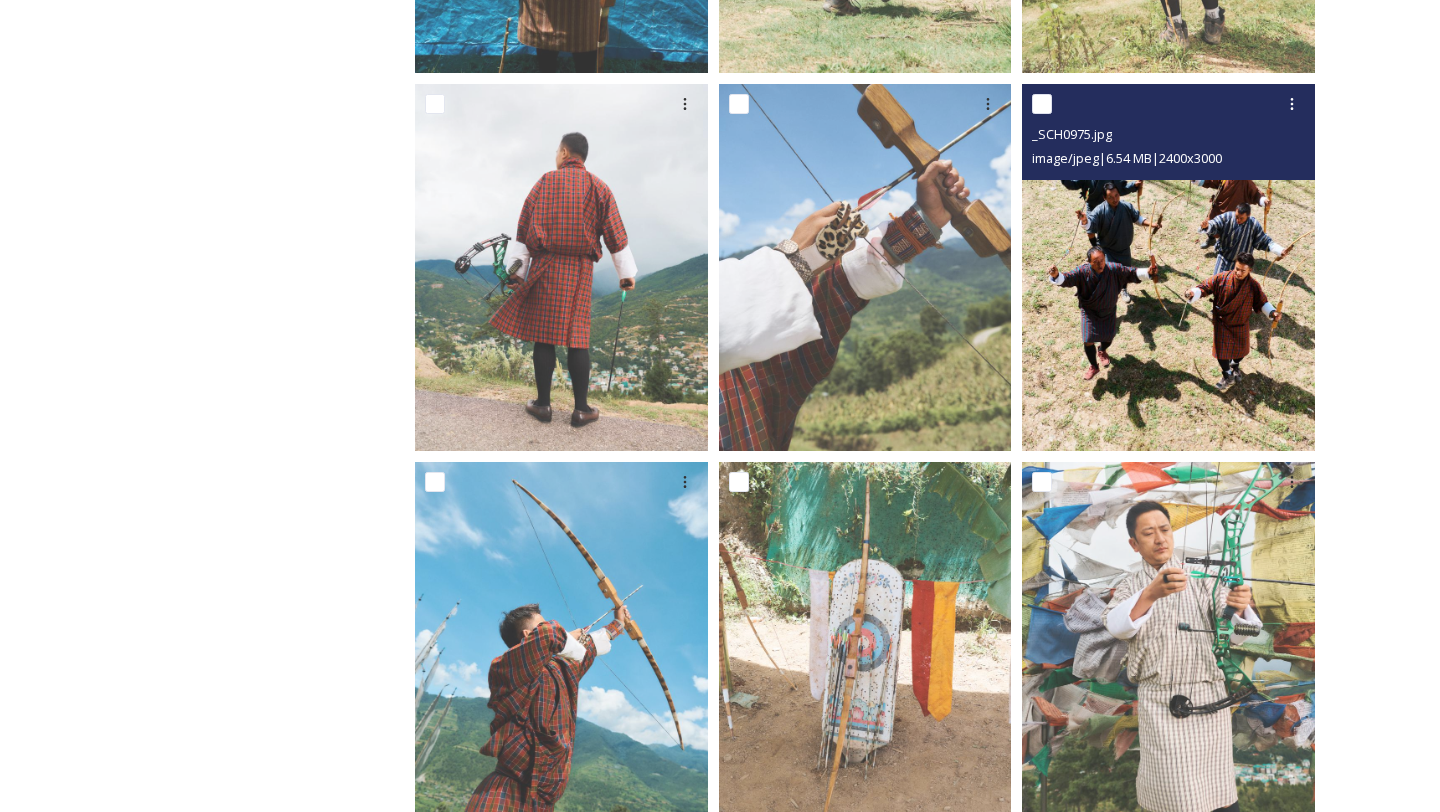 click at bounding box center [1168, 267] 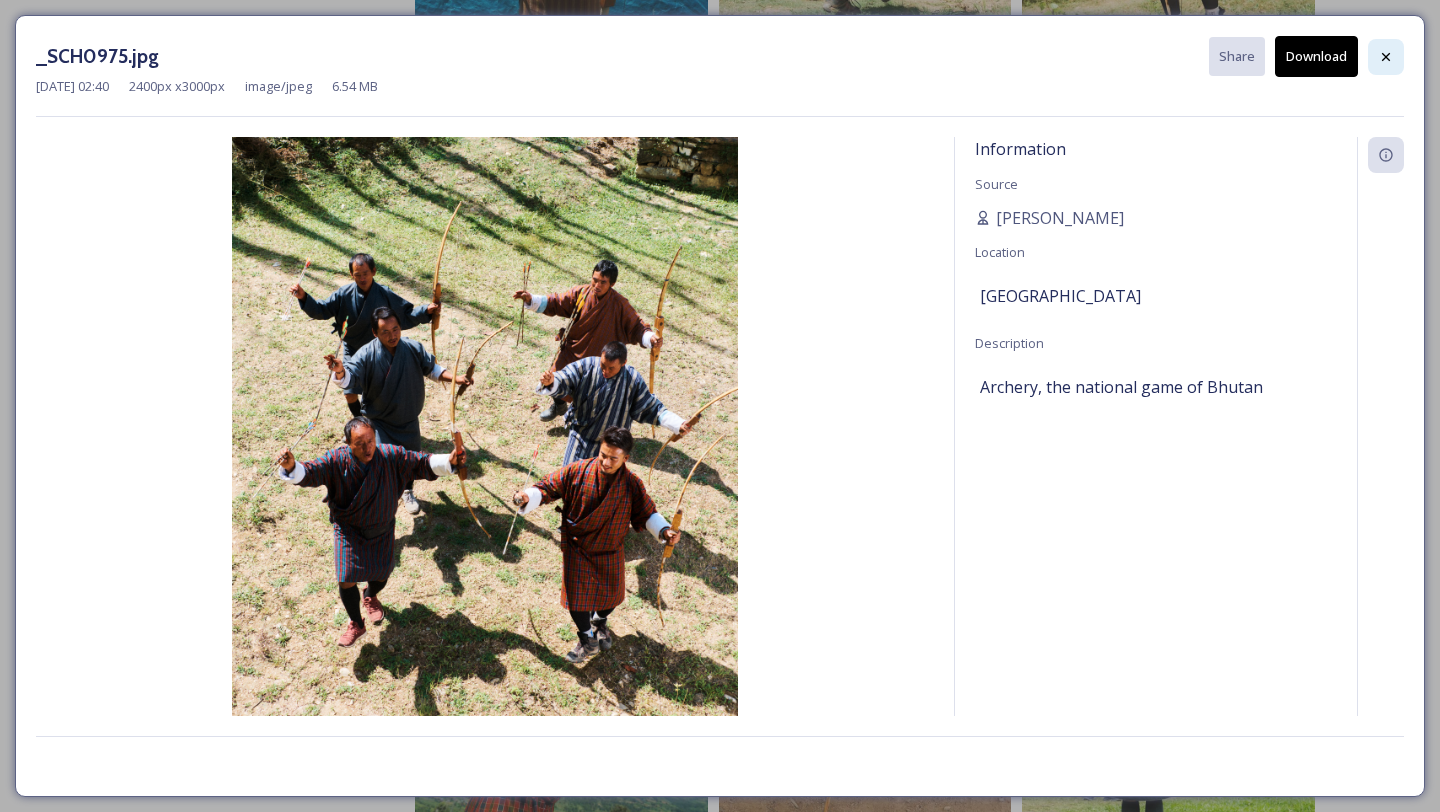 click at bounding box center (1386, 57) 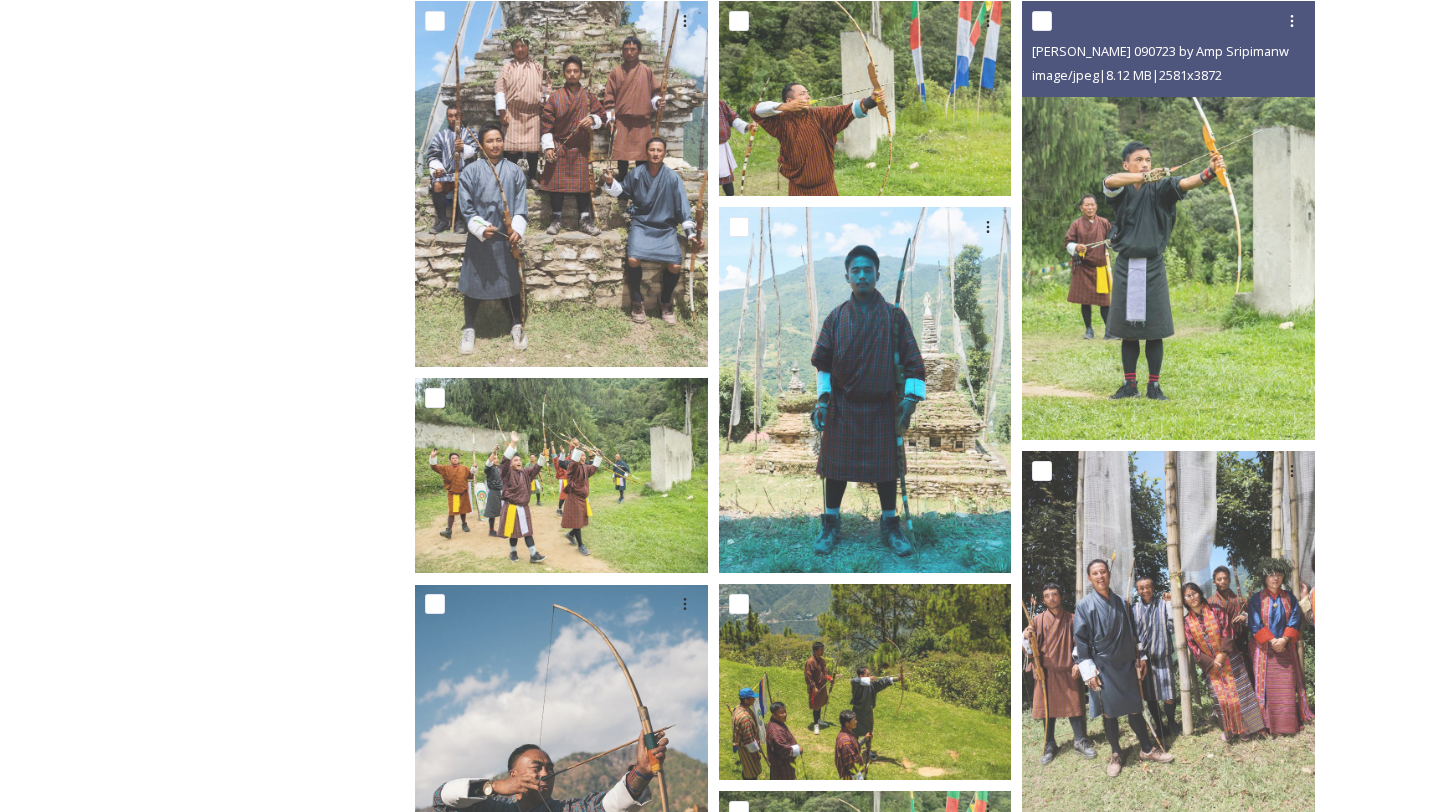 scroll, scrollTop: 1580, scrollLeft: 0, axis: vertical 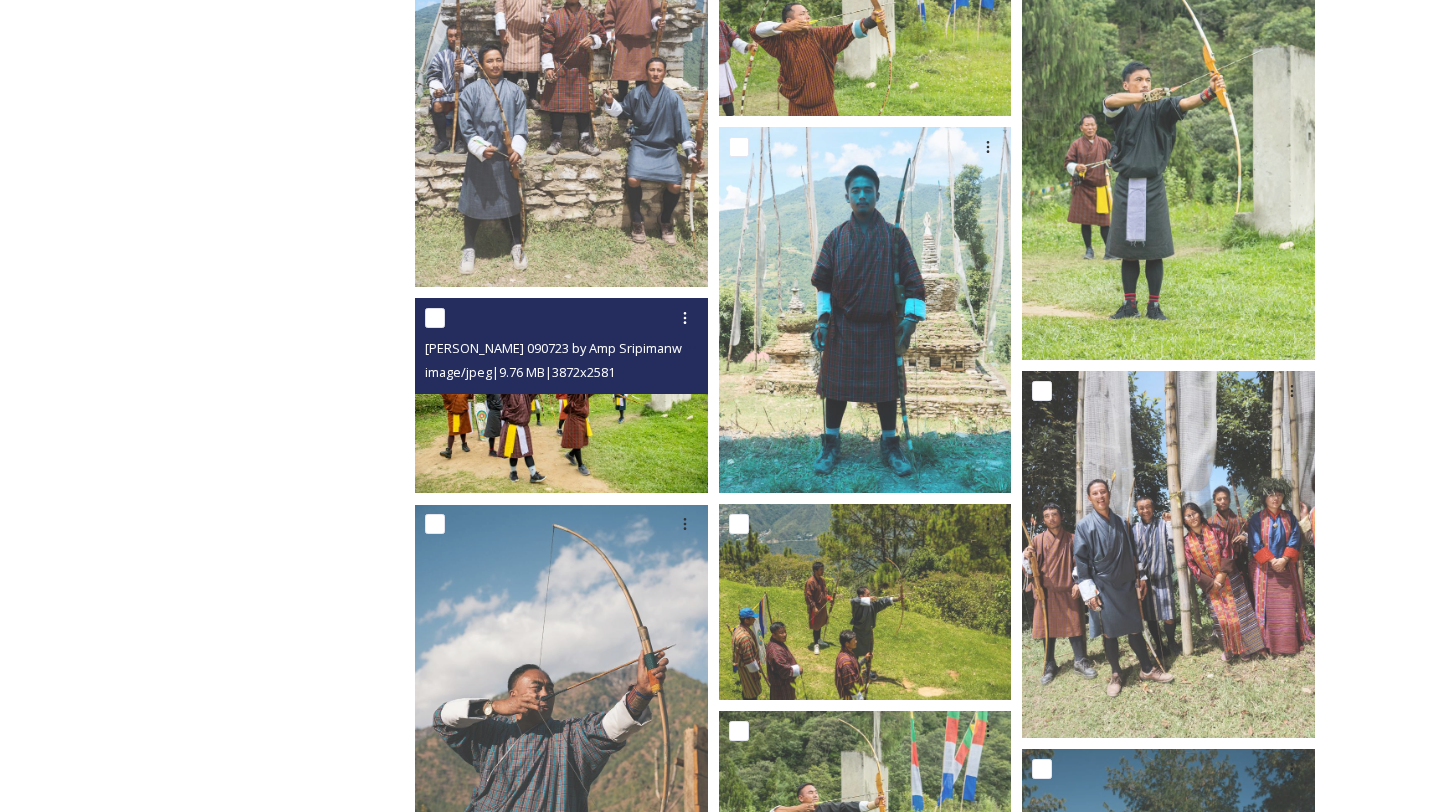 click at bounding box center (561, 395) 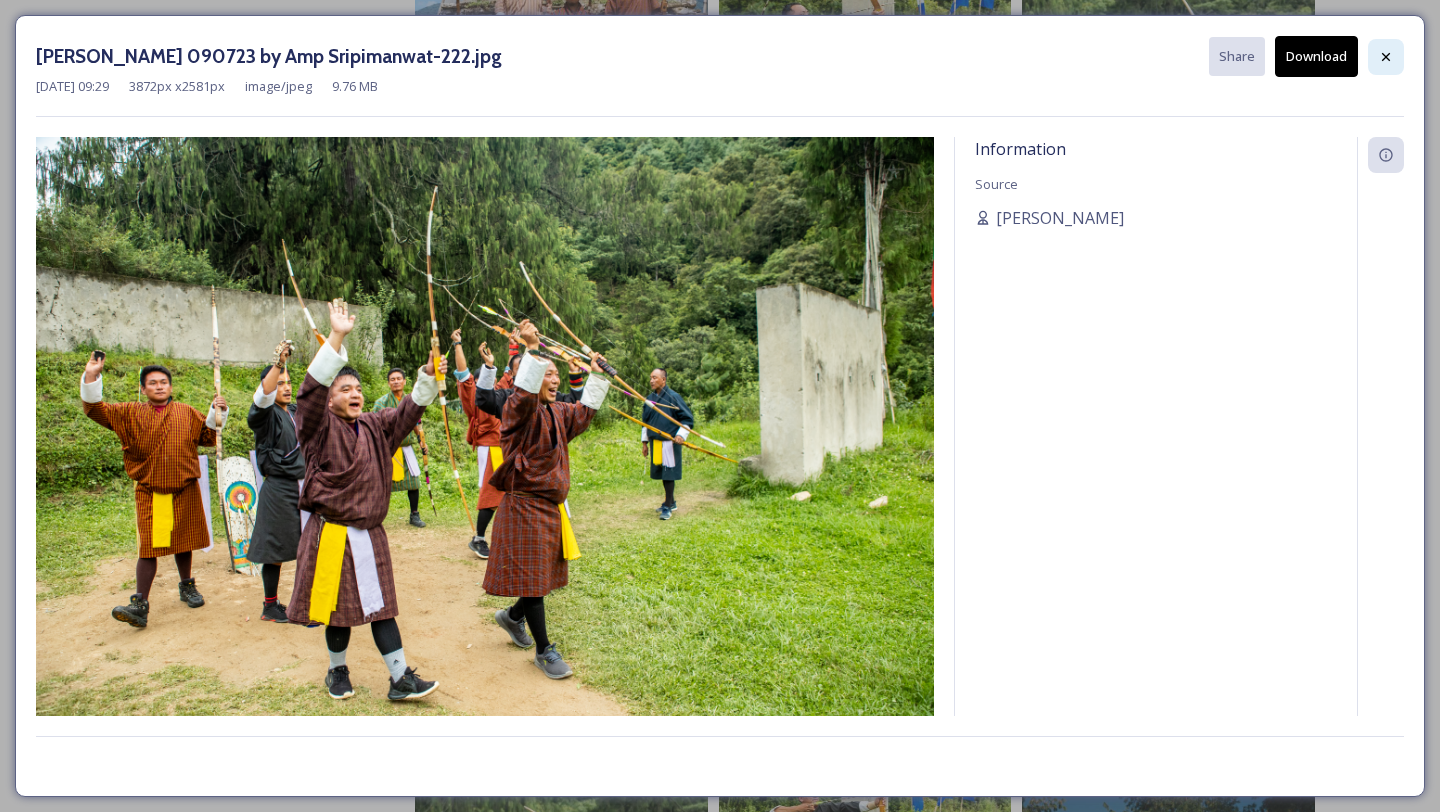 click 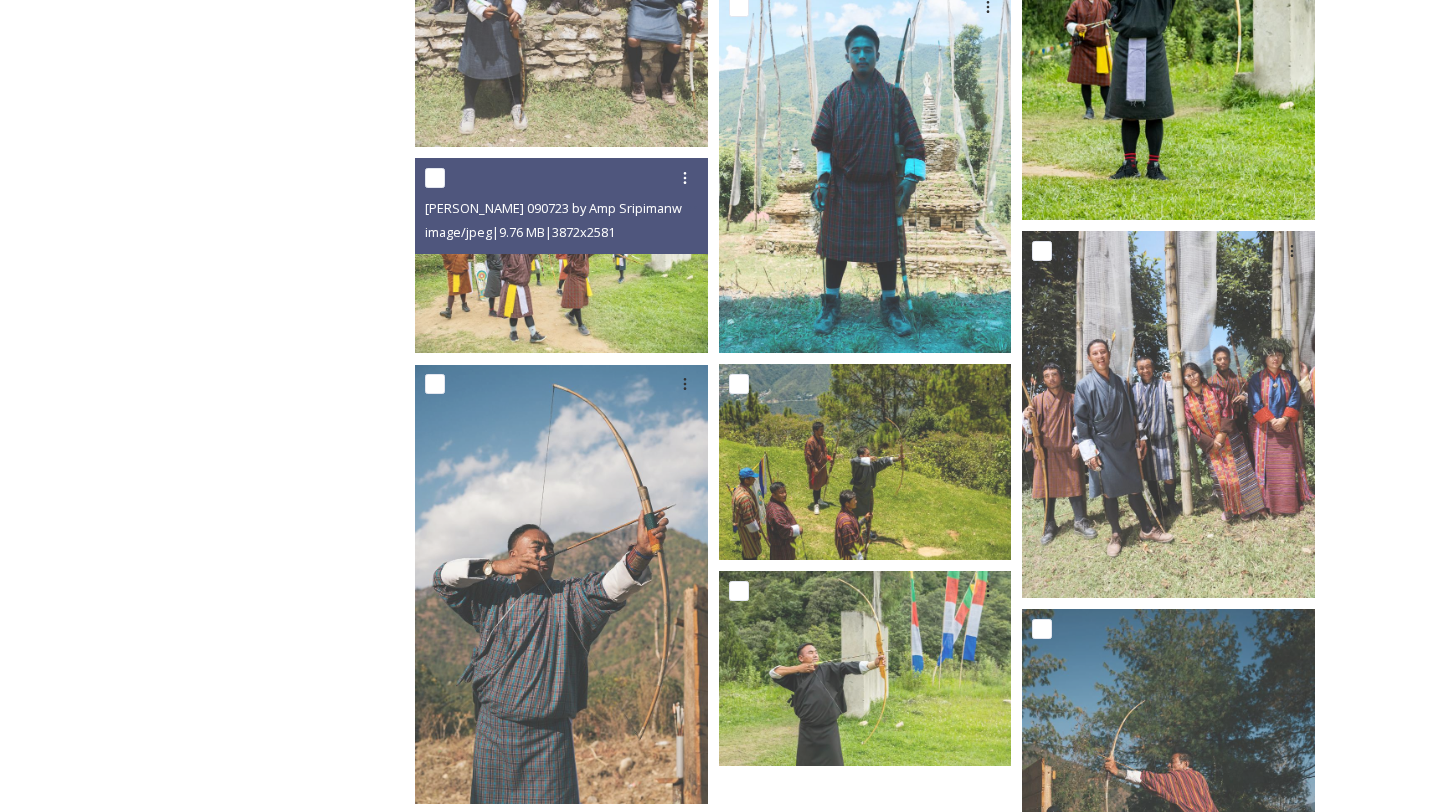 scroll, scrollTop: 1741, scrollLeft: 0, axis: vertical 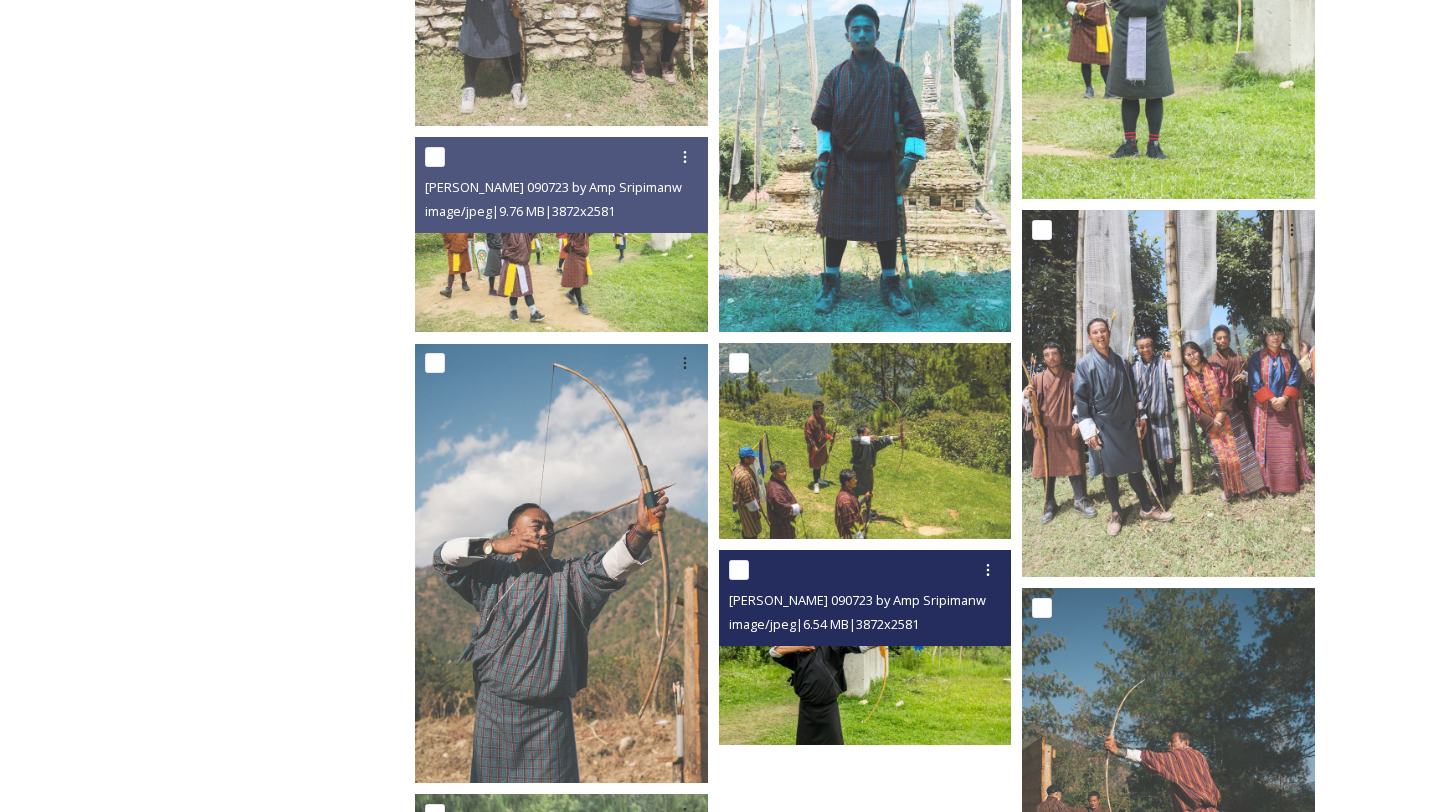 click at bounding box center (865, 647) 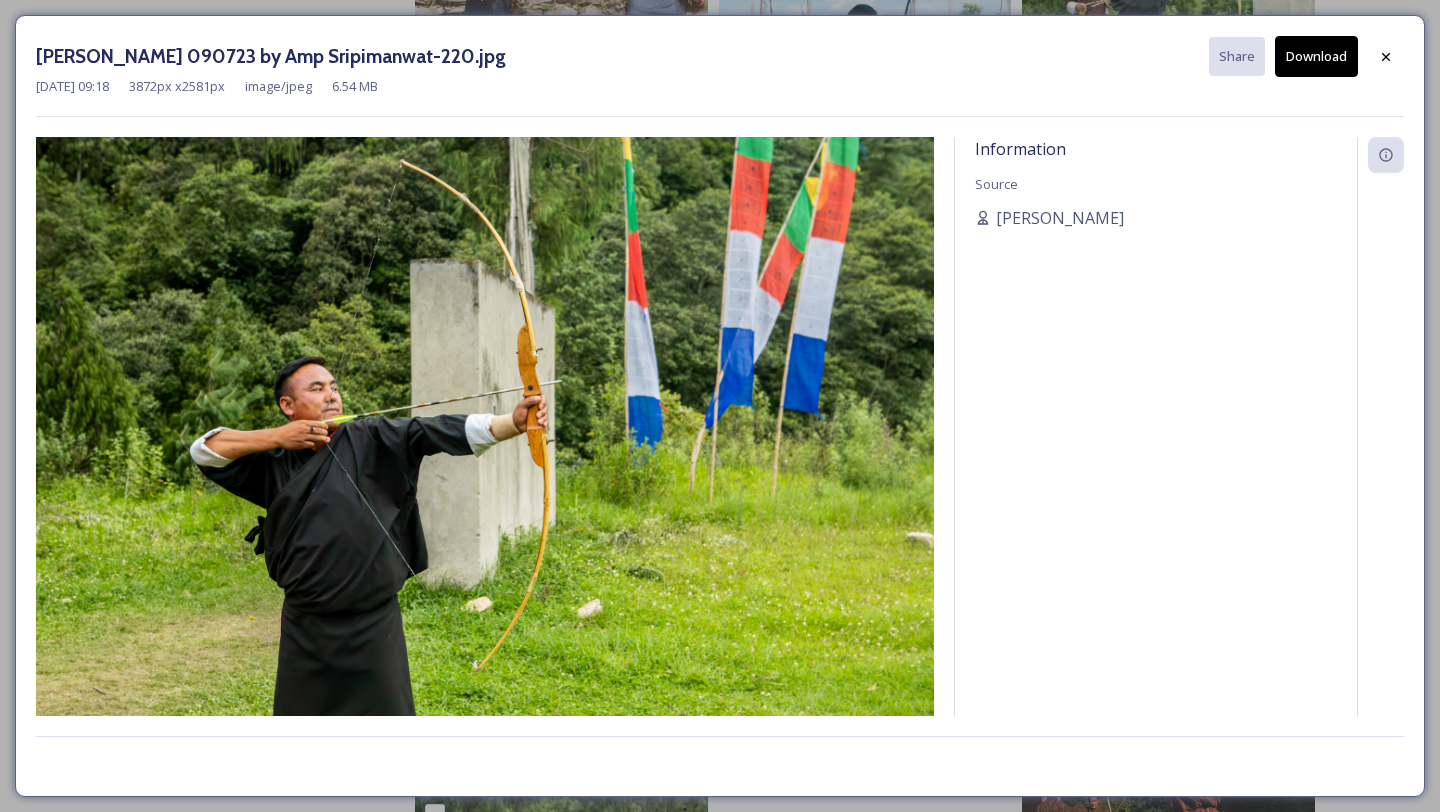 click on "Download" at bounding box center [1316, 56] 